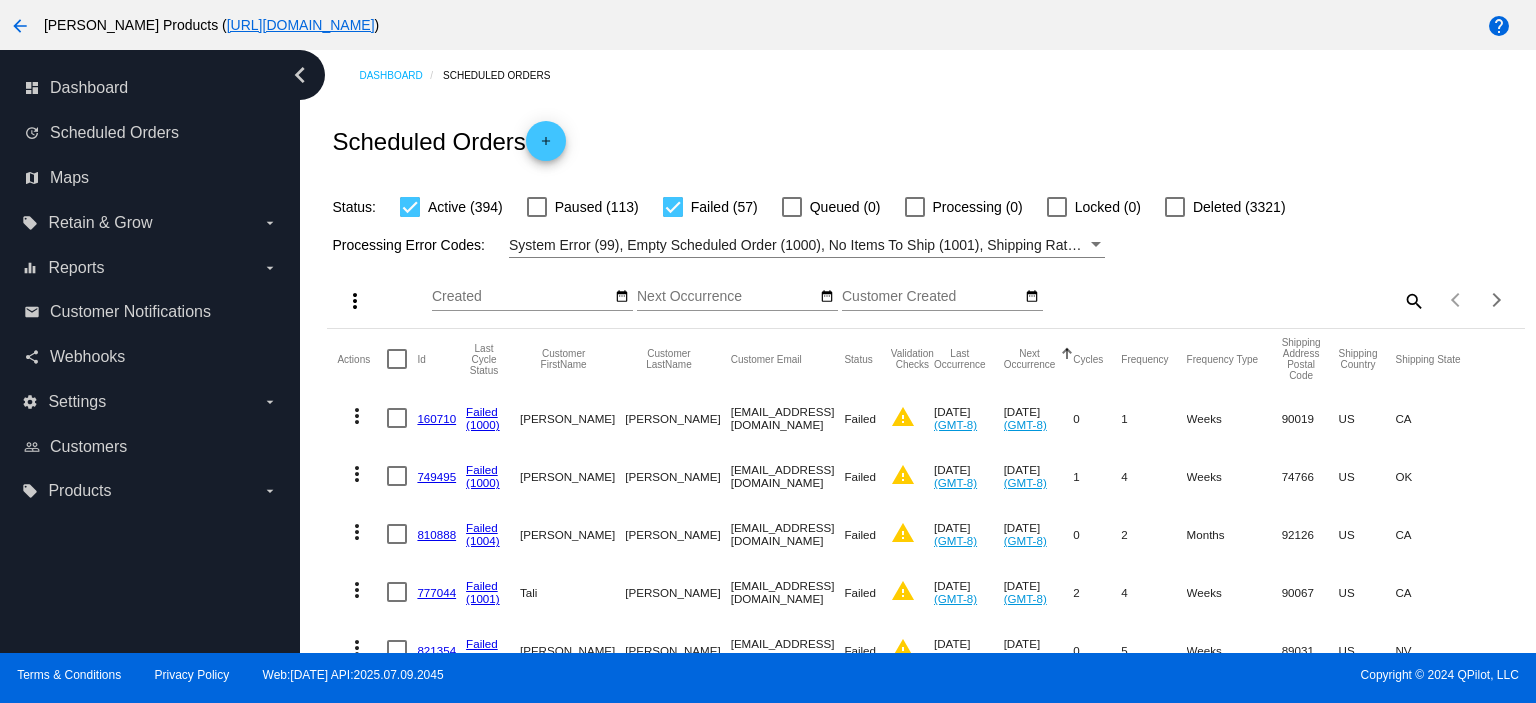 scroll, scrollTop: 0, scrollLeft: 0, axis: both 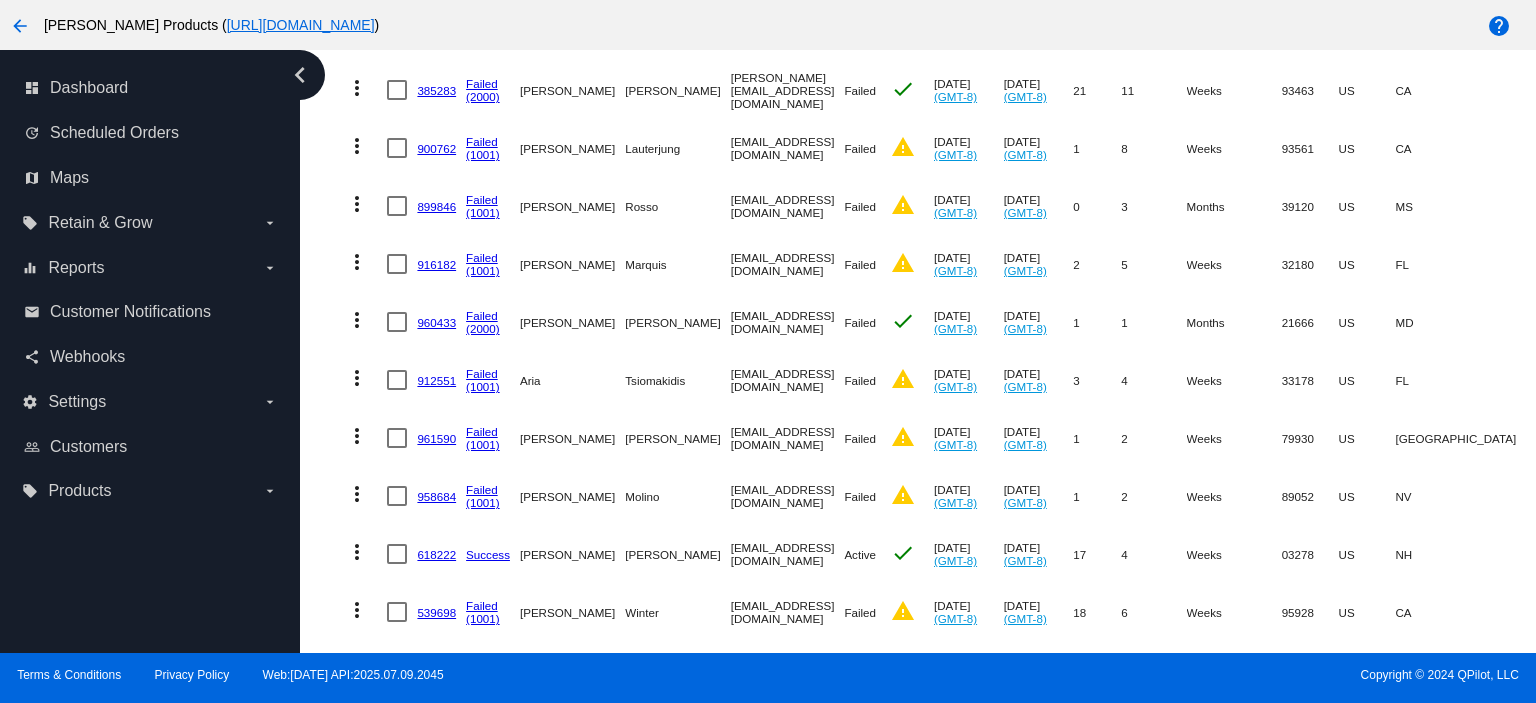 click on "958684" 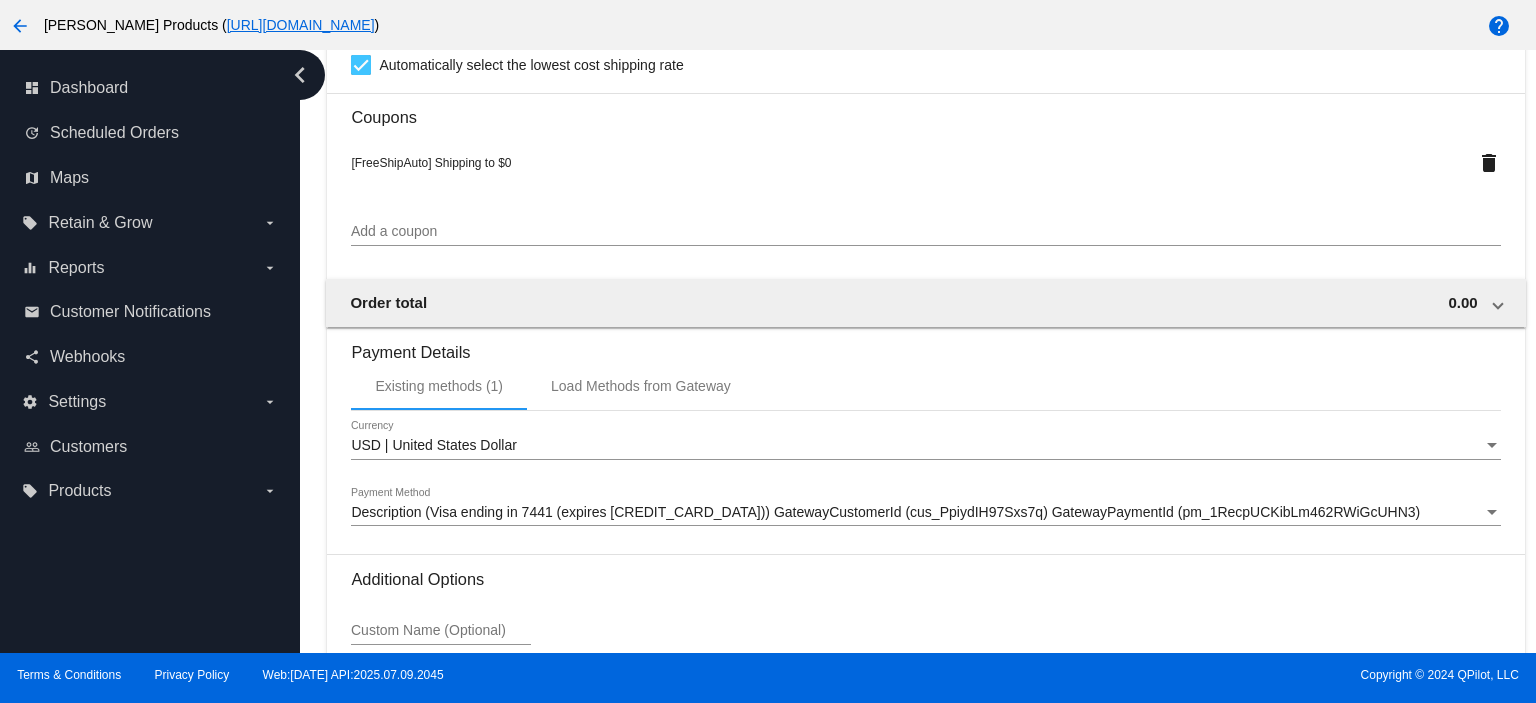 scroll, scrollTop: 2058, scrollLeft: 0, axis: vertical 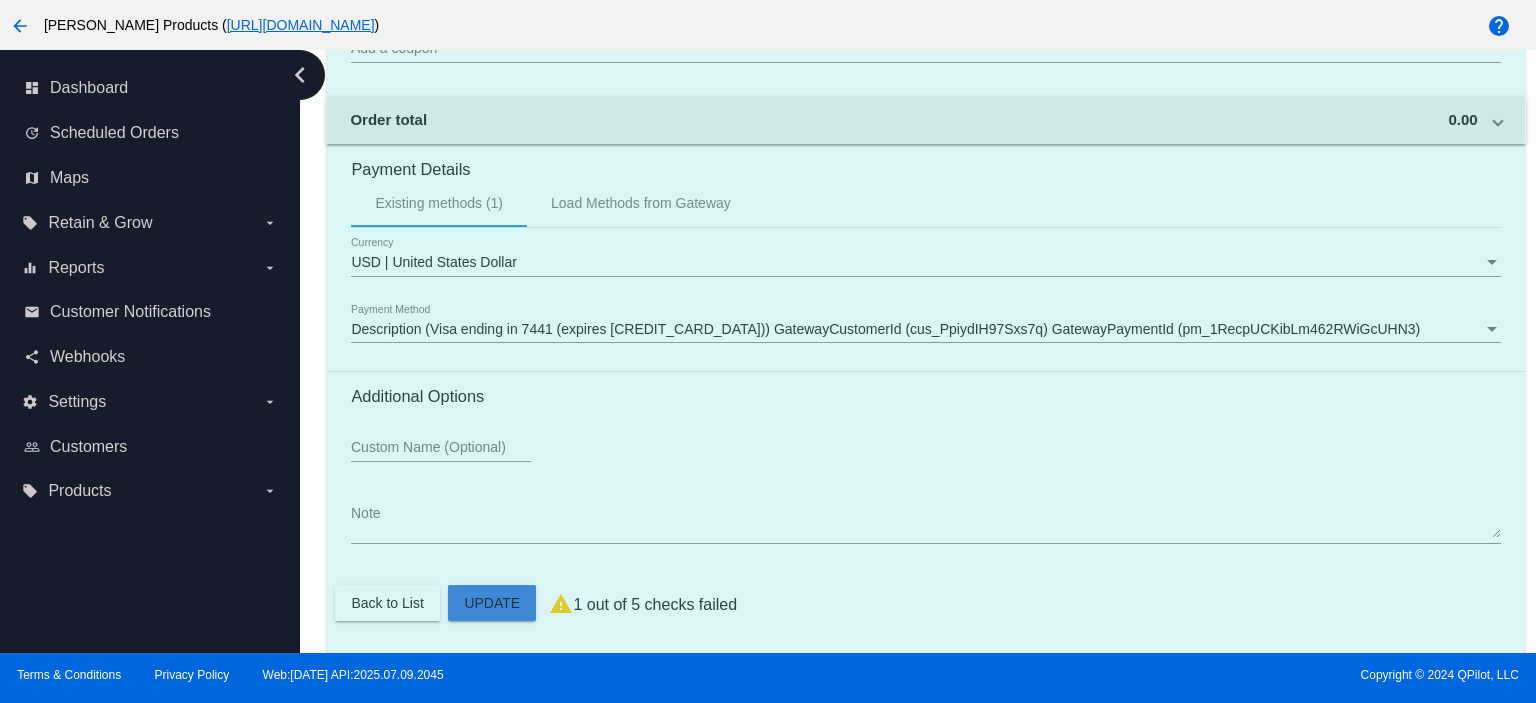 click on "Customer
4436194: Kristin Molino
krmolino11@gmail.com
Customer Shipping
Enter Shipping Address Select A Saved Address (0)
Kristin
Shipping First Name
Molino
Shipping Last Name
US | USA
Shipping Country
2301 Fossil Canyon Drive
Shipping Street 1
Shipping Street 2
Henderson
Shipping City
NV | Nevada
Shipping State
89052
Shipping Postcode
Scheduled Order Details
Frequency:
Every 2 weeks
Failed
Status" 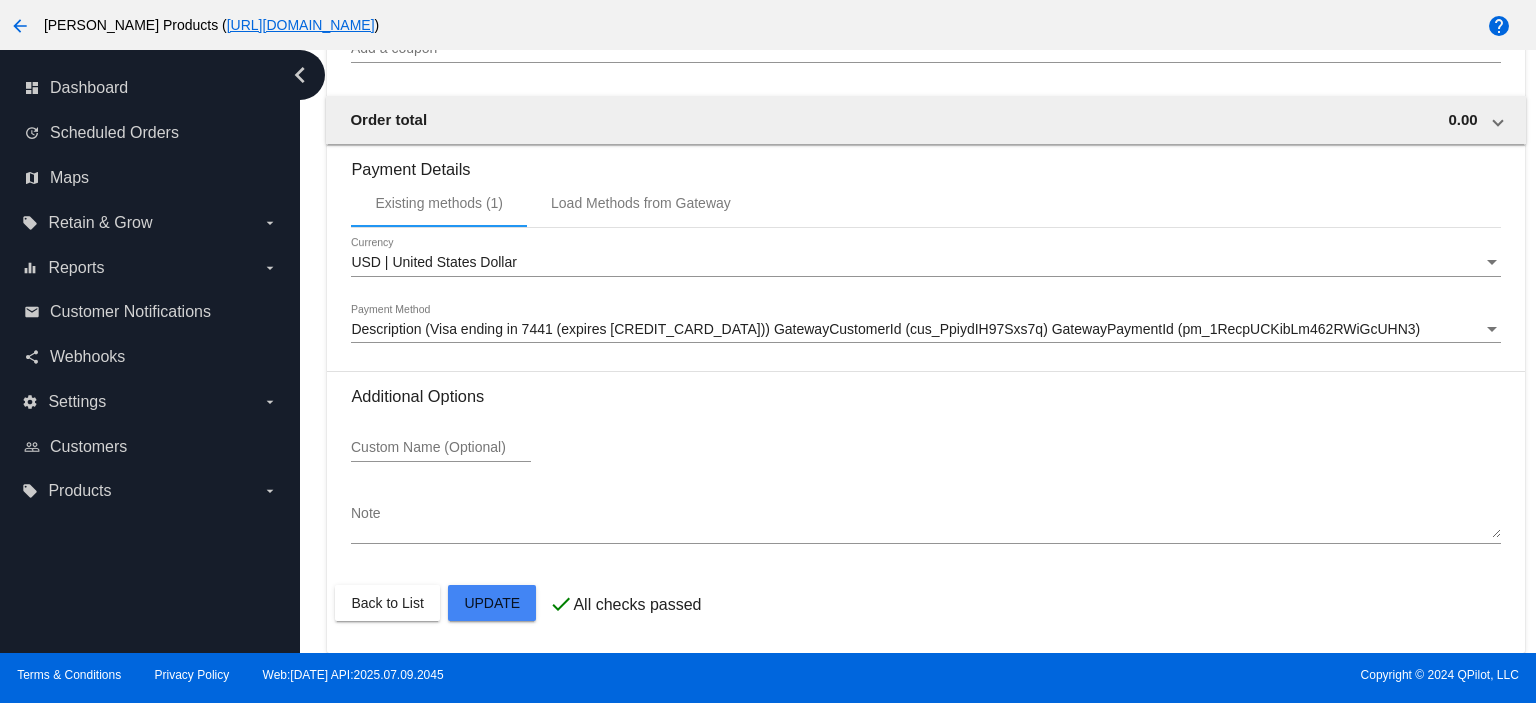 scroll, scrollTop: 1392, scrollLeft: 0, axis: vertical 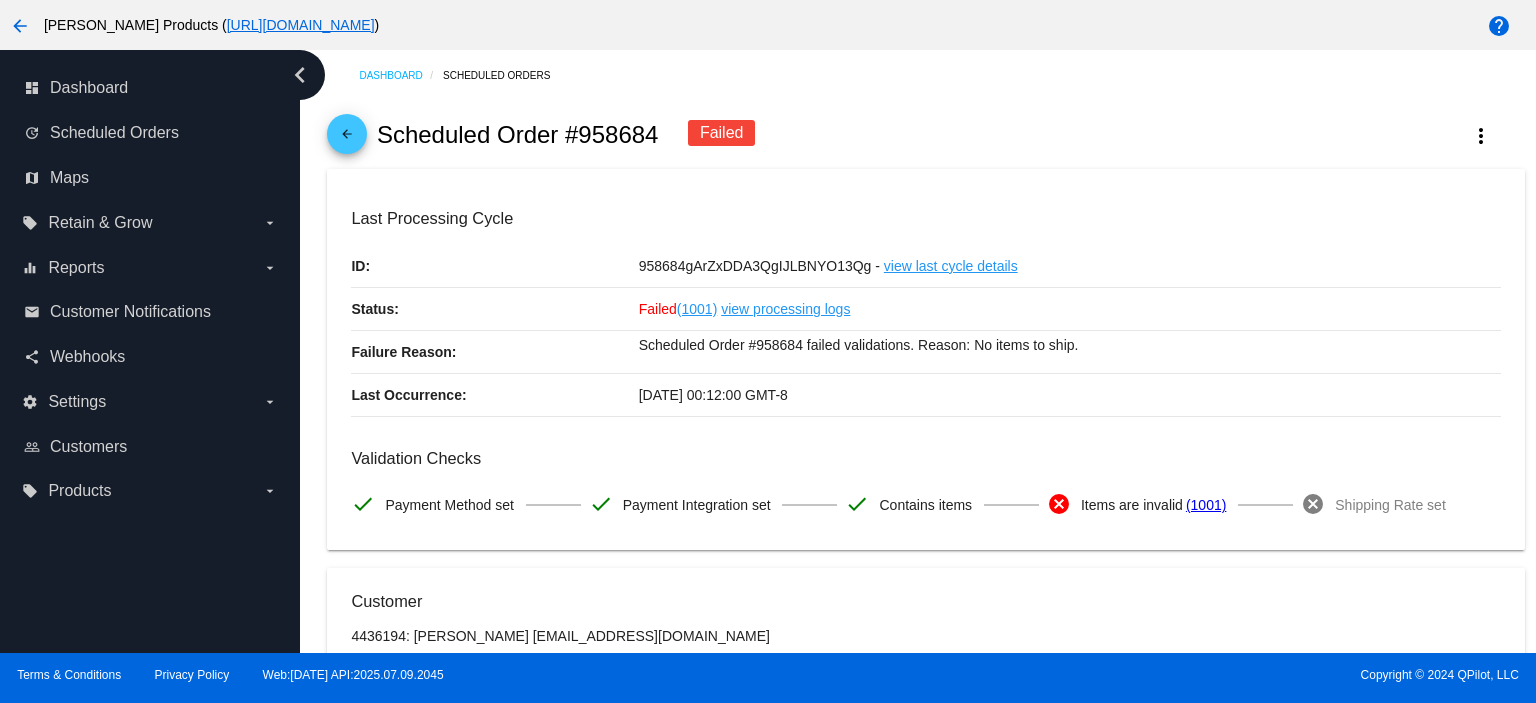 click on "arrow_back" 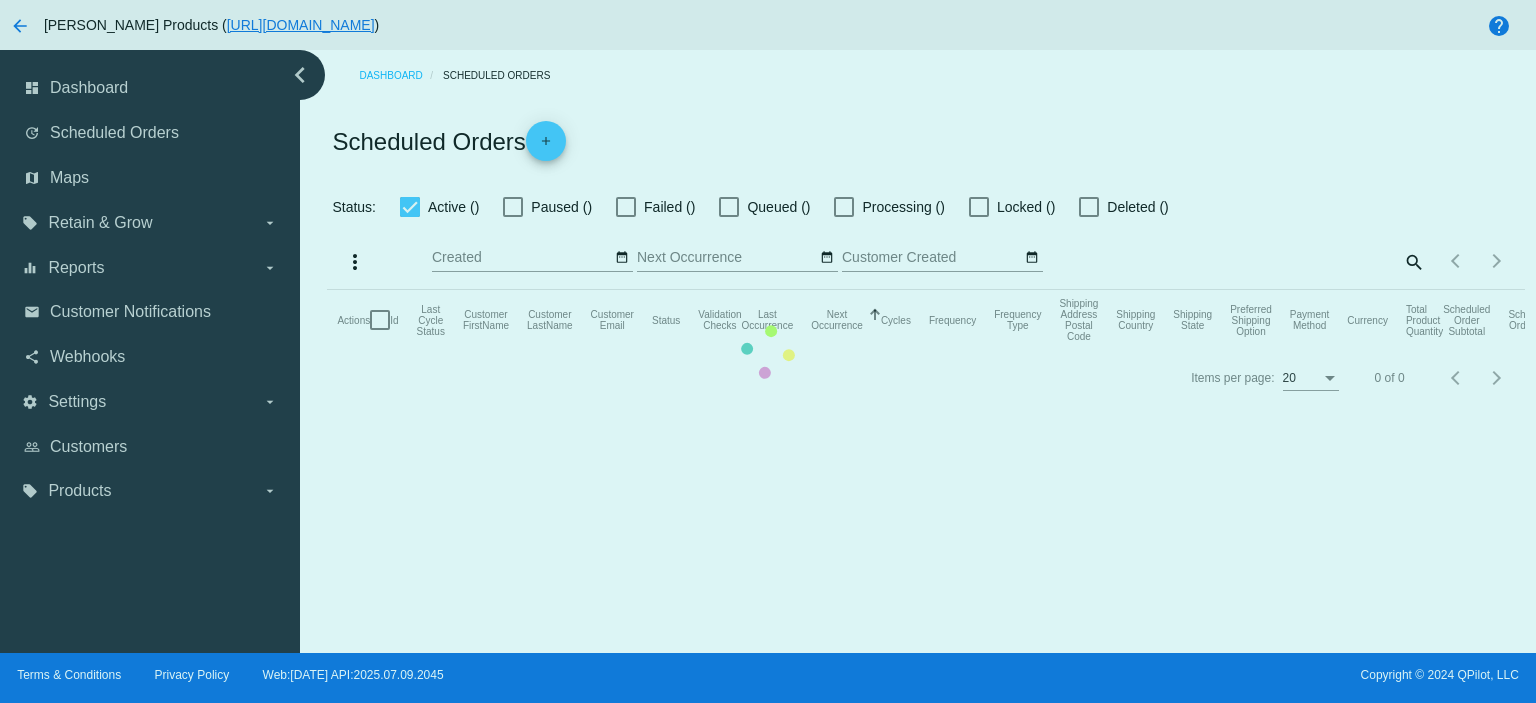 checkbox on "true" 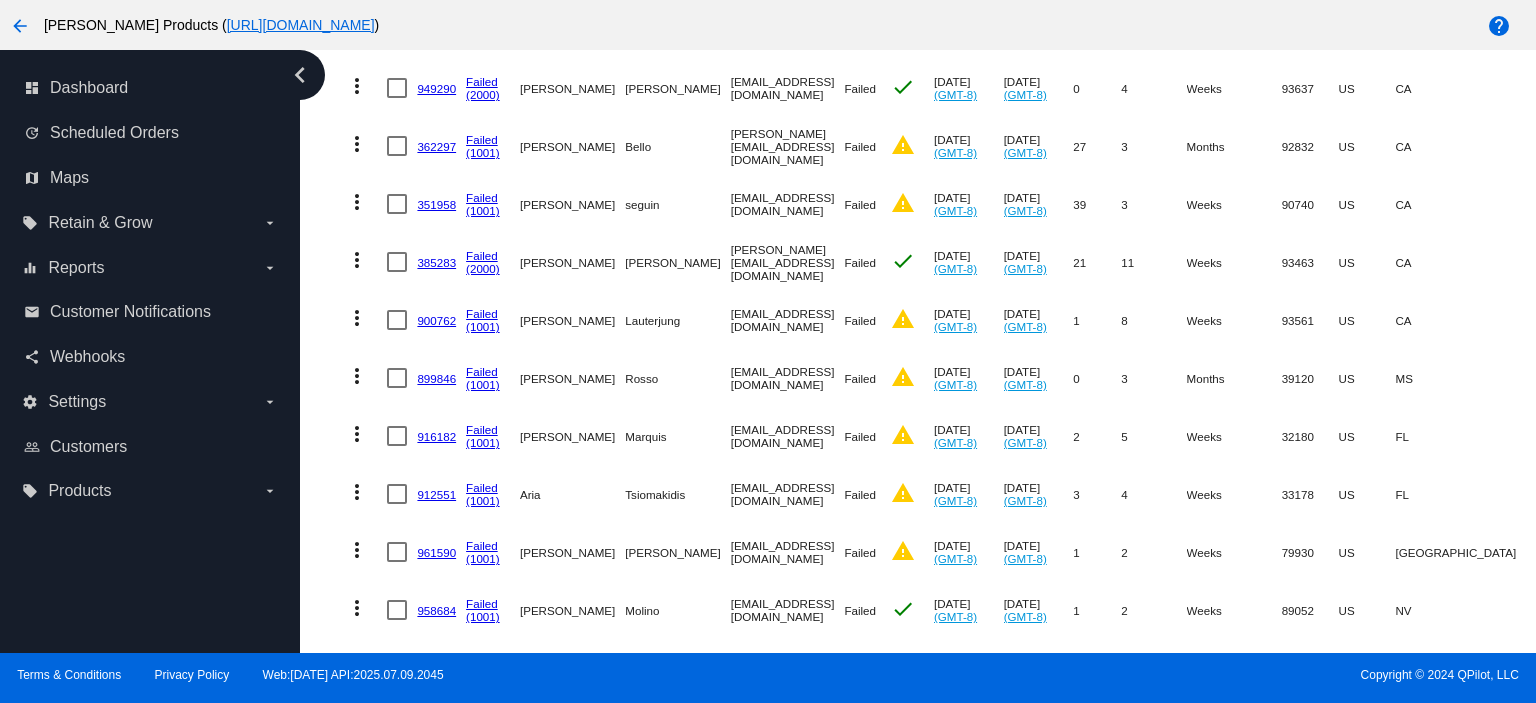 scroll, scrollTop: 3066, scrollLeft: 0, axis: vertical 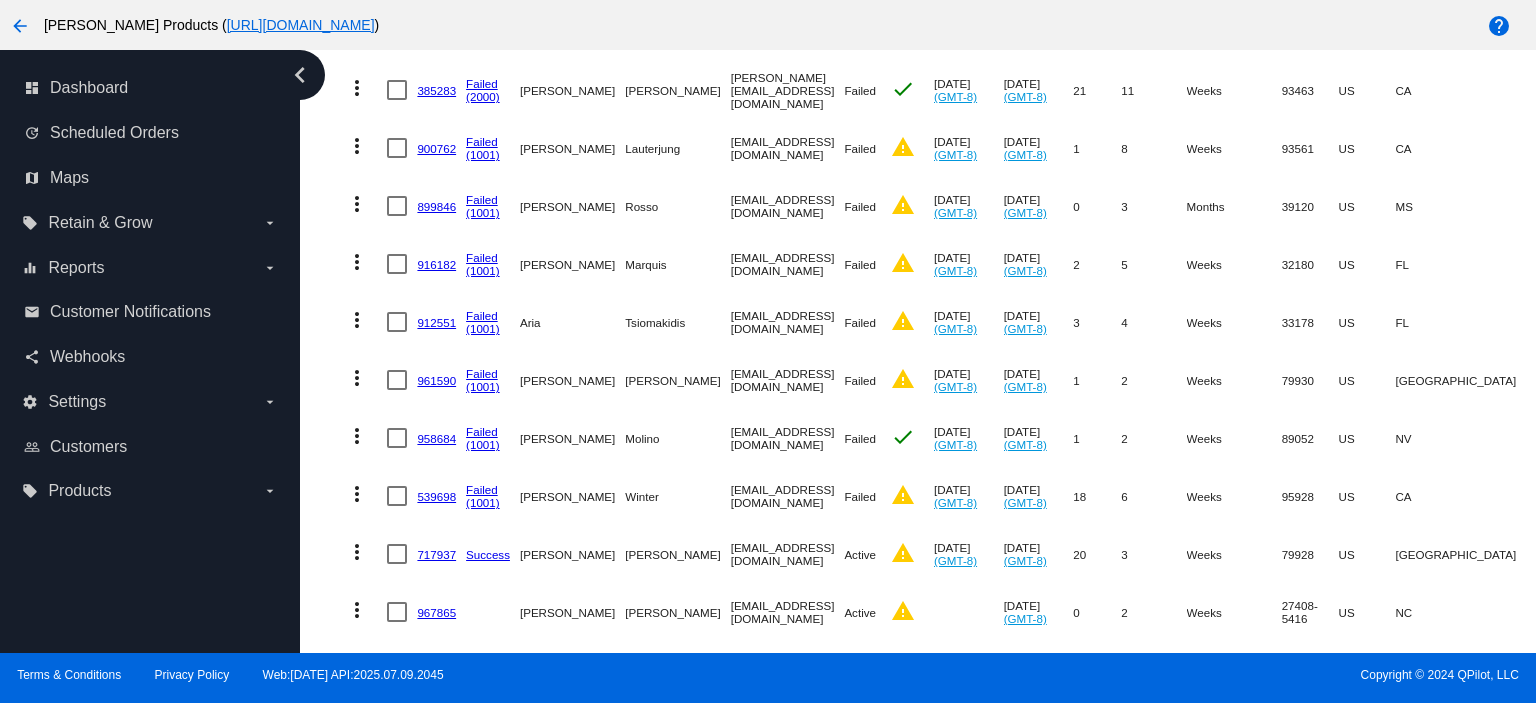 click on "958684" 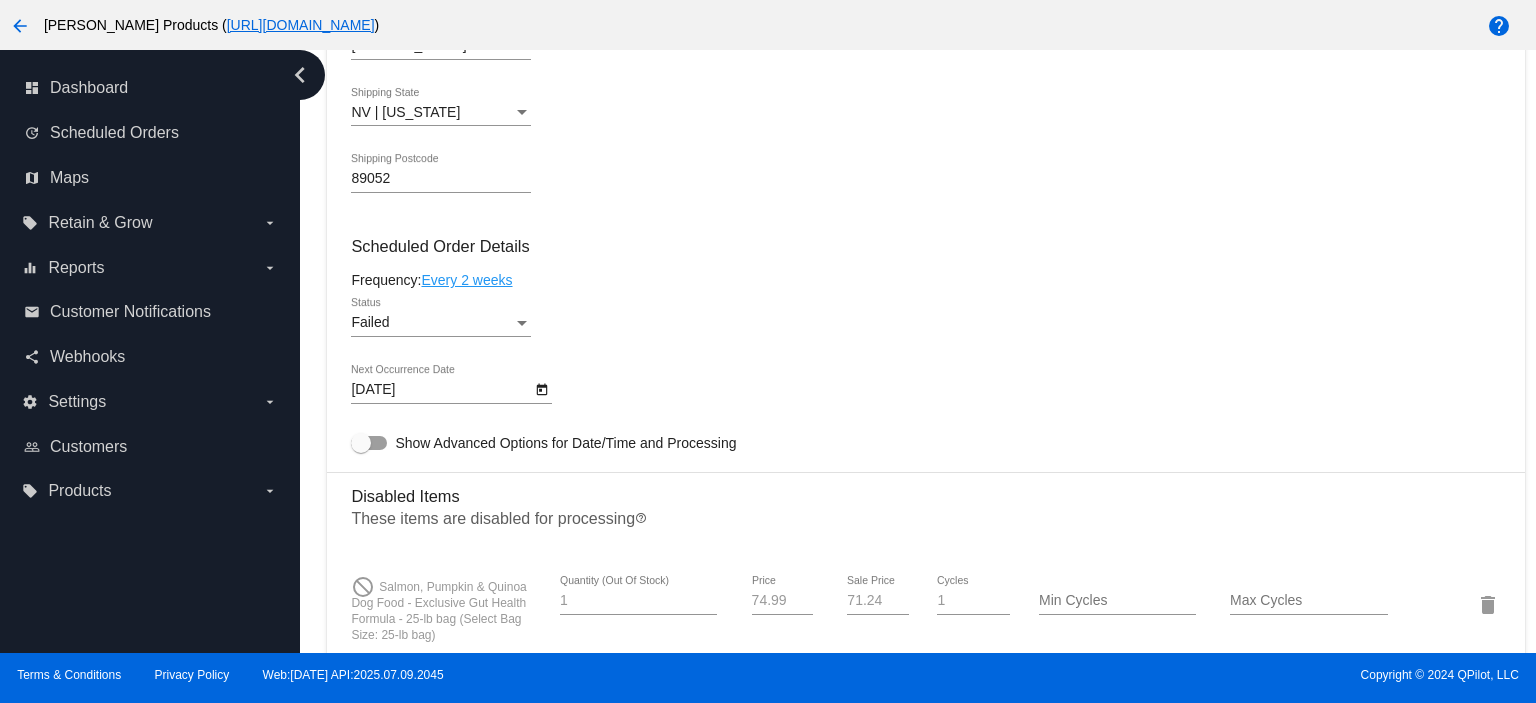 scroll, scrollTop: 1466, scrollLeft: 0, axis: vertical 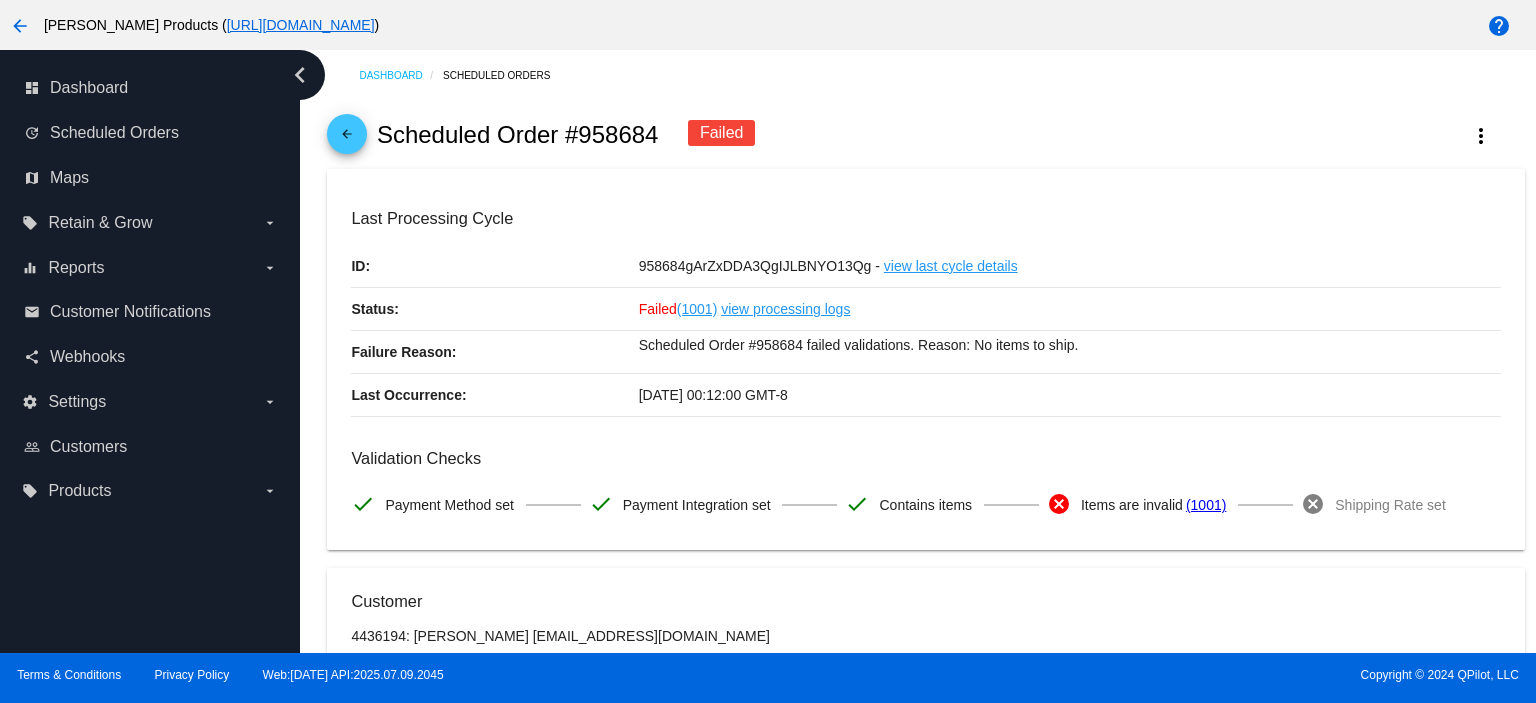 click on "arrow_back" 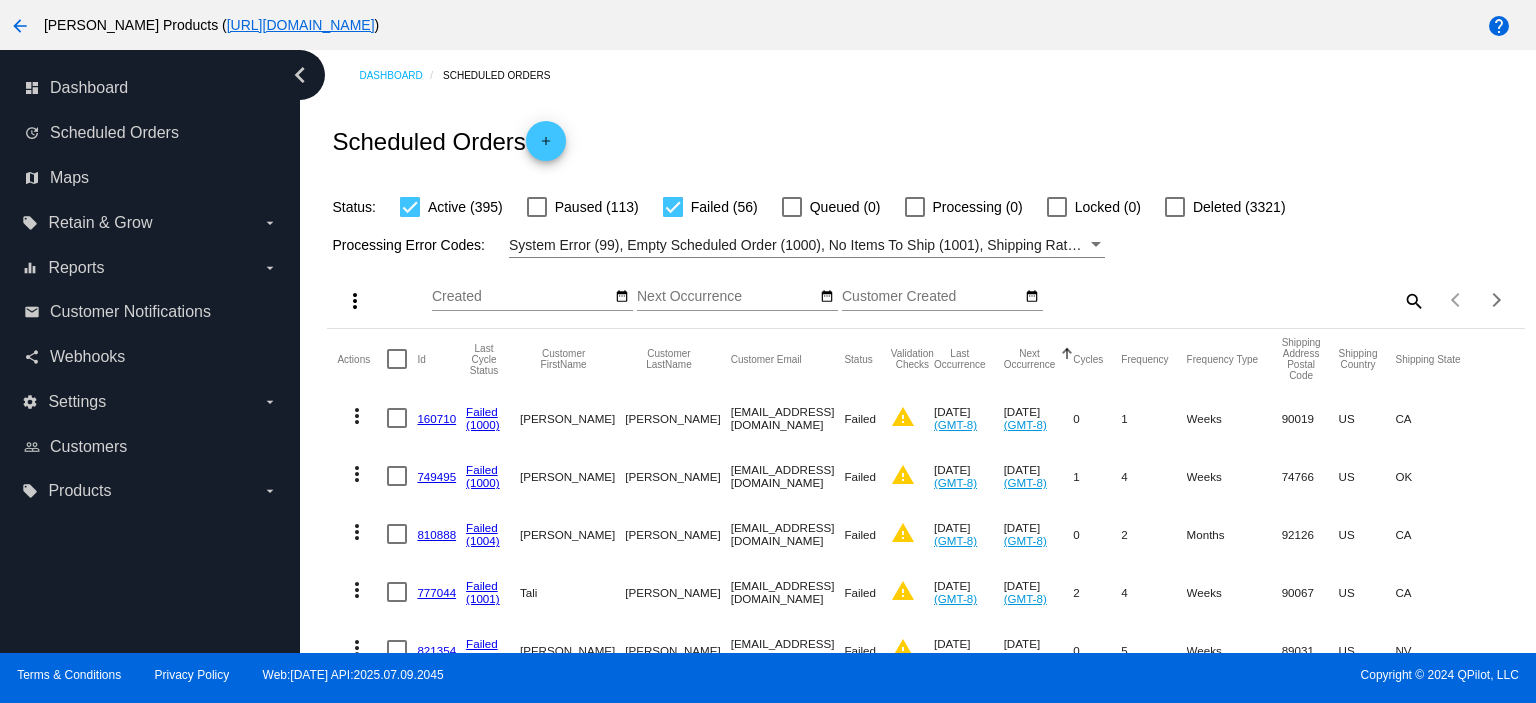 click at bounding box center [673, 207] 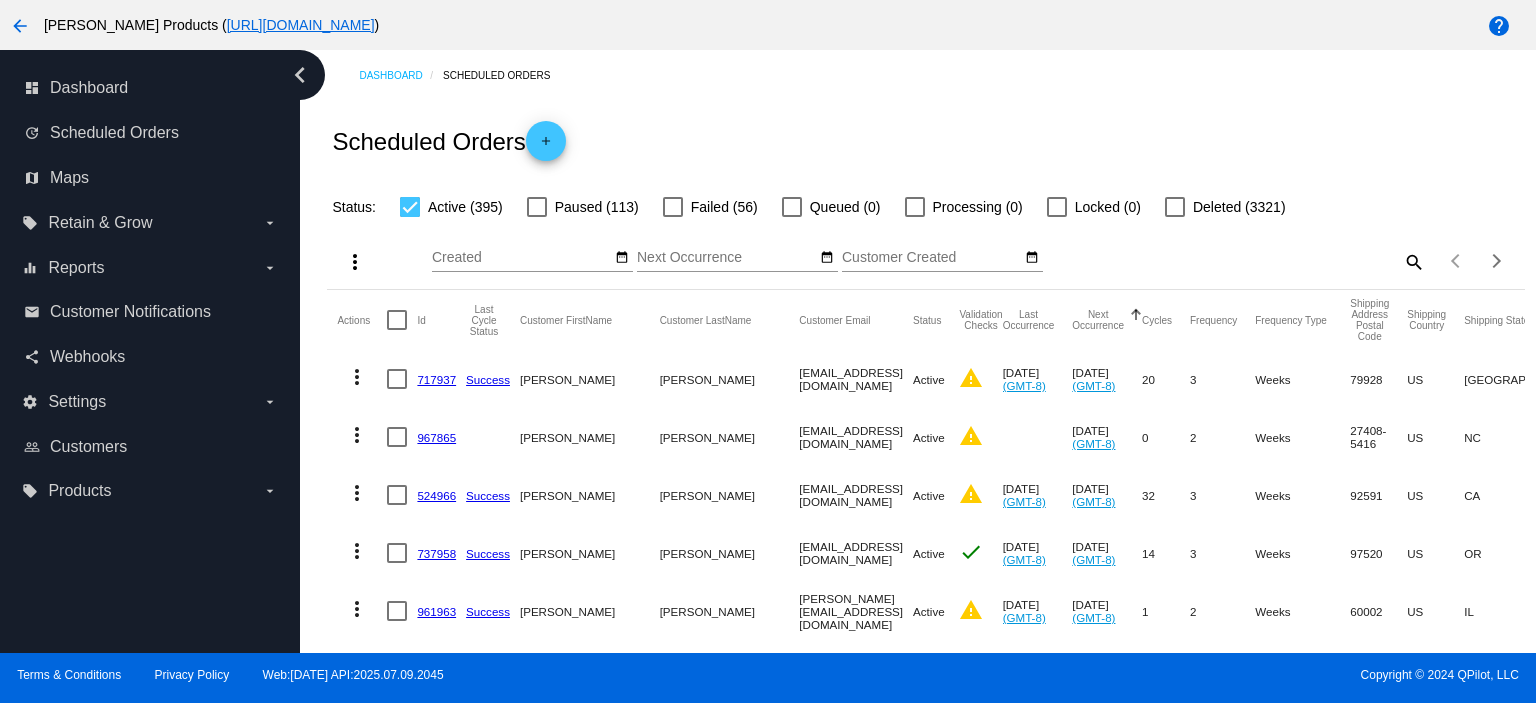 click on "717937" 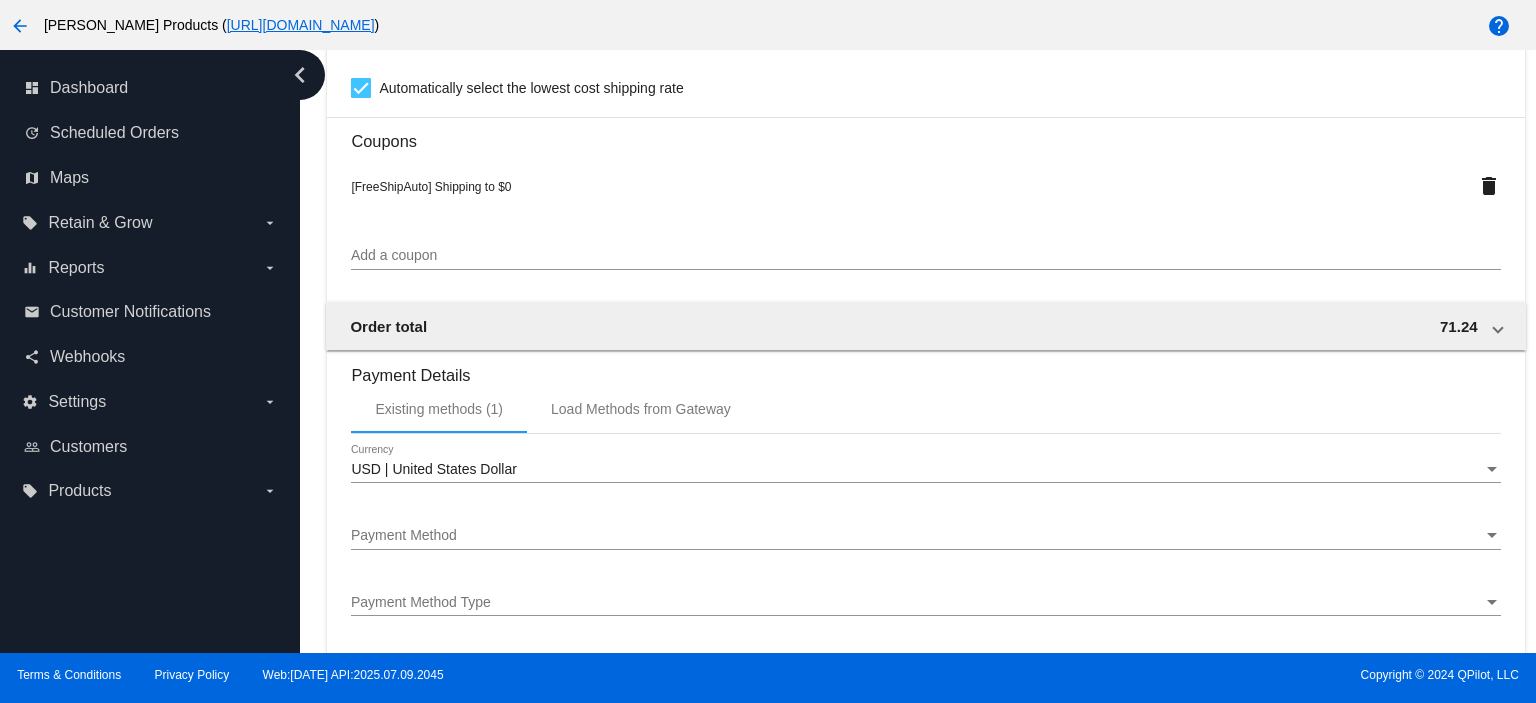 scroll, scrollTop: 1866, scrollLeft: 0, axis: vertical 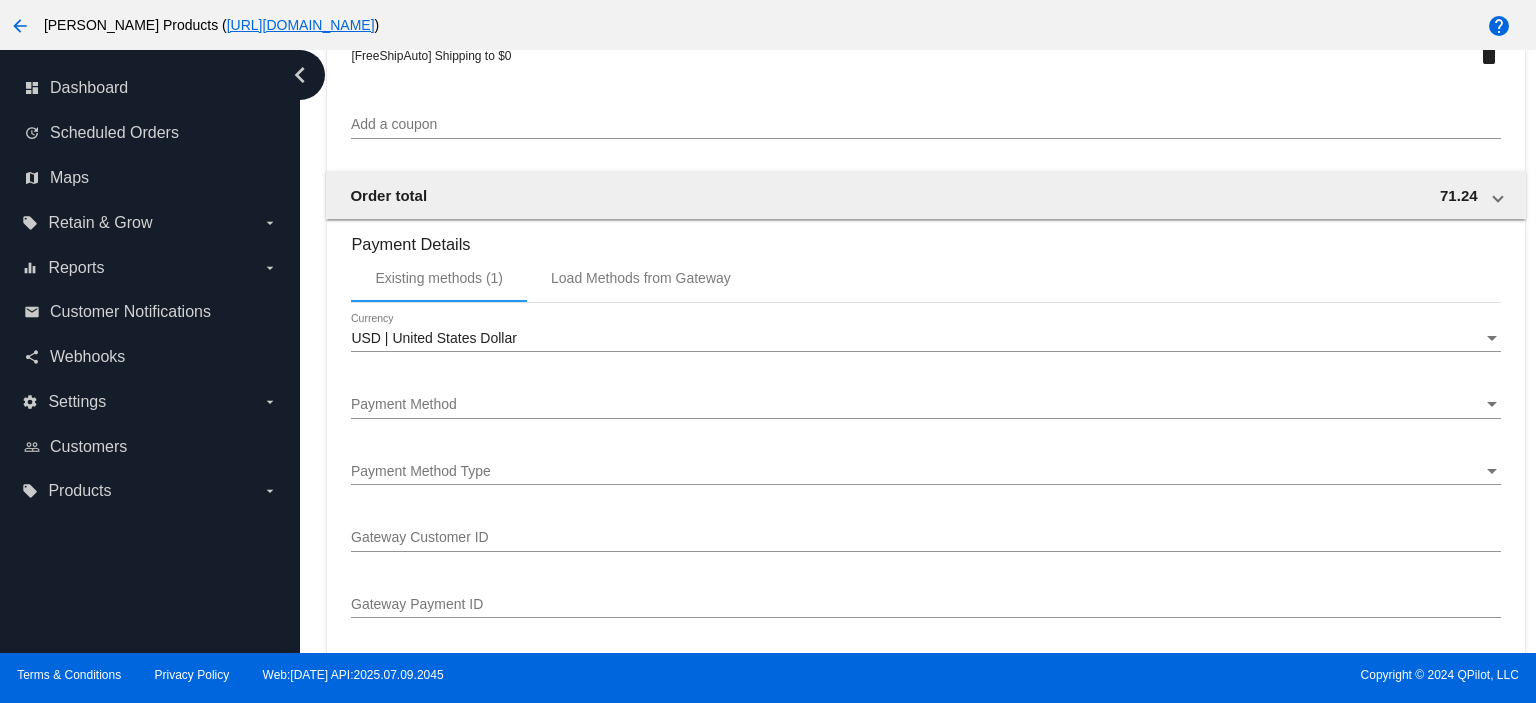 click on "Payment Method
Payment Method" at bounding box center [925, 399] 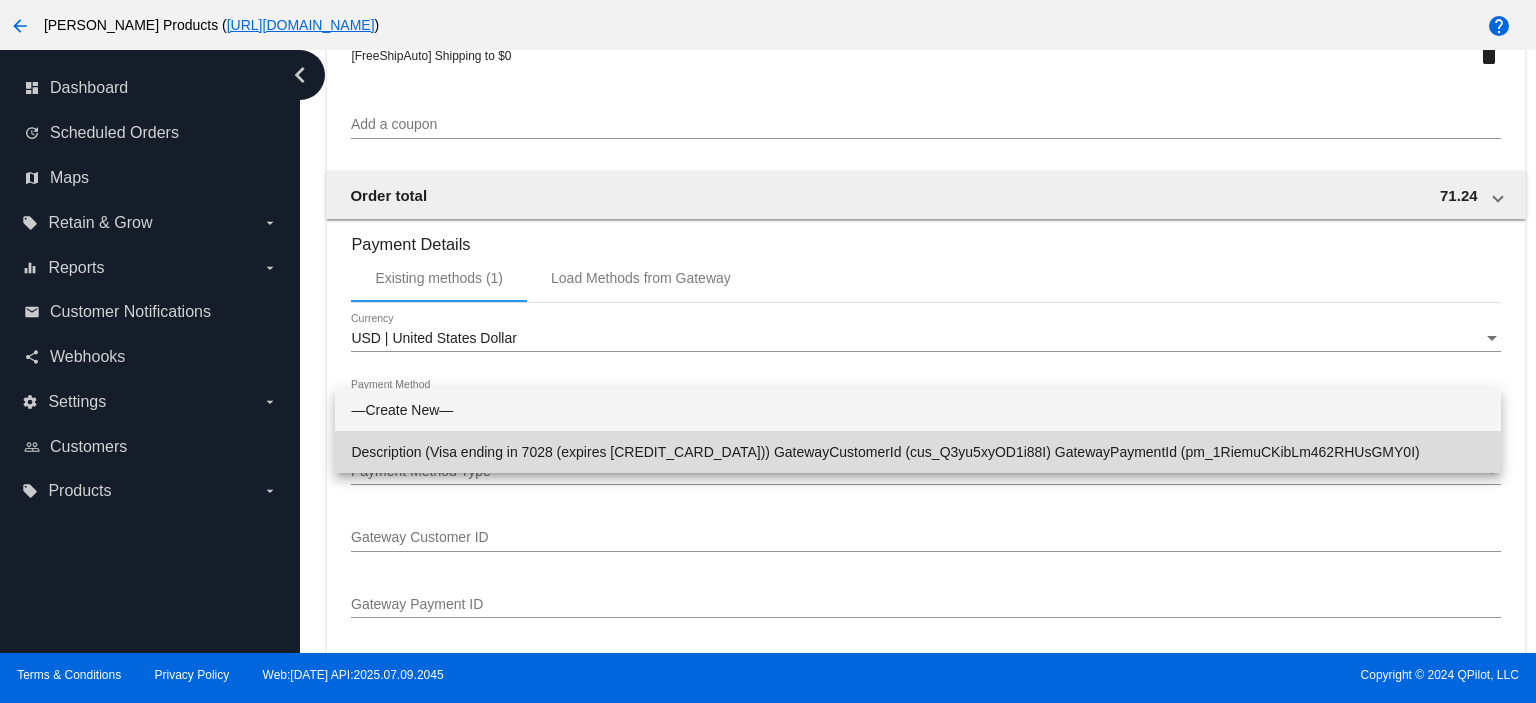 click on "Description (Visa ending in 7028 (expires [CREDIT_CARD_DATA])) GatewayCustomerId (cus_Q3yu5xyOD1i88I)
GatewayPaymentId (pm_1RiemuCKibLm462RHUsGMY0I)" at bounding box center (918, 452) 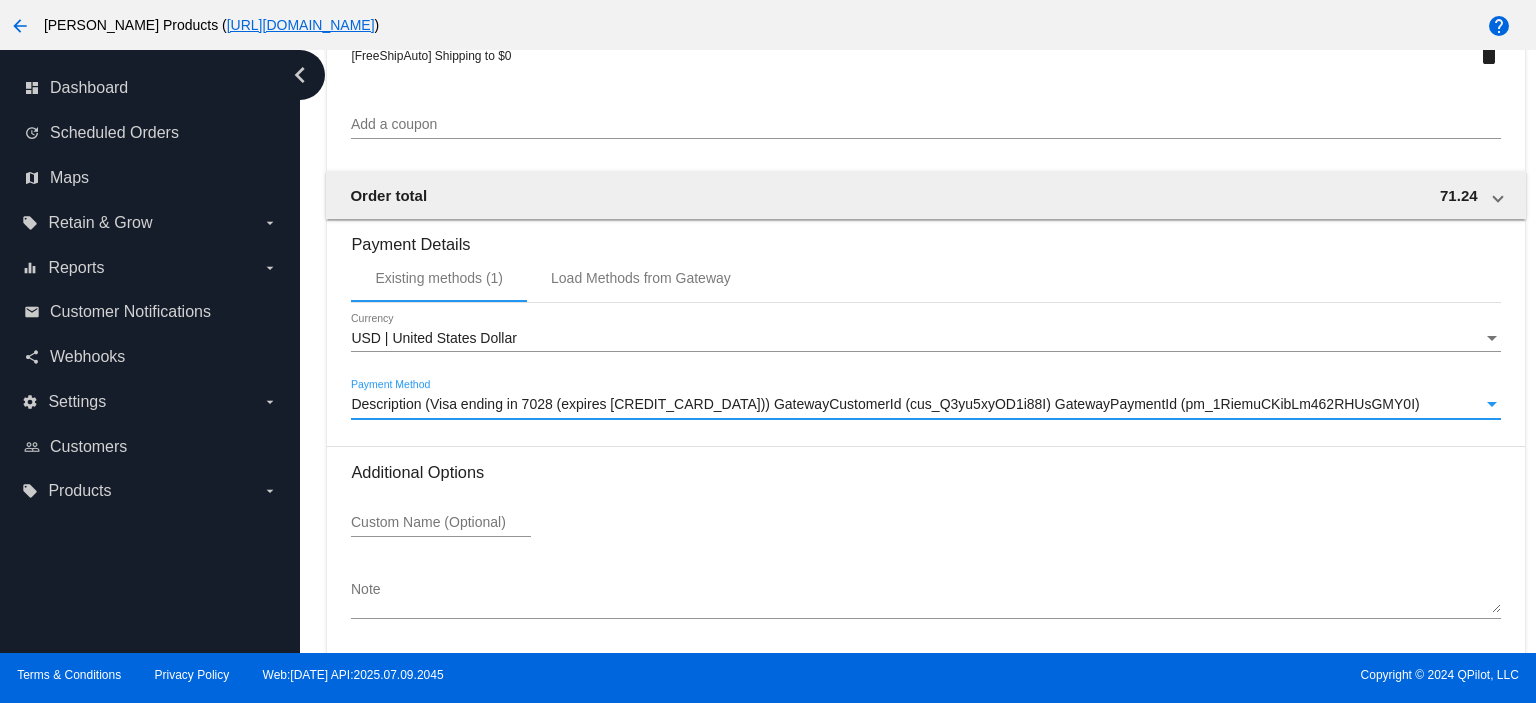 scroll, scrollTop: 1948, scrollLeft: 0, axis: vertical 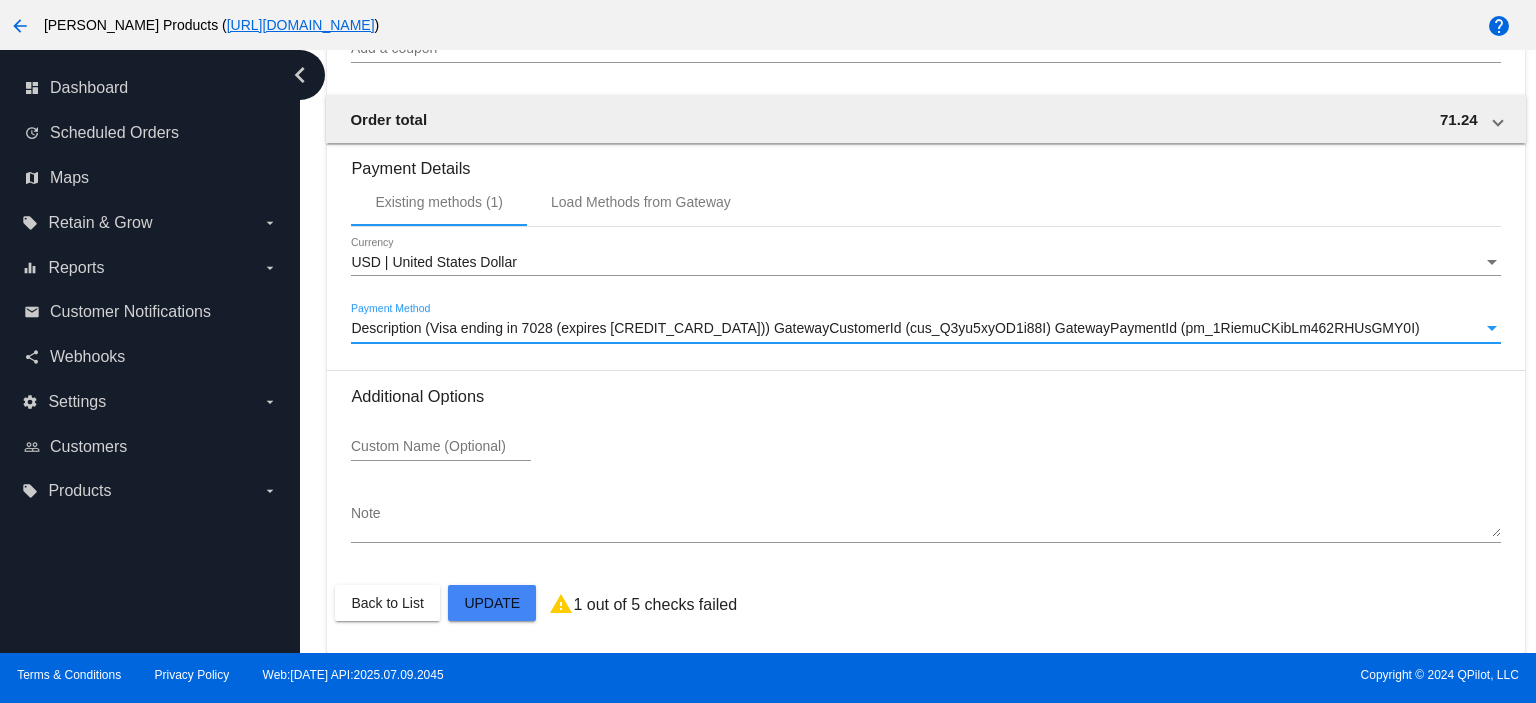 click on "Customer
4556437: [PERSON_NAME]
[EMAIL_ADDRESS][DOMAIN_NAME]
Customer Shipping
Enter Shipping Address Select A Saved Address (0)
Andi
Shipping First Name
[PERSON_NAME]
Shipping Last Name
[GEOGRAPHIC_DATA] | [GEOGRAPHIC_DATA]
Shipping Country
[STREET_ADDRESS]
[STREET_ADDRESS]
El paso
[GEOGRAPHIC_DATA]
[GEOGRAPHIC_DATA] | [US_STATE]
Shipping State
79928
Shipping Postcode
Scheduled Order Details
Frequency:
Every 3 weeks
Active
Status" 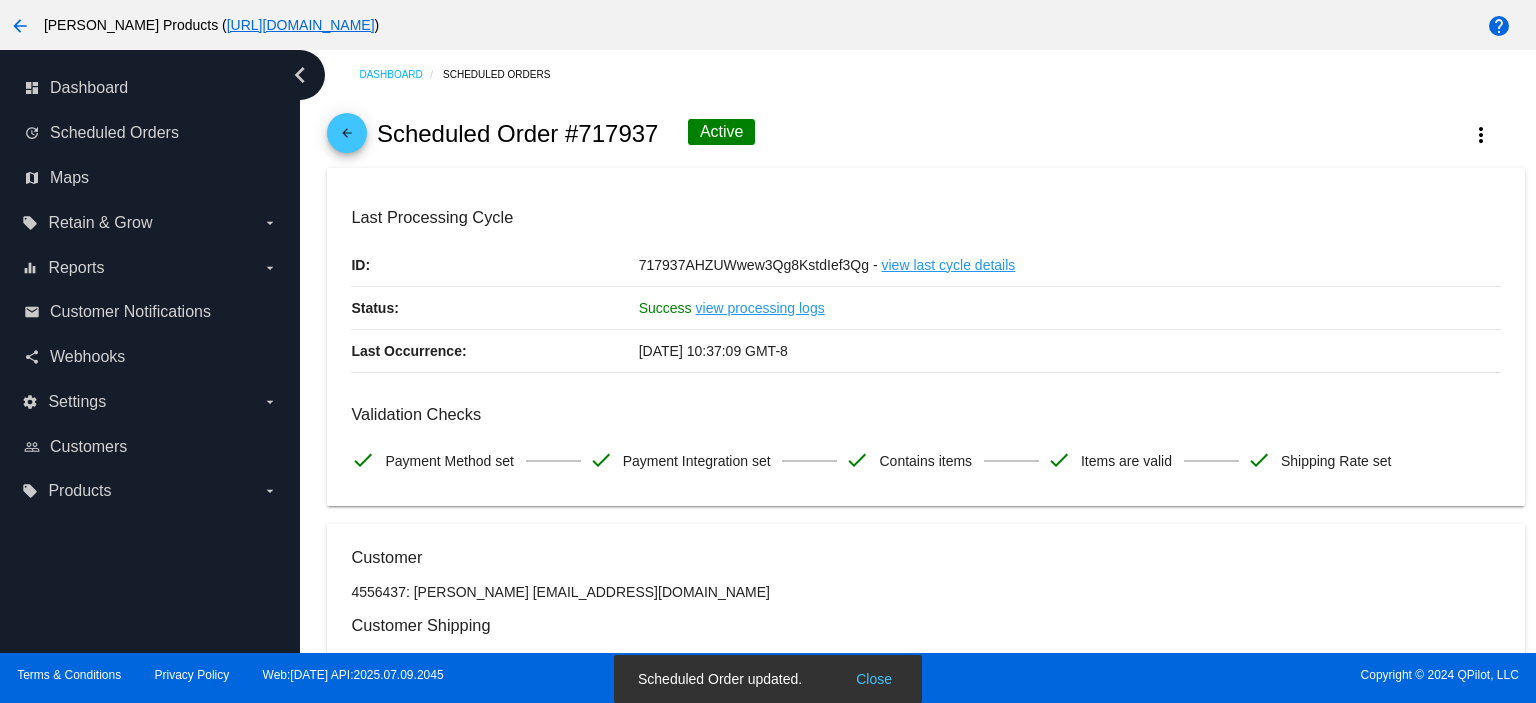 scroll, scrollTop: 0, scrollLeft: 0, axis: both 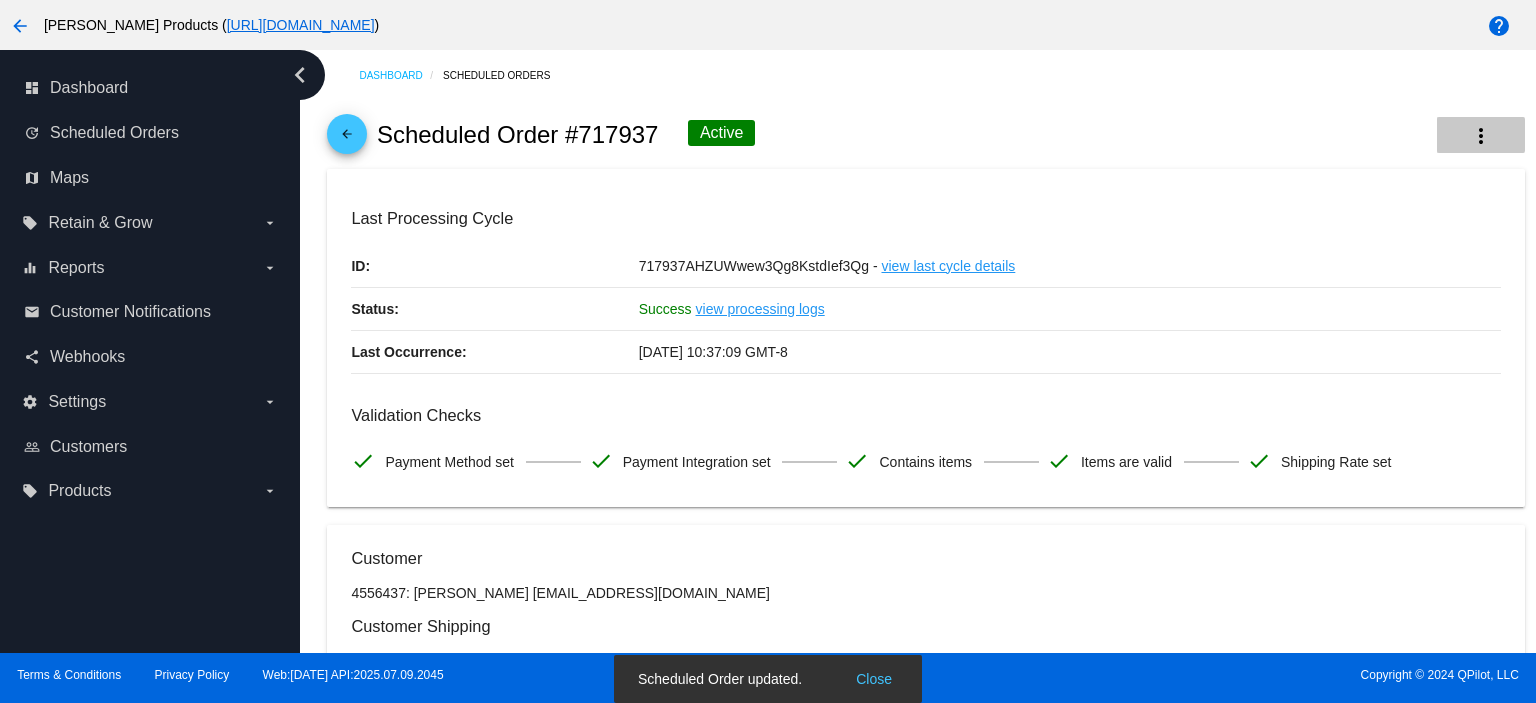 click on "more_vert" 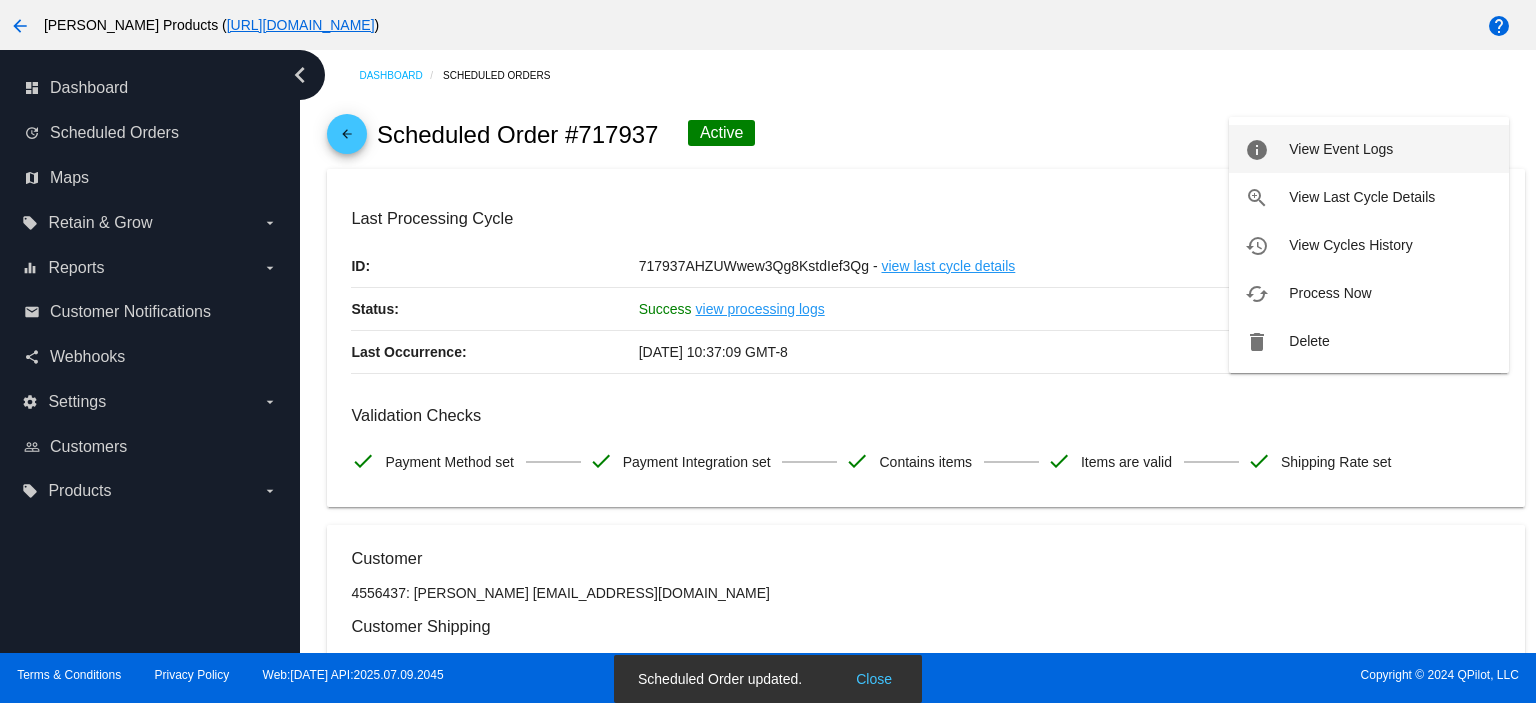 click on "View Event Logs" at bounding box center [1341, 149] 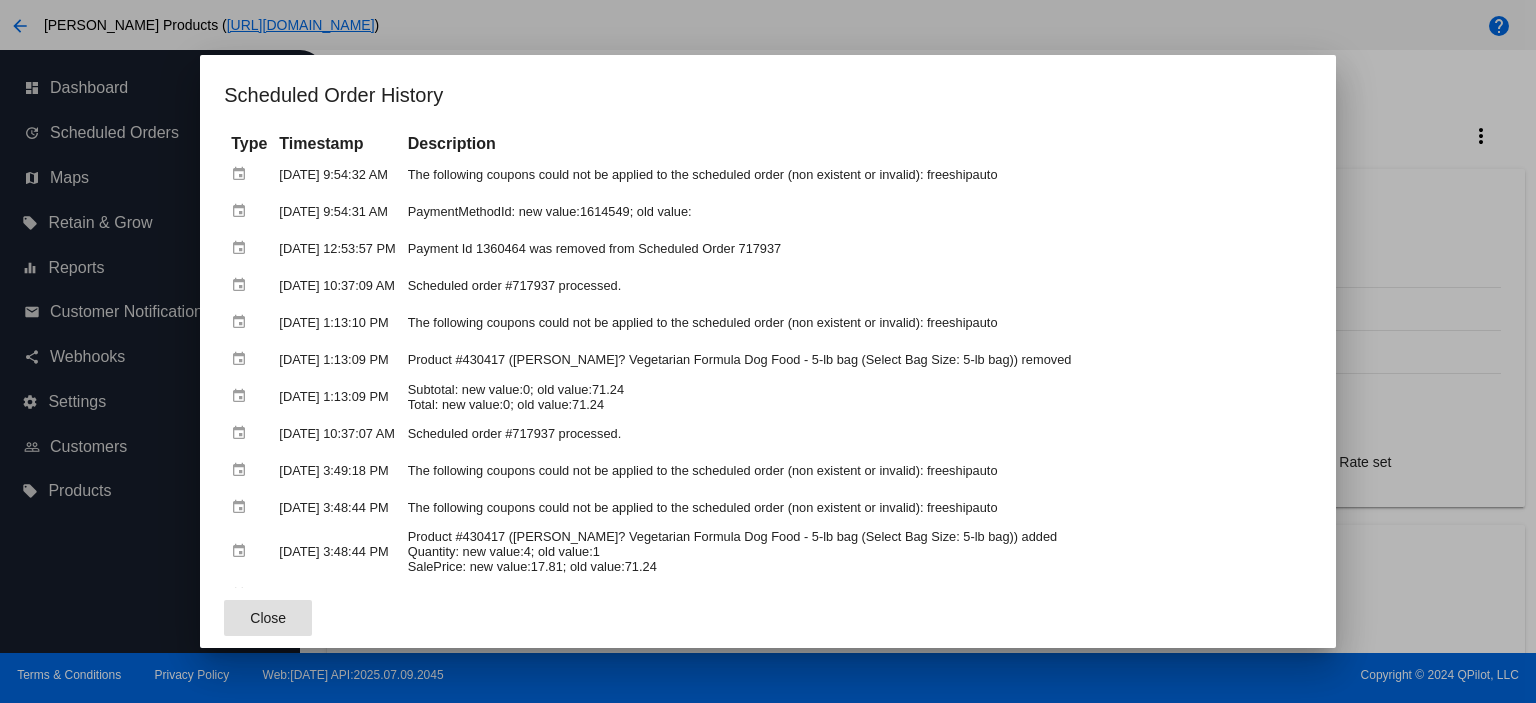 click on "Close" 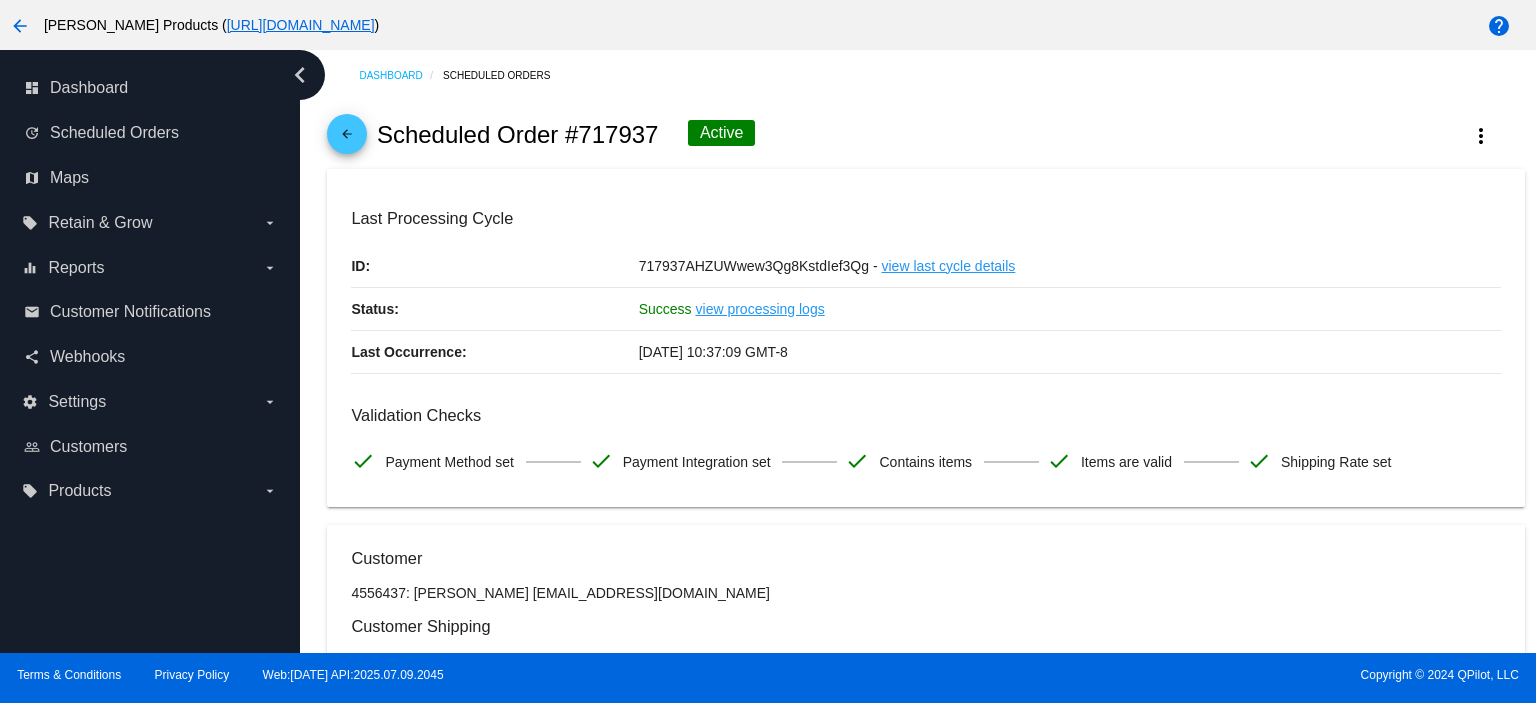 click on "arrow_back" 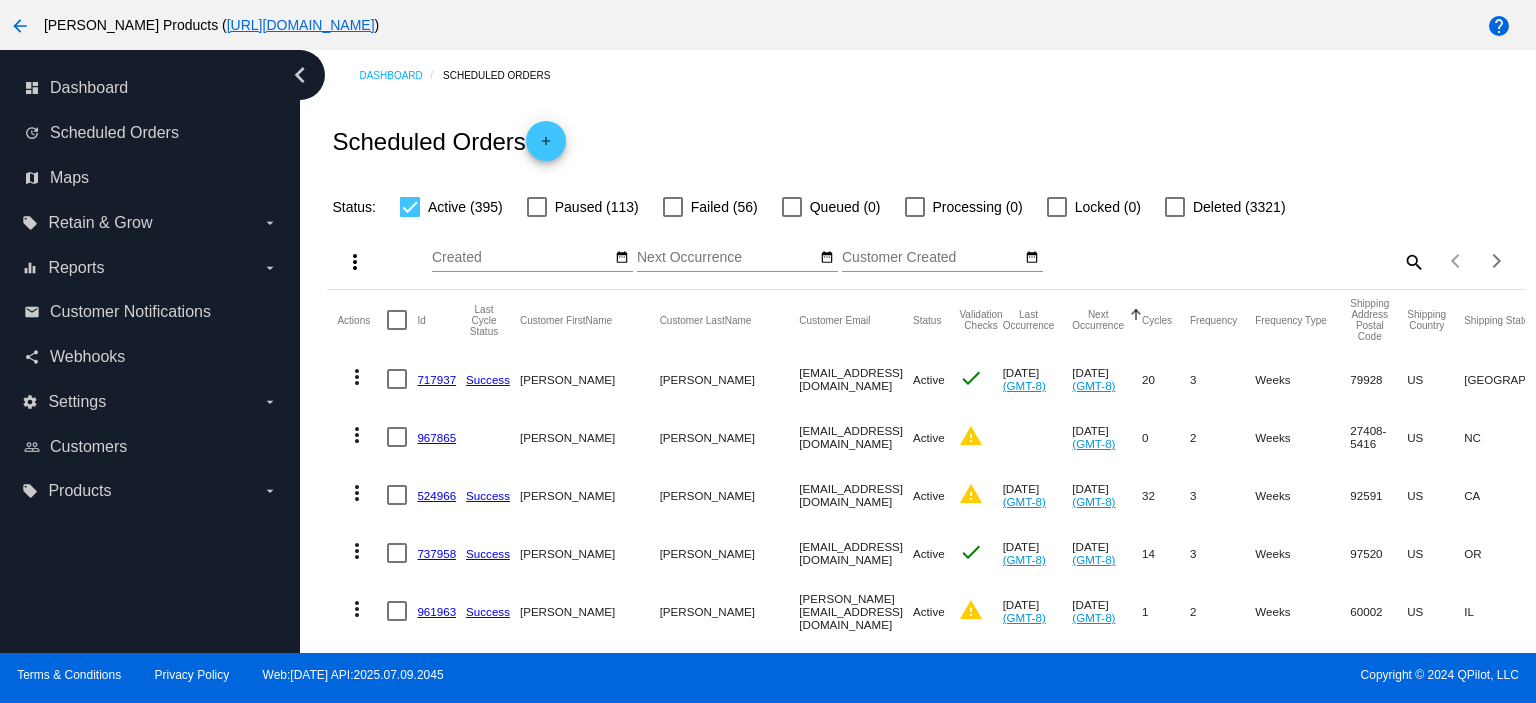 click on "967865" 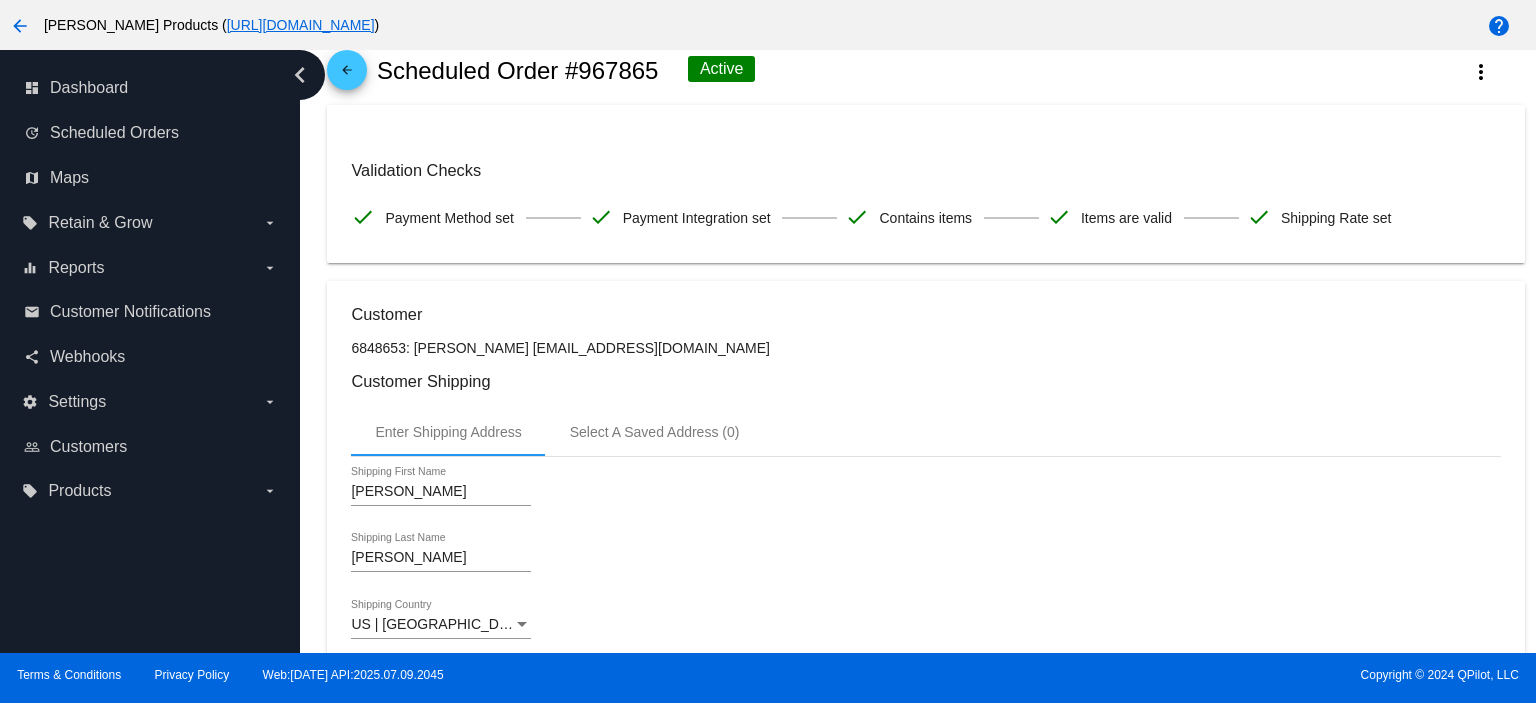 scroll, scrollTop: 0, scrollLeft: 0, axis: both 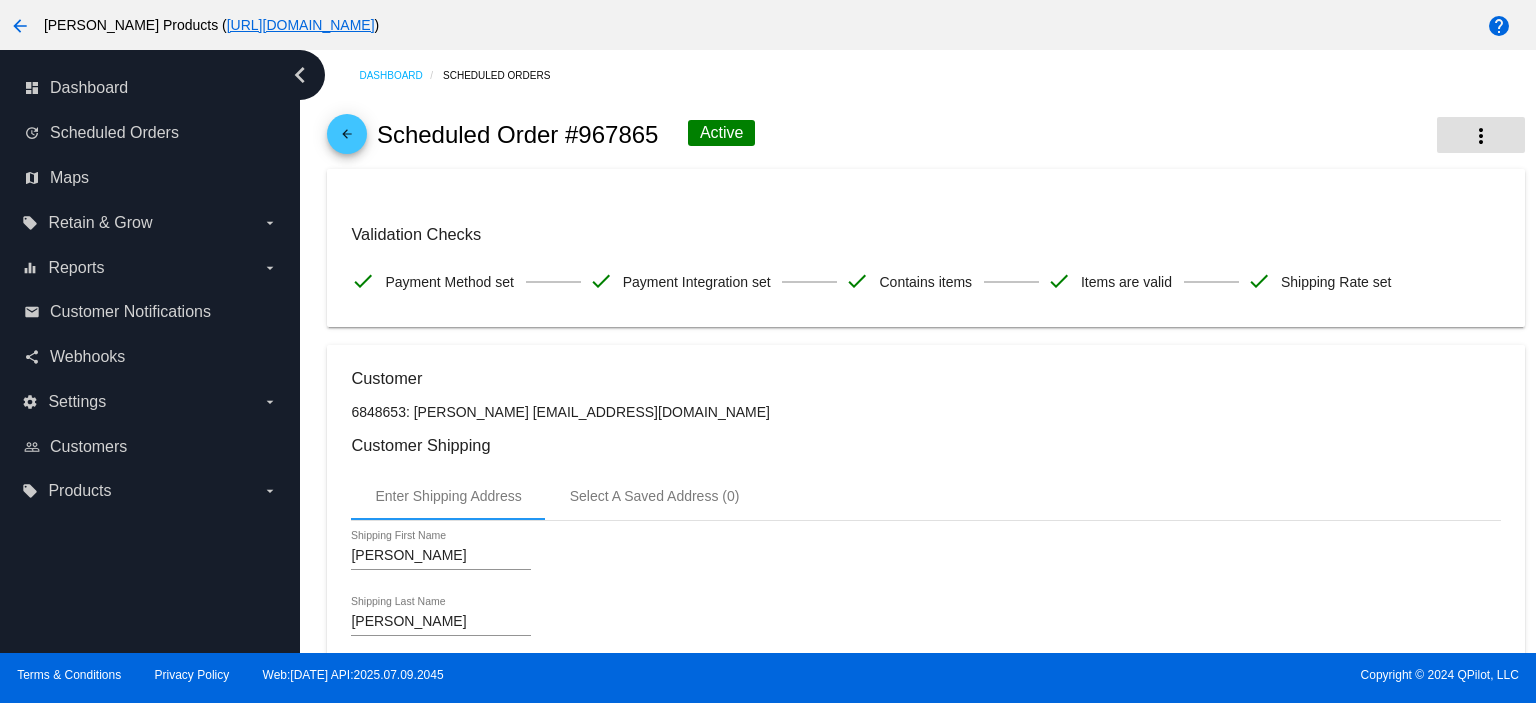 click on "more_vert" 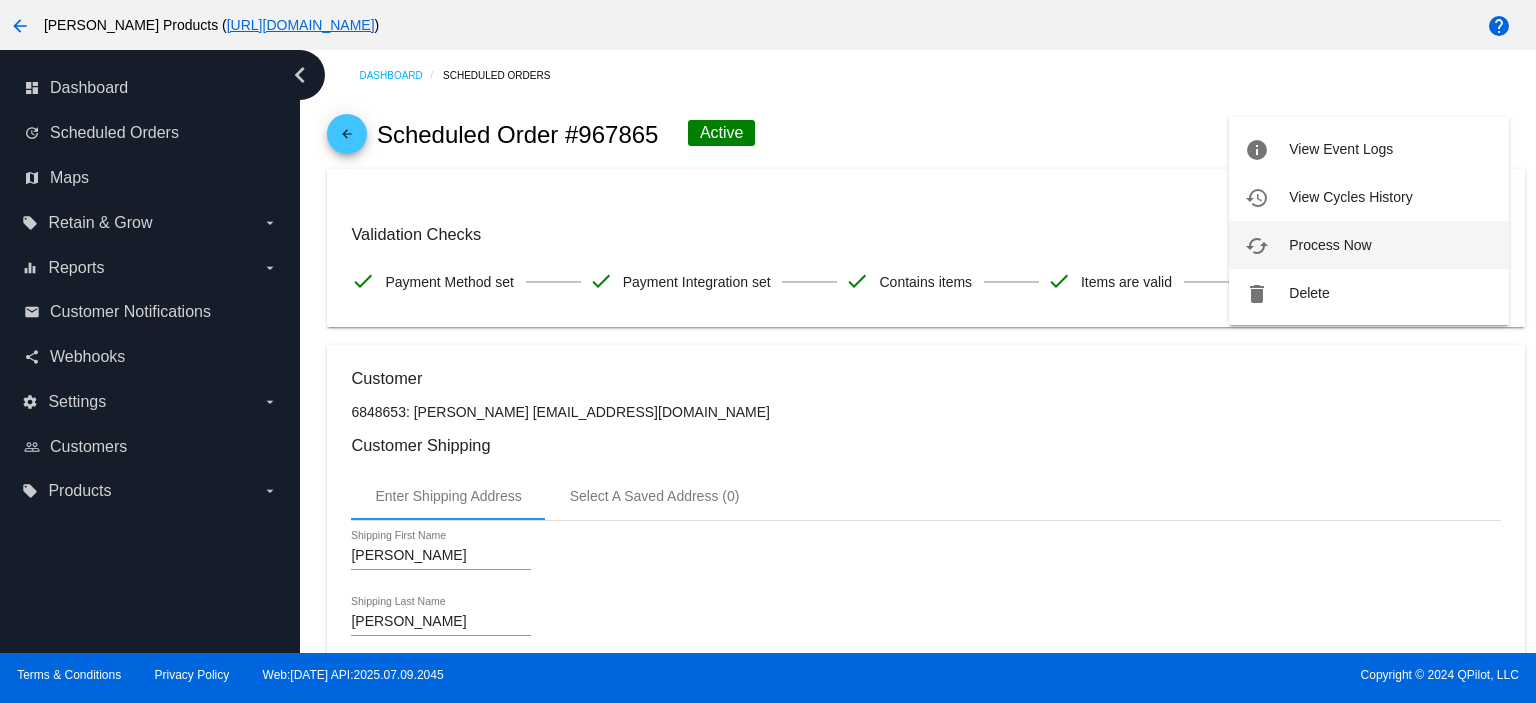 click on "Process Now" at bounding box center (1330, 245) 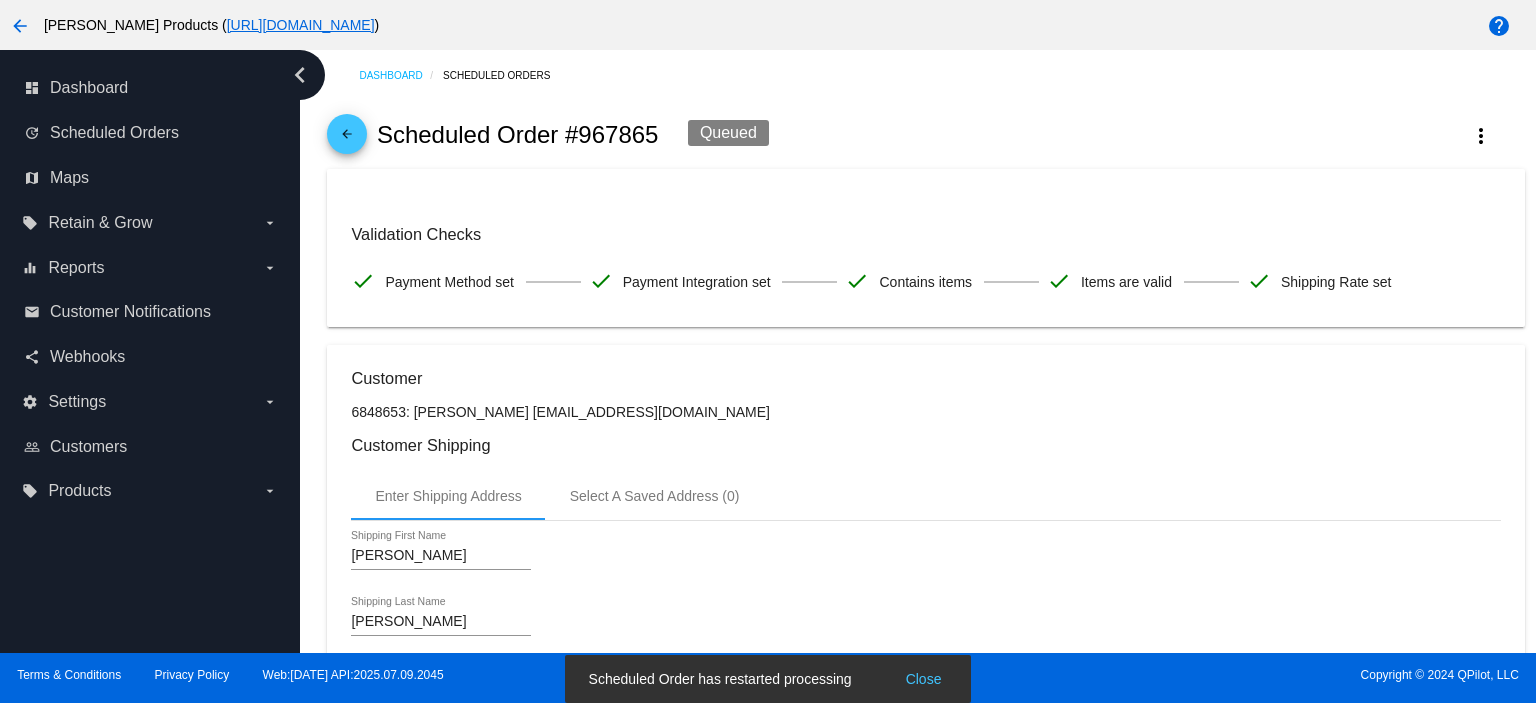 click on "arrow_back" 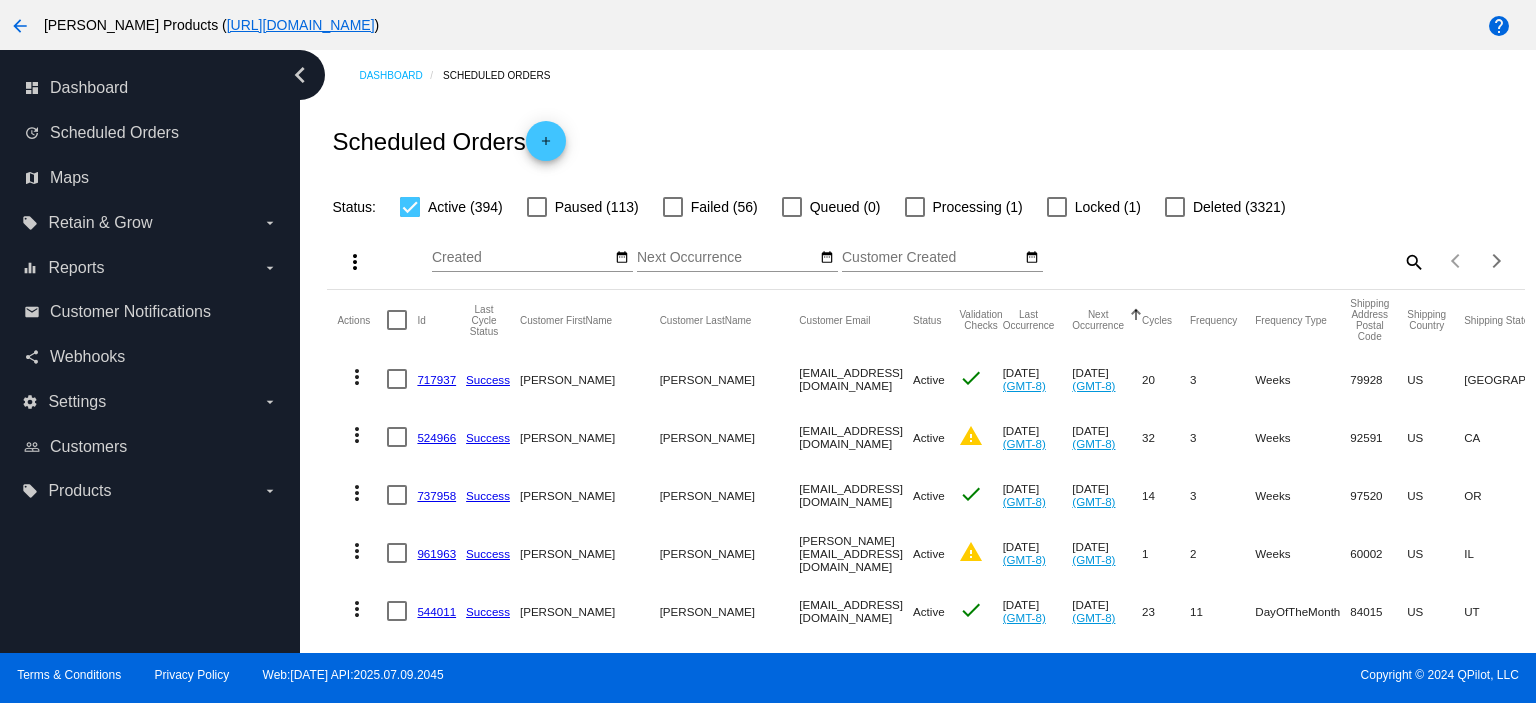 click on "524966" 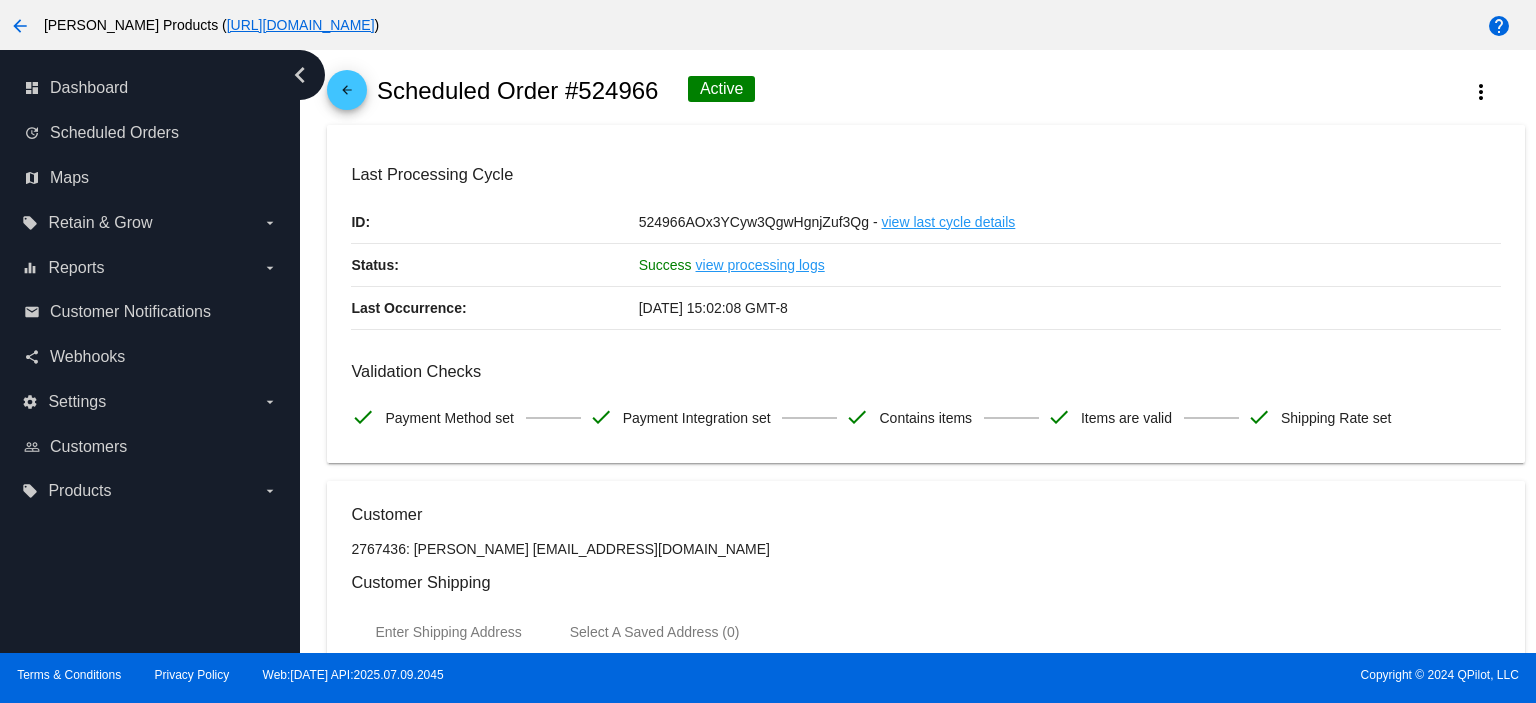 scroll, scrollTop: 0, scrollLeft: 0, axis: both 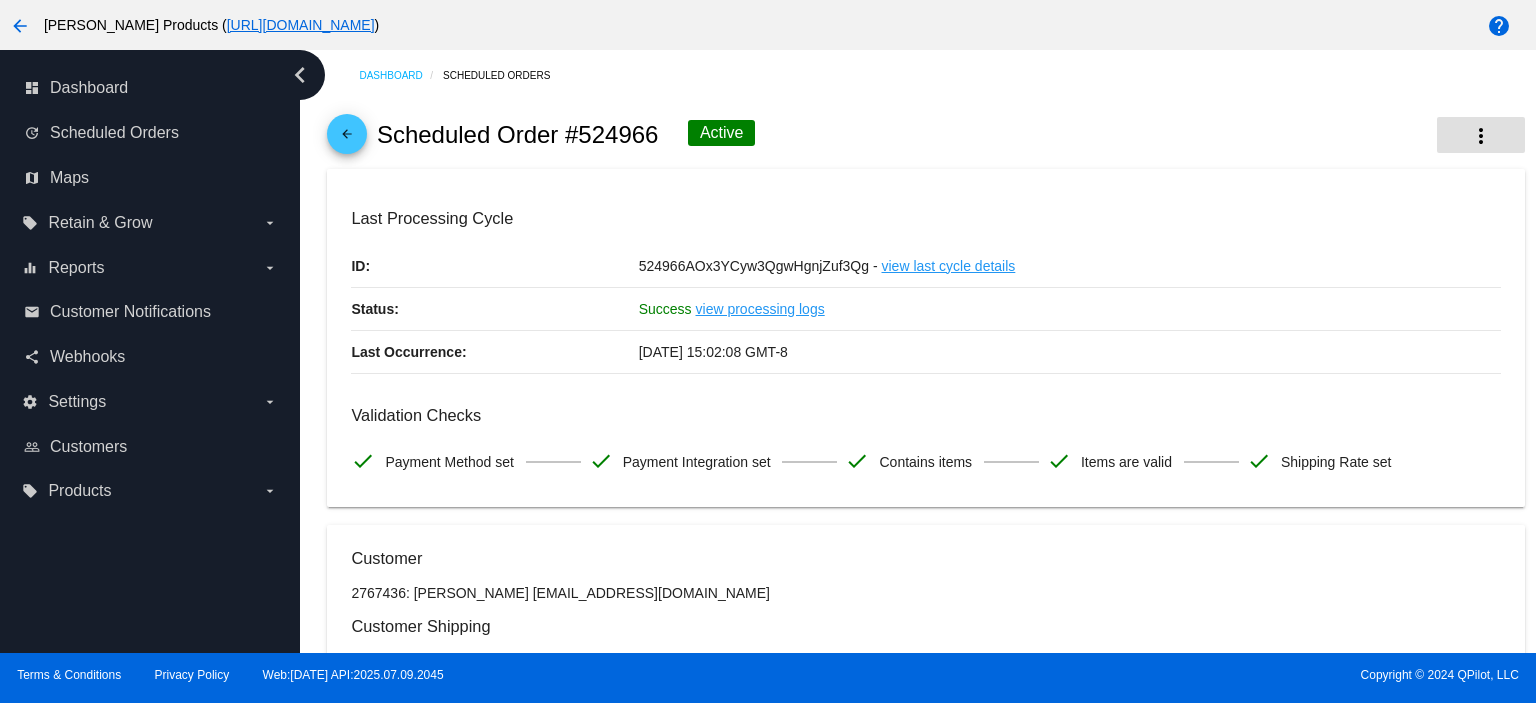 click on "more_vert" 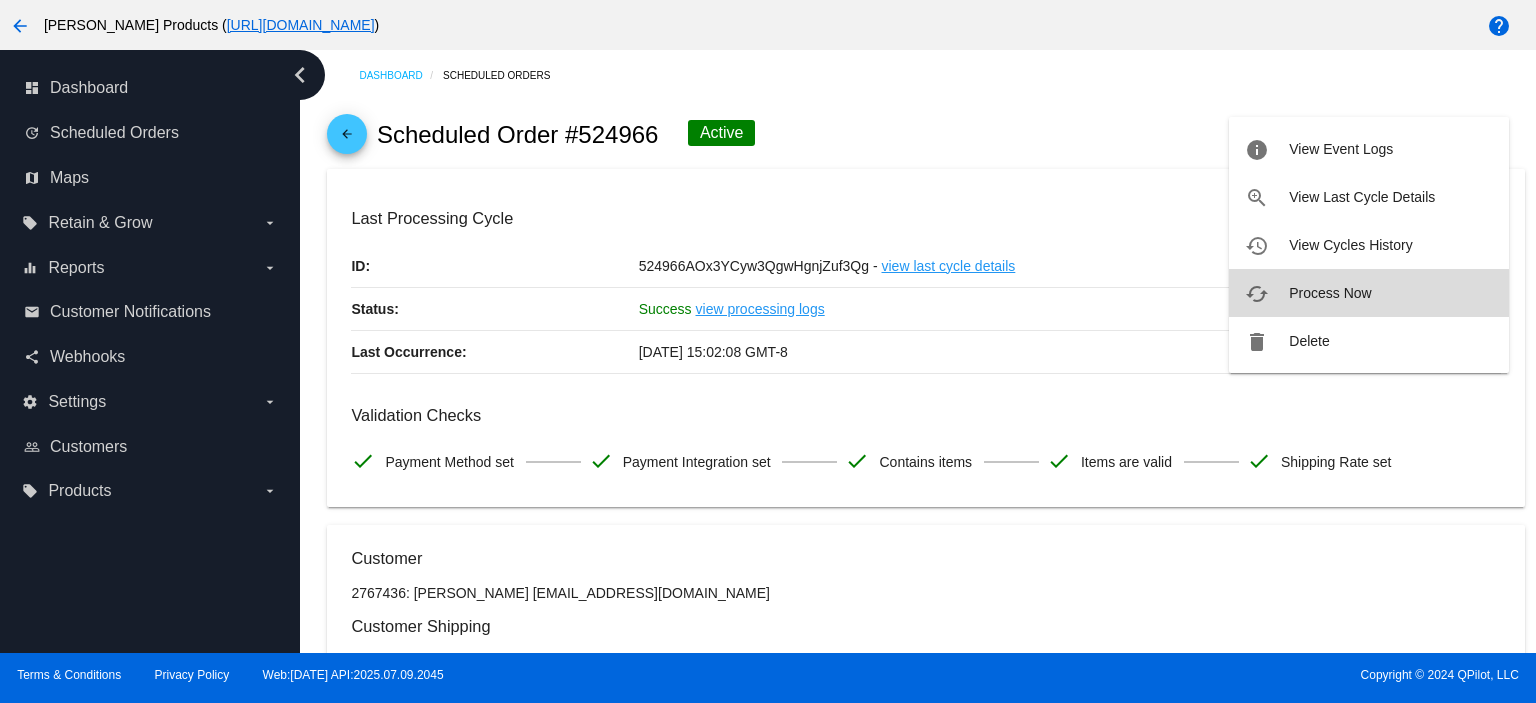 click on "Process Now" at bounding box center [1330, 293] 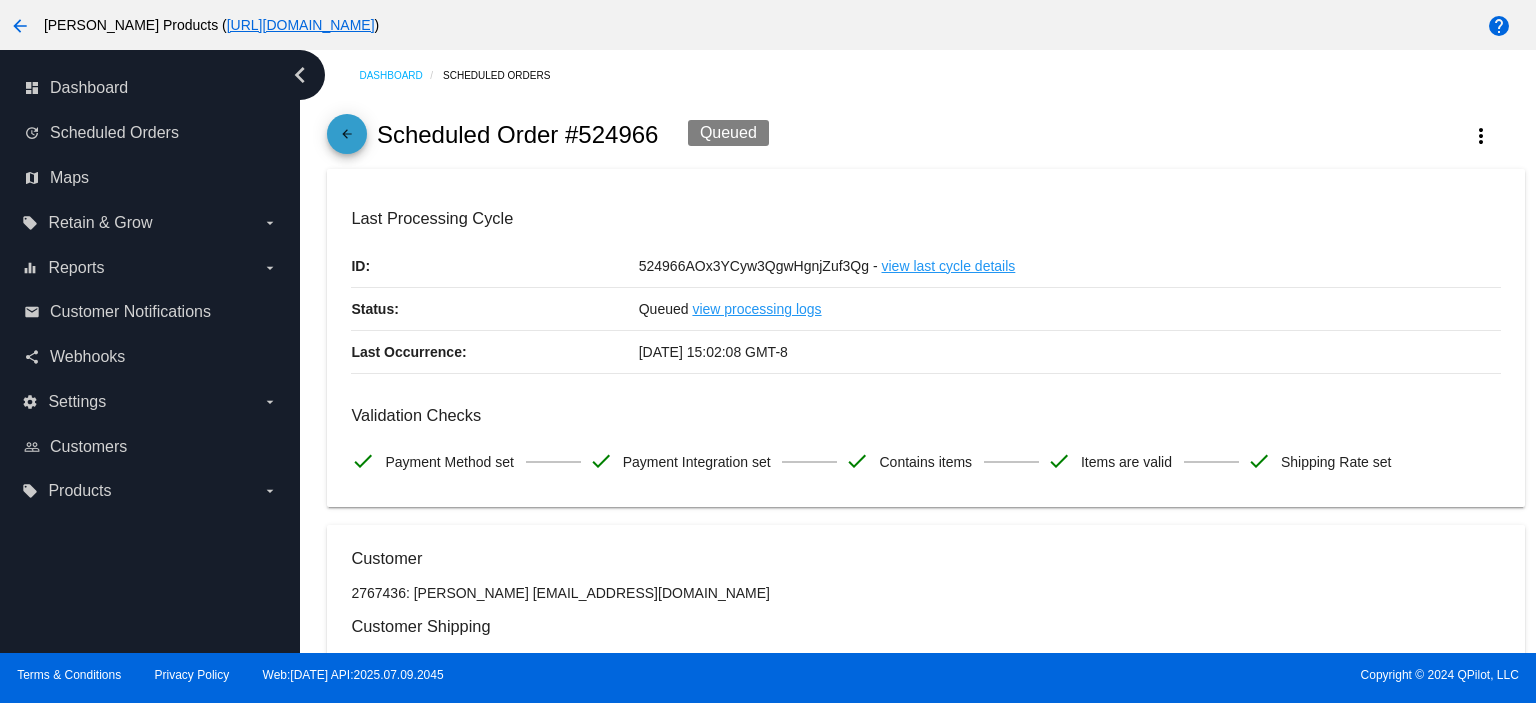 click on "arrow_back" 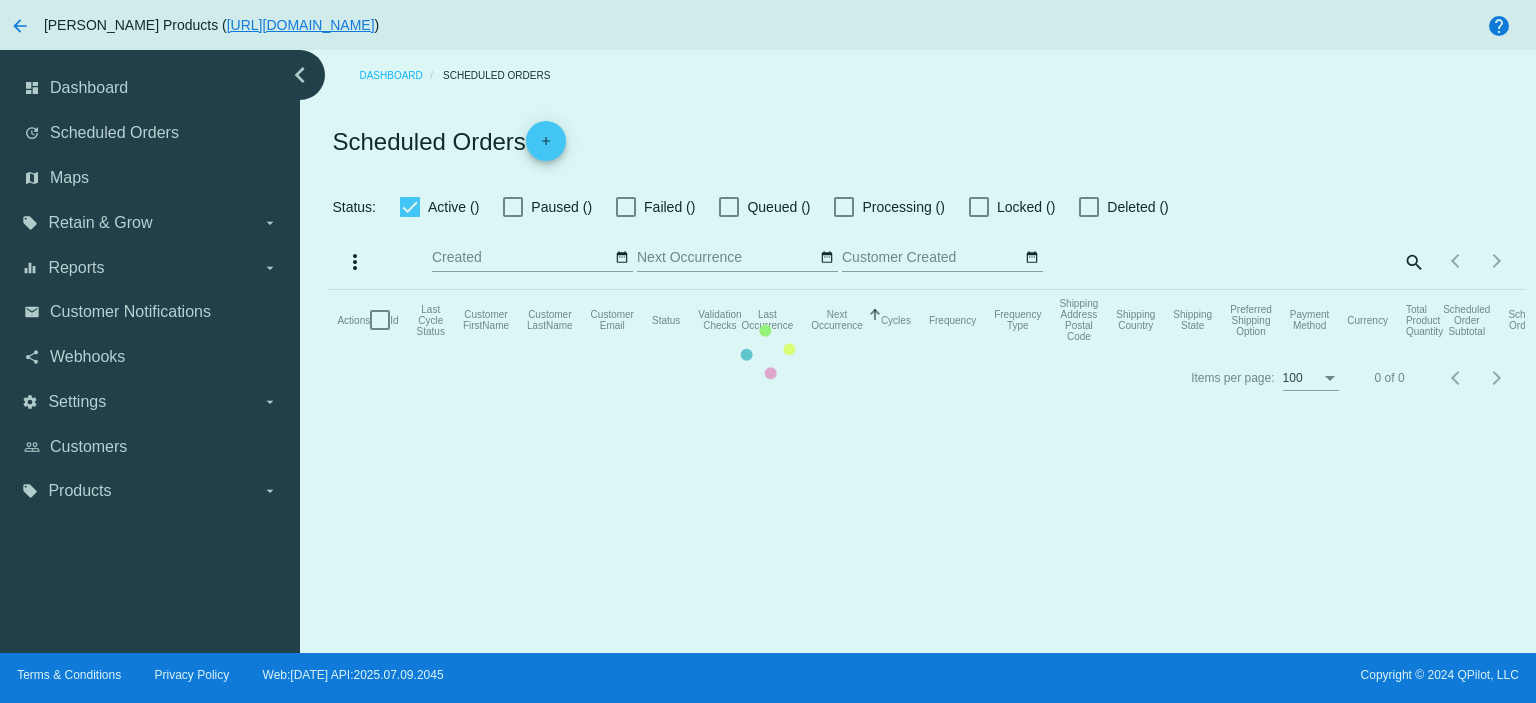click on "Actions
Id   Last Cycle Status   Customer FirstName   Customer LastName   Customer Email   Status   Validation Checks   Last Occurrence   Next Occurrence   Sorted by NextOccurrenceUtc ascending  Cycles   Frequency   Frequency Type   Shipping Address Postal Code
Shipping Country
Shipping State
Preferred Shipping Option
Payment Method   Currency   Total Product Quantity   Scheduled Order Subtotal
Scheduled Order LTV" 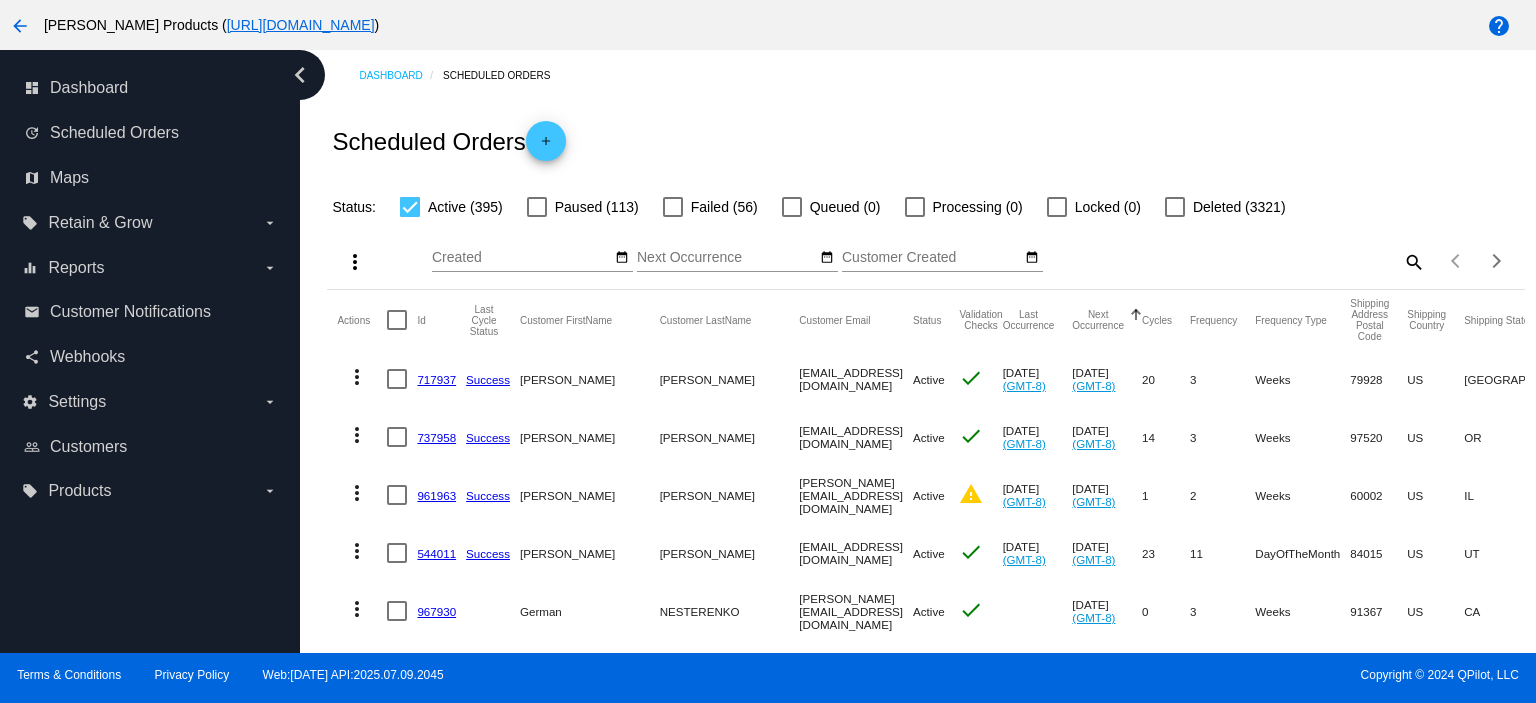 click at bounding box center [673, 207] 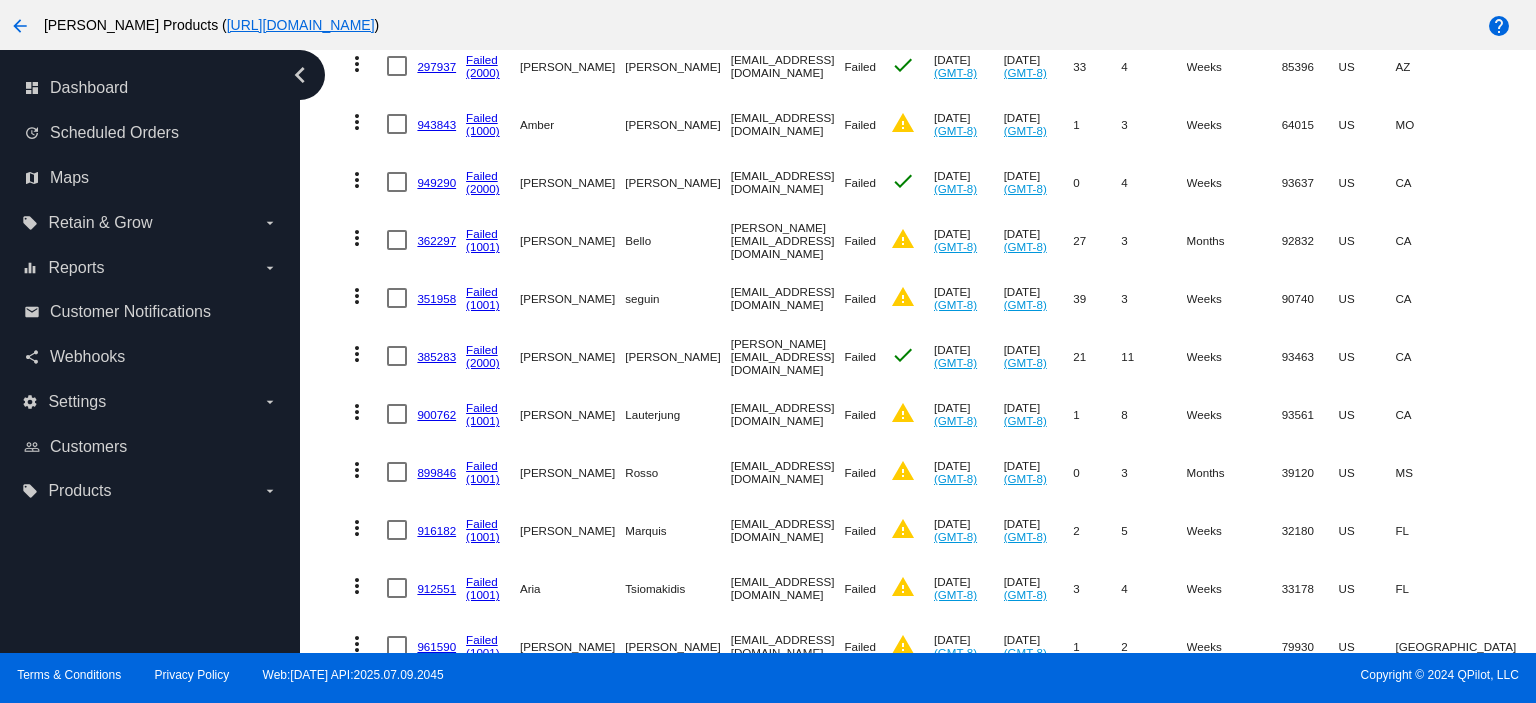scroll, scrollTop: 3333, scrollLeft: 0, axis: vertical 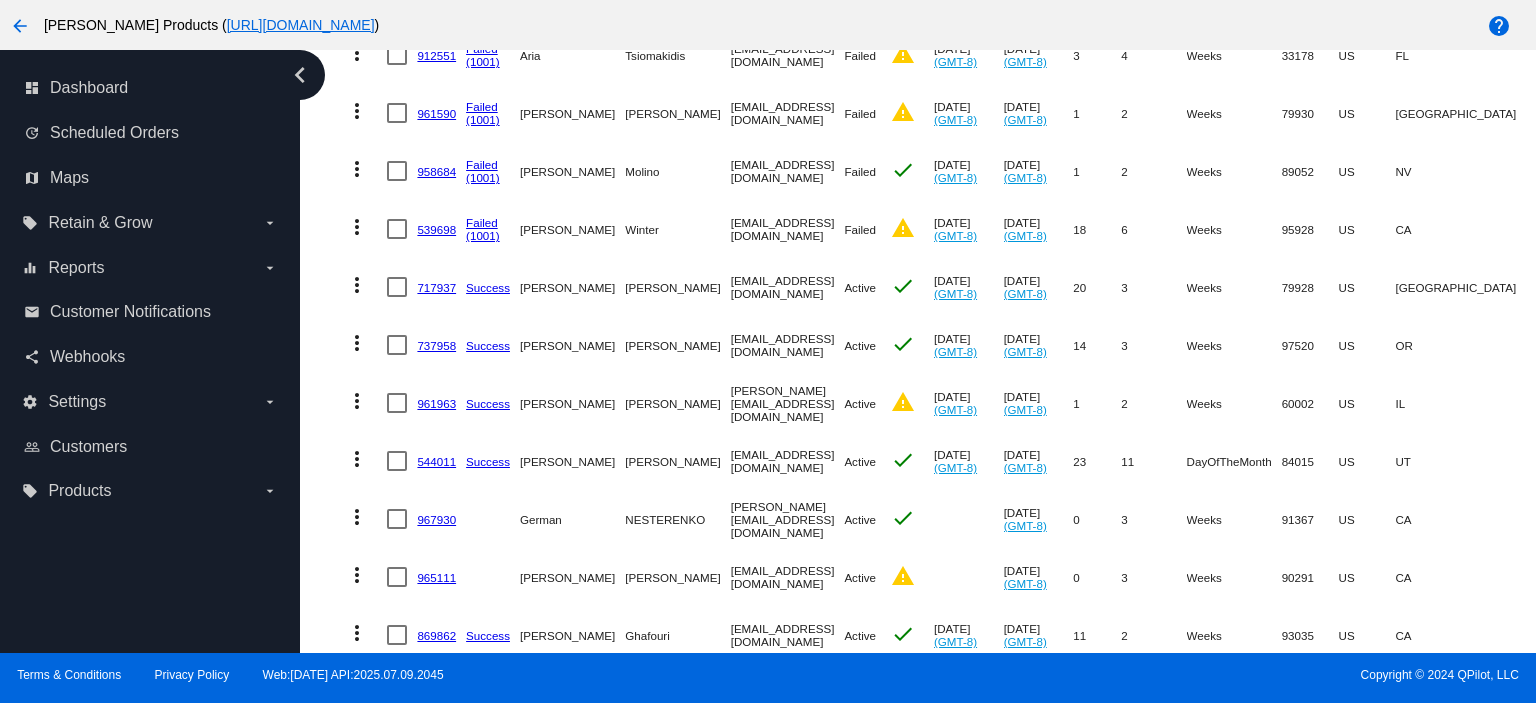 click on "544011" 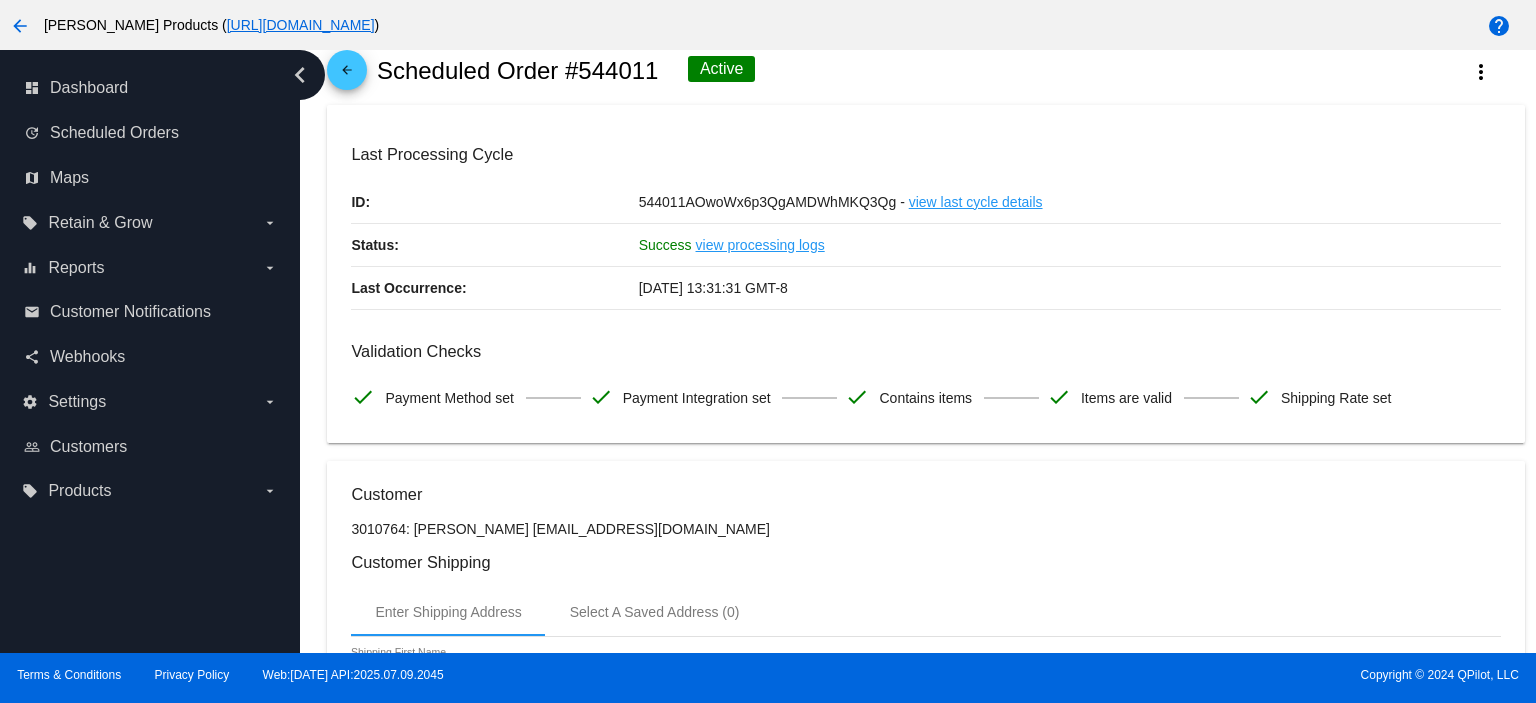 scroll, scrollTop: 0, scrollLeft: 0, axis: both 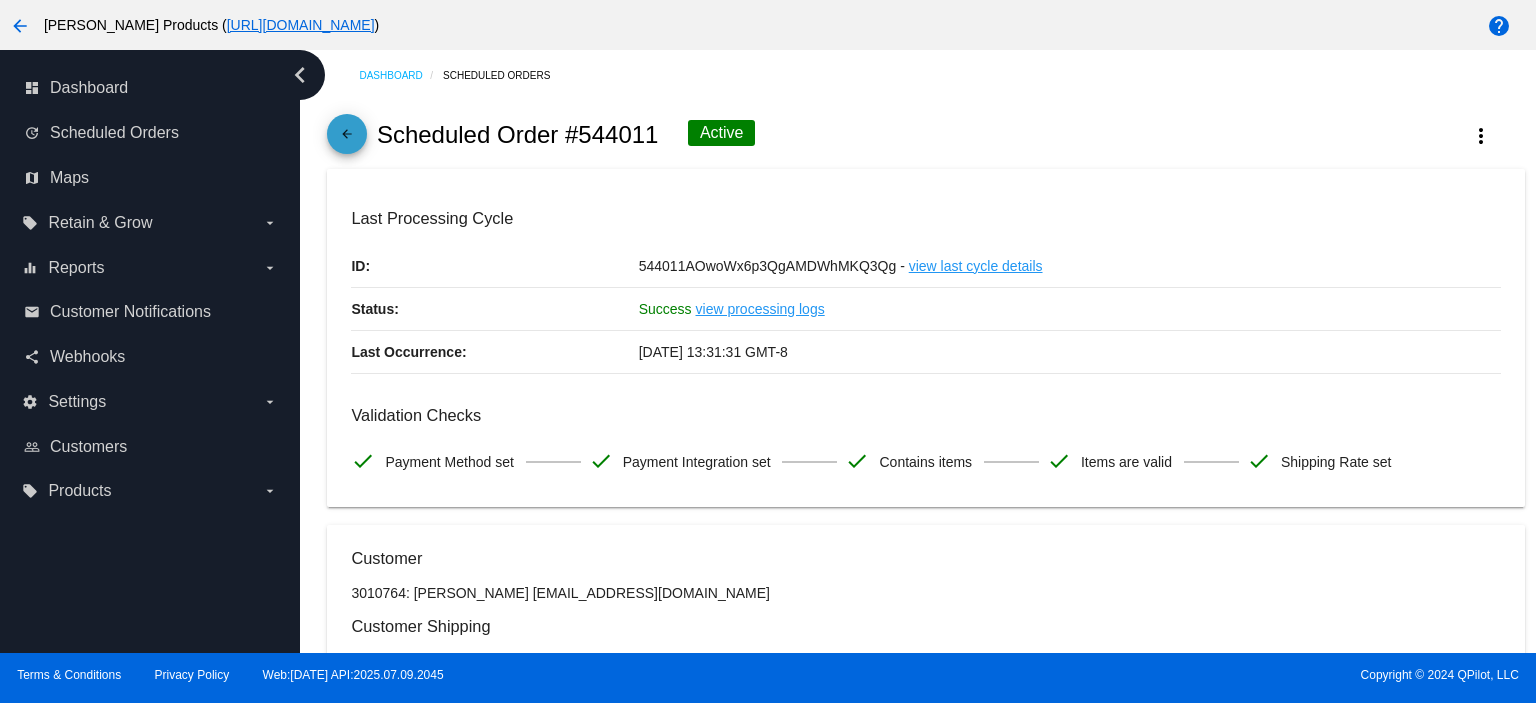 click on "arrow_back" 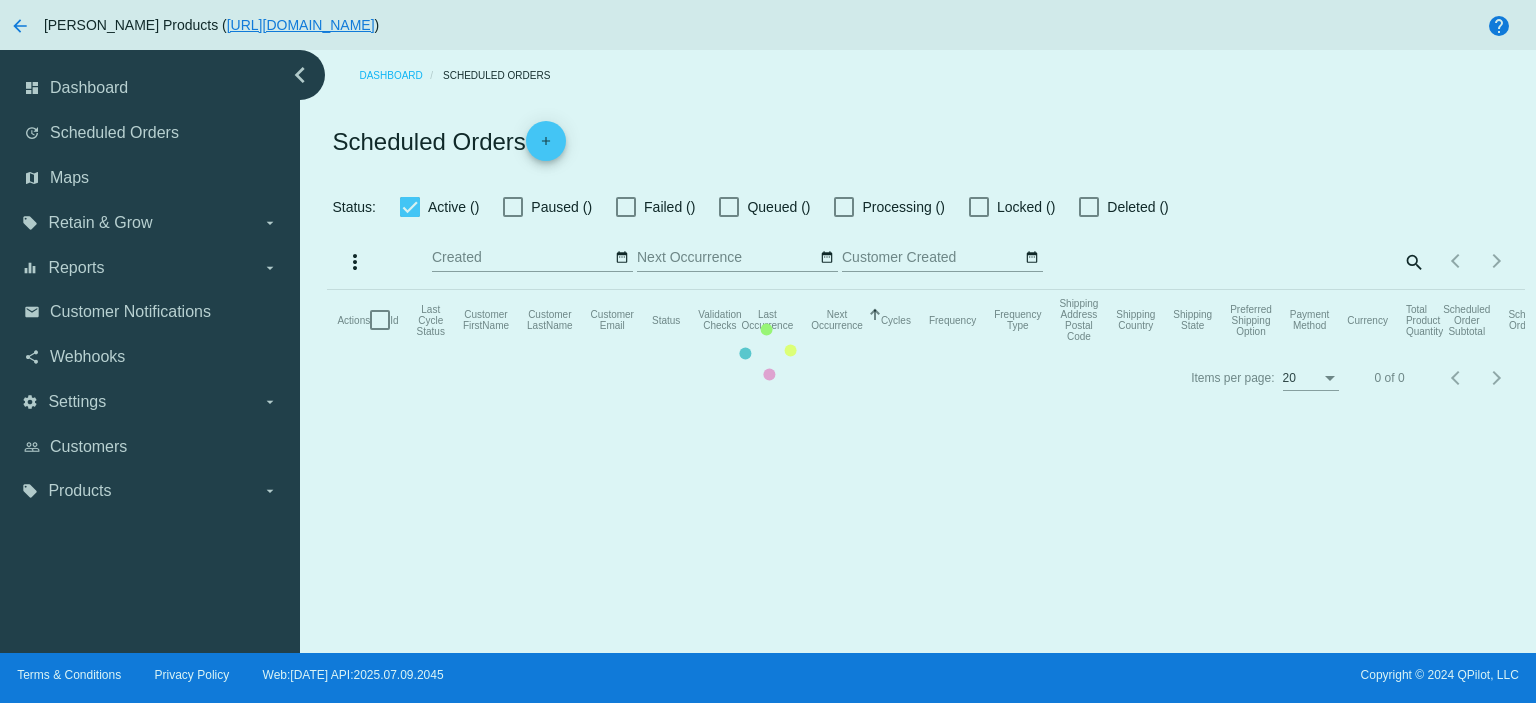 checkbox on "true" 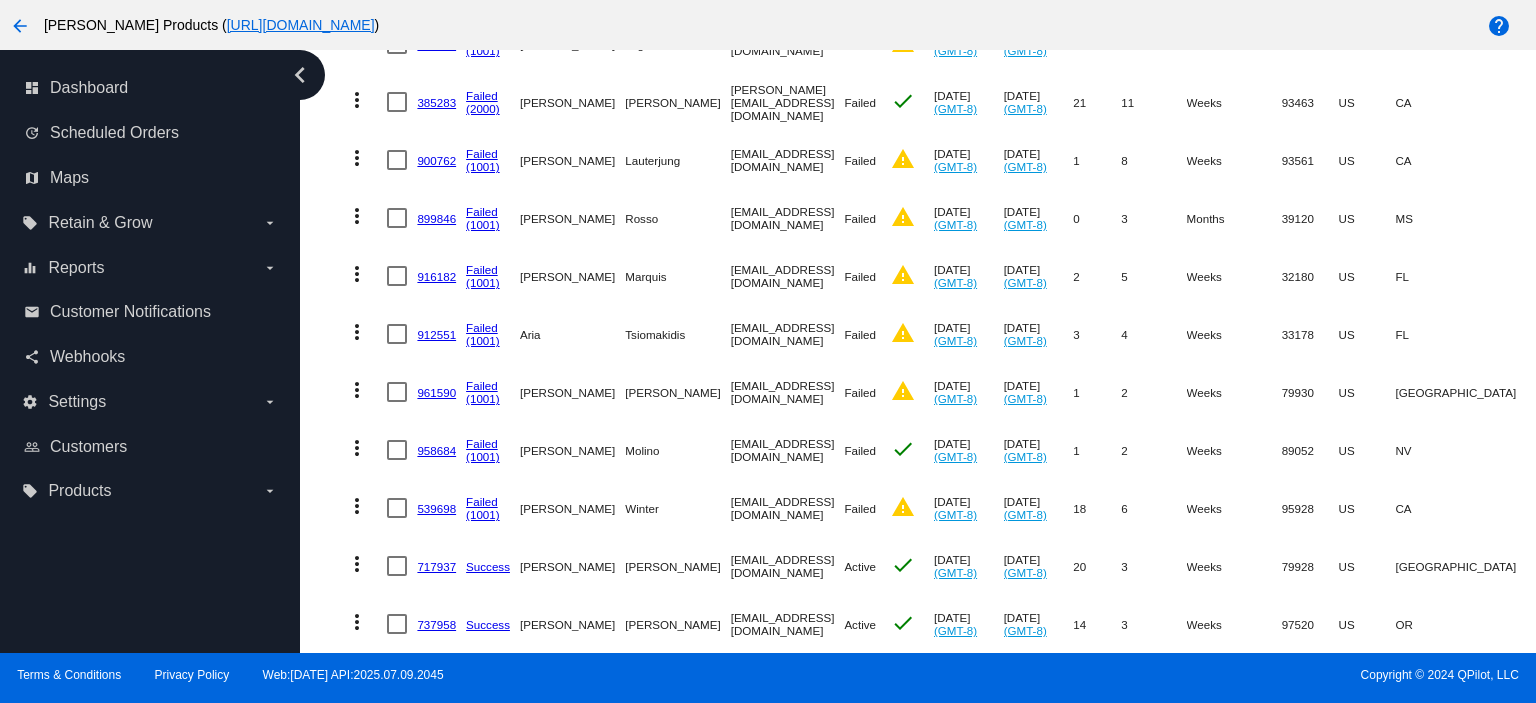 scroll, scrollTop: 3066, scrollLeft: 0, axis: vertical 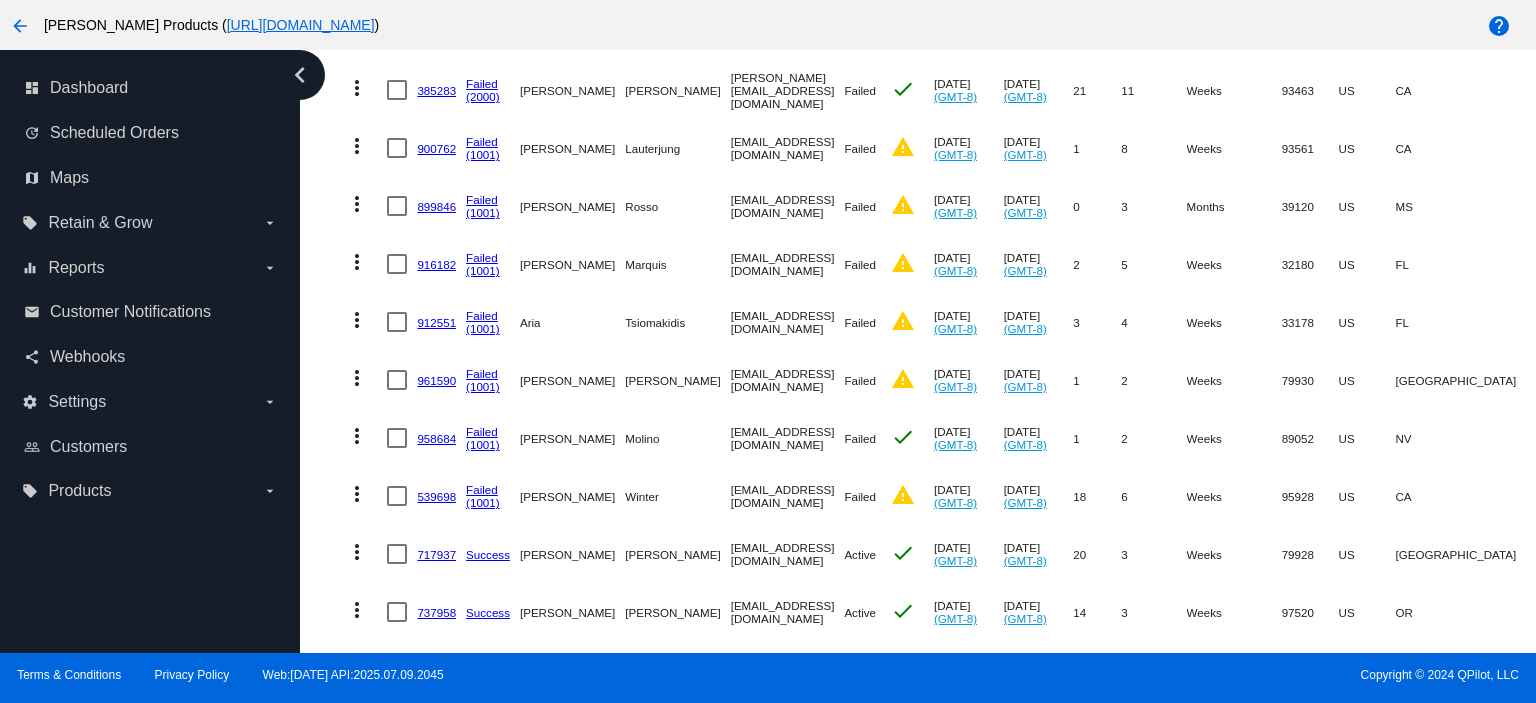 click on "958684" 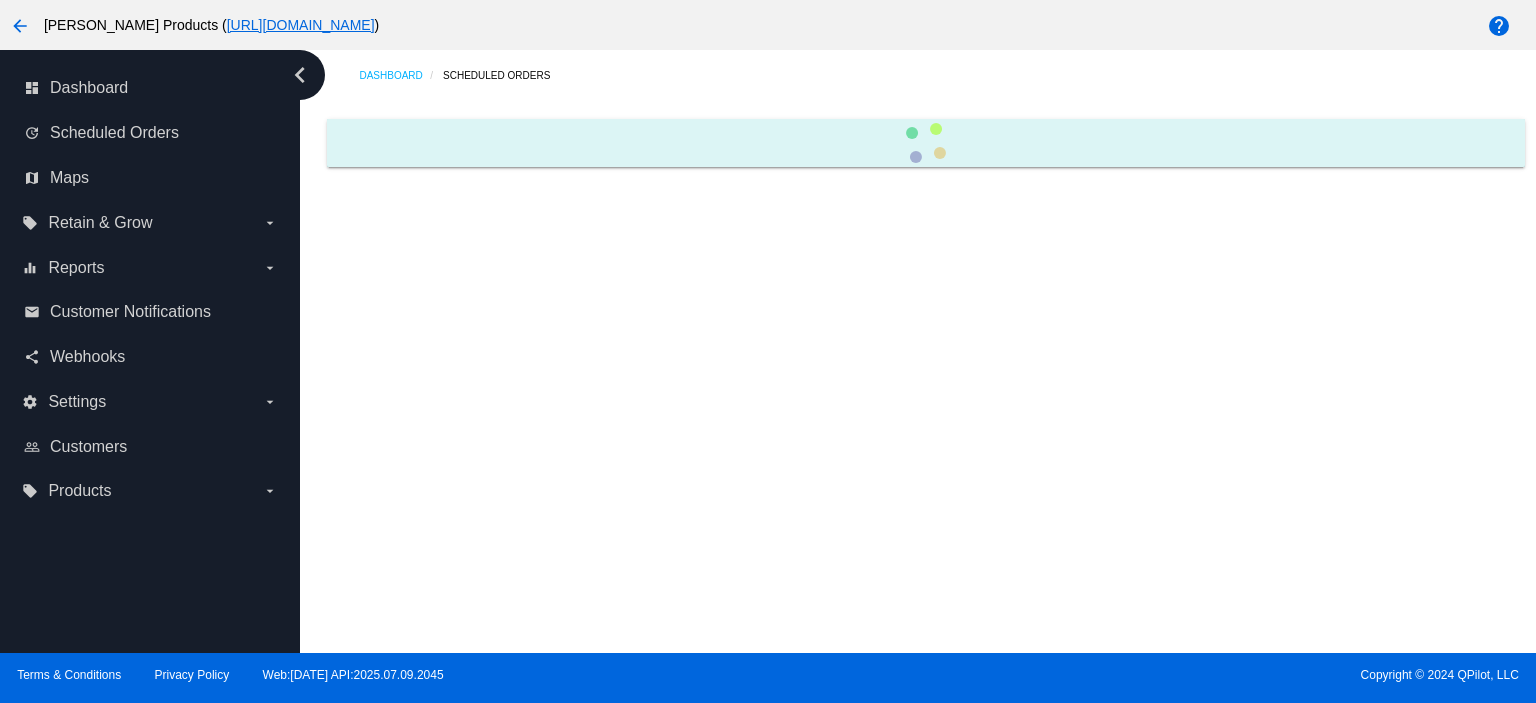 scroll, scrollTop: 0, scrollLeft: 0, axis: both 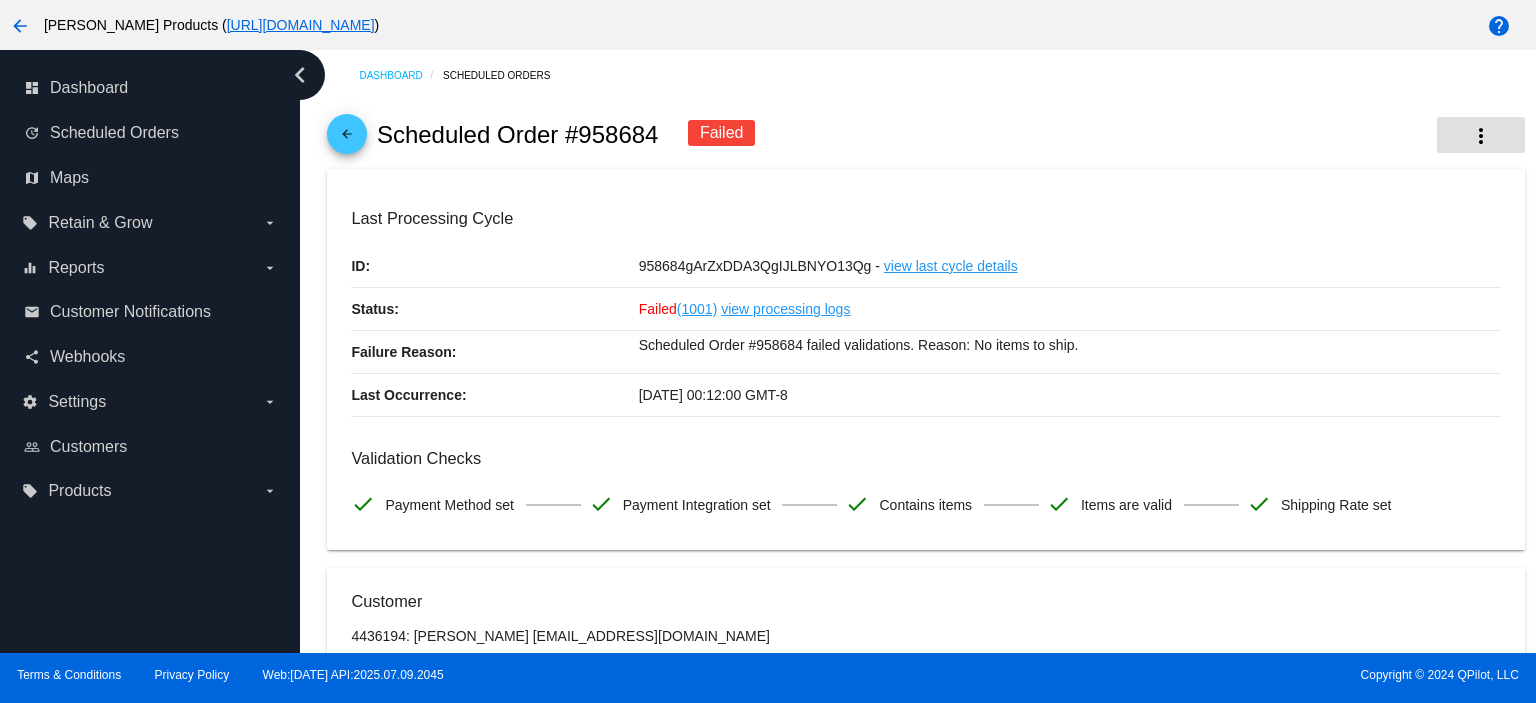 click on "more_vert" 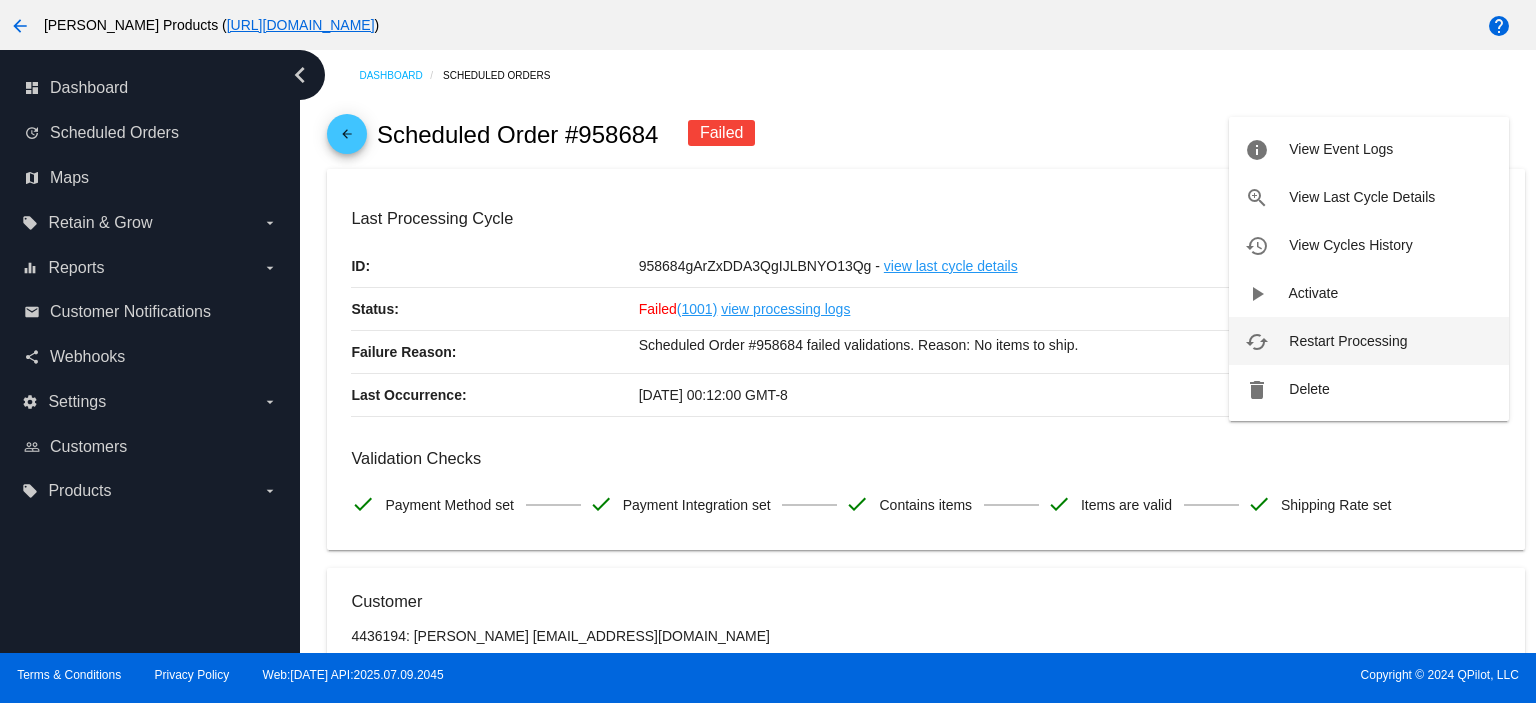 click on "Restart Processing" at bounding box center (1348, 341) 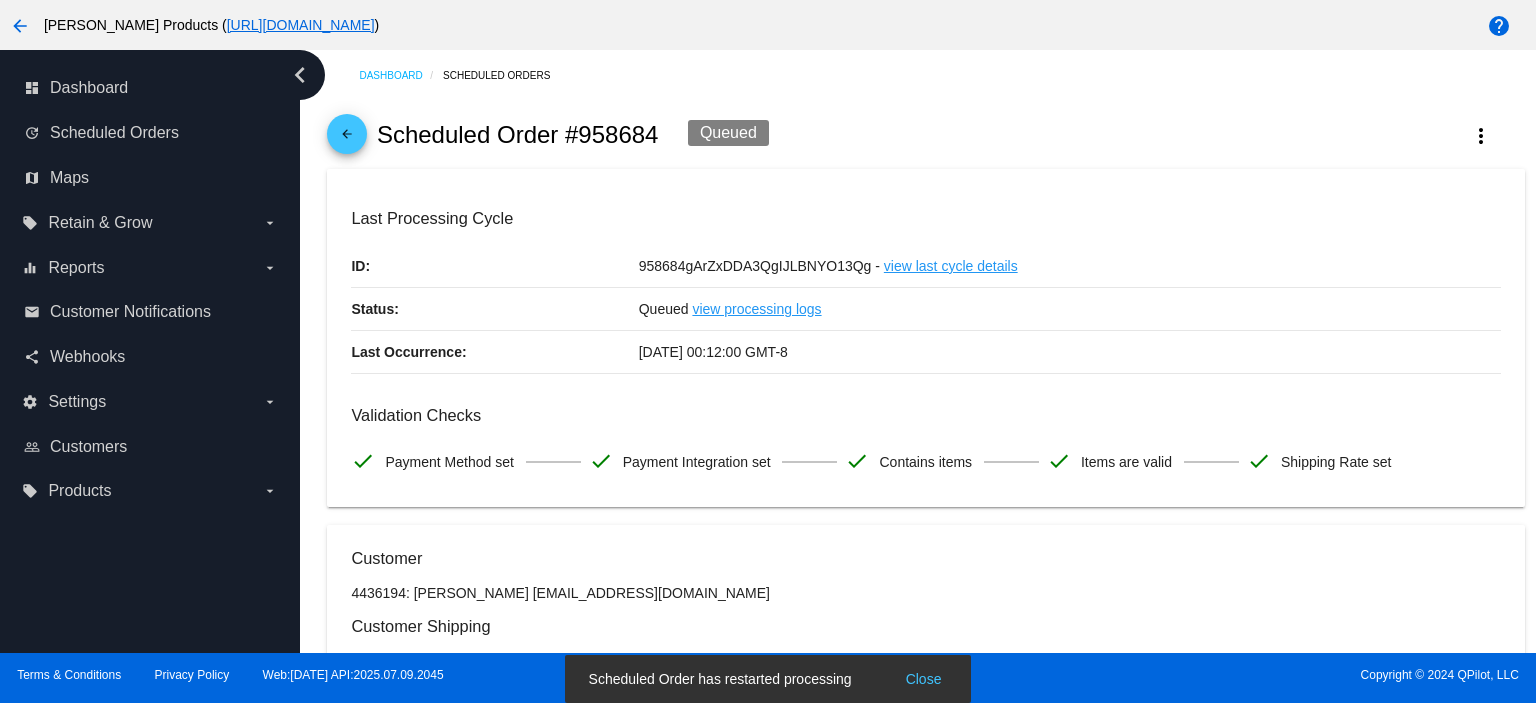 click on "arrow_back" 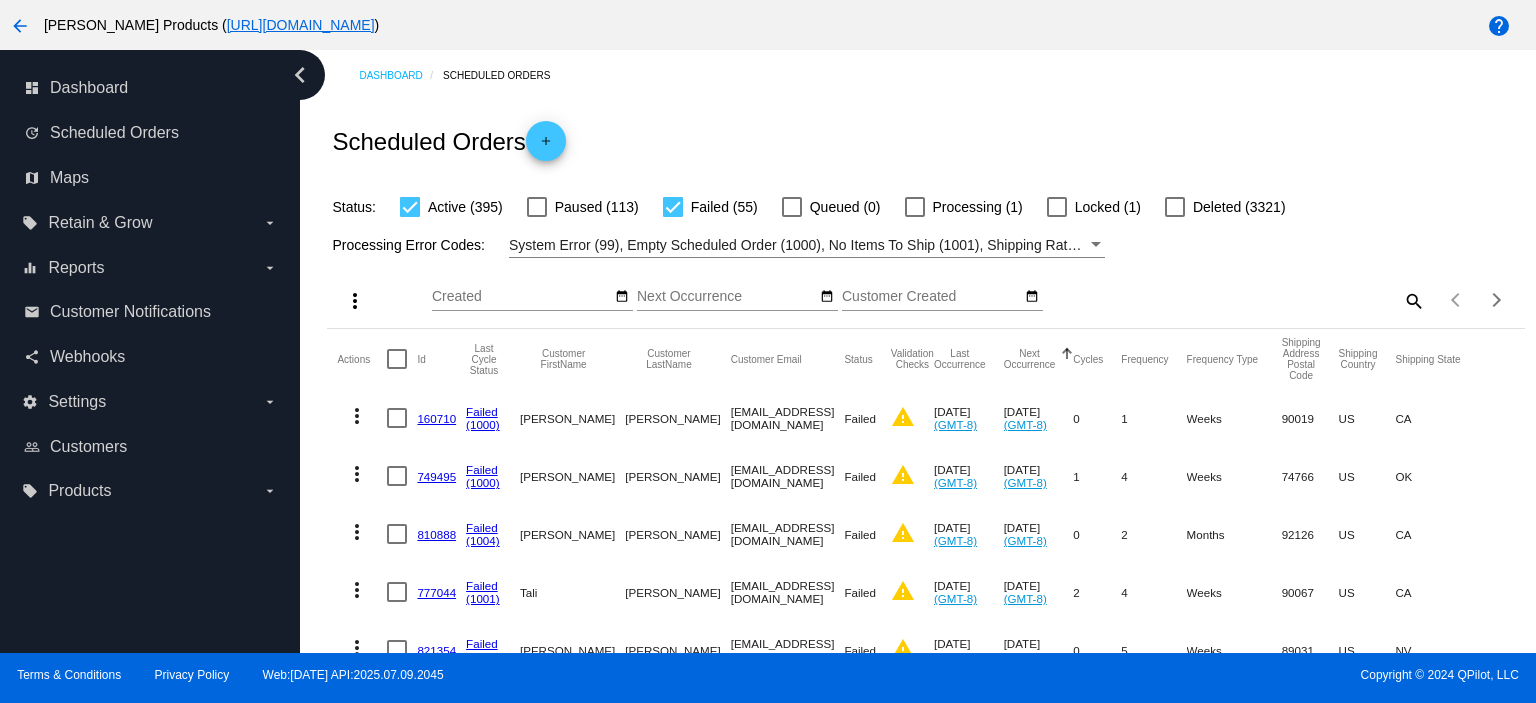 click at bounding box center (673, 207) 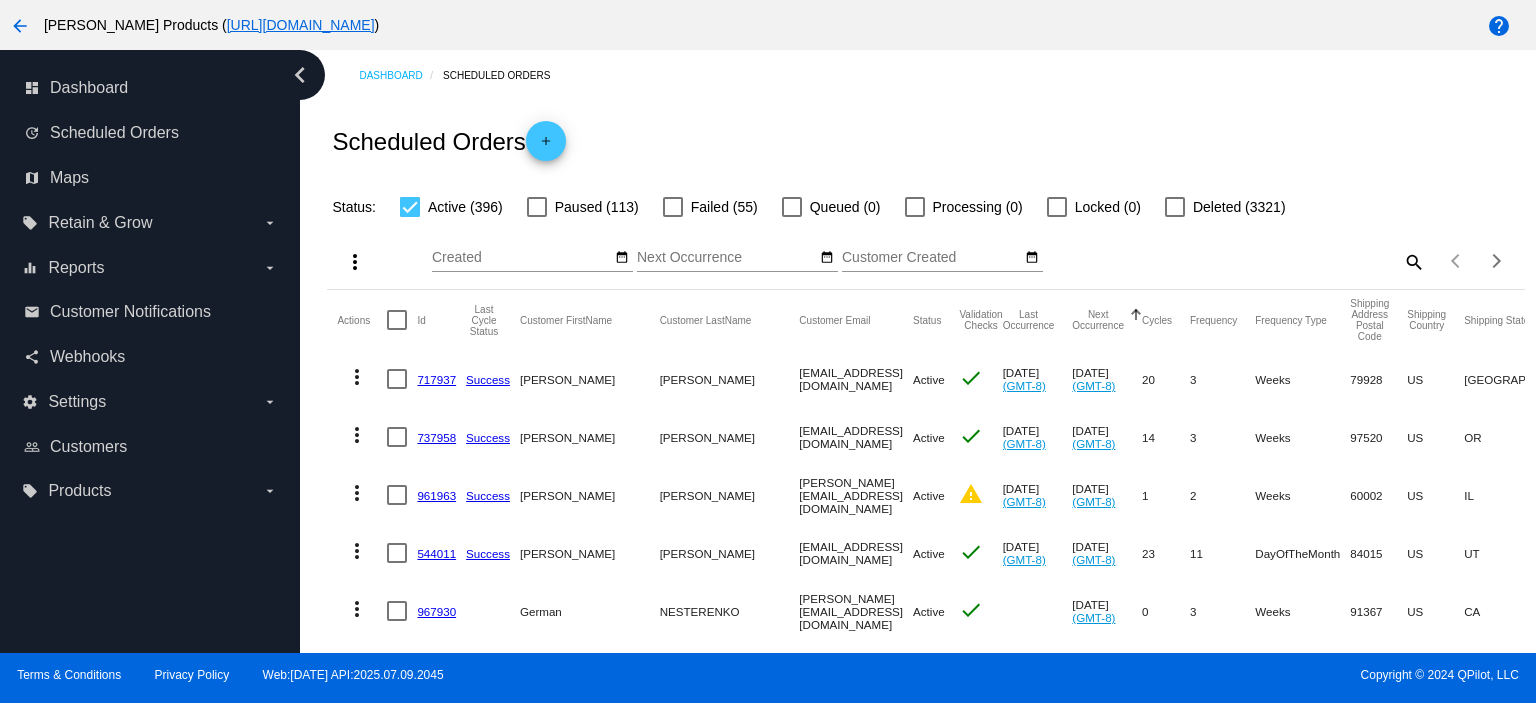 click on "more_vert" 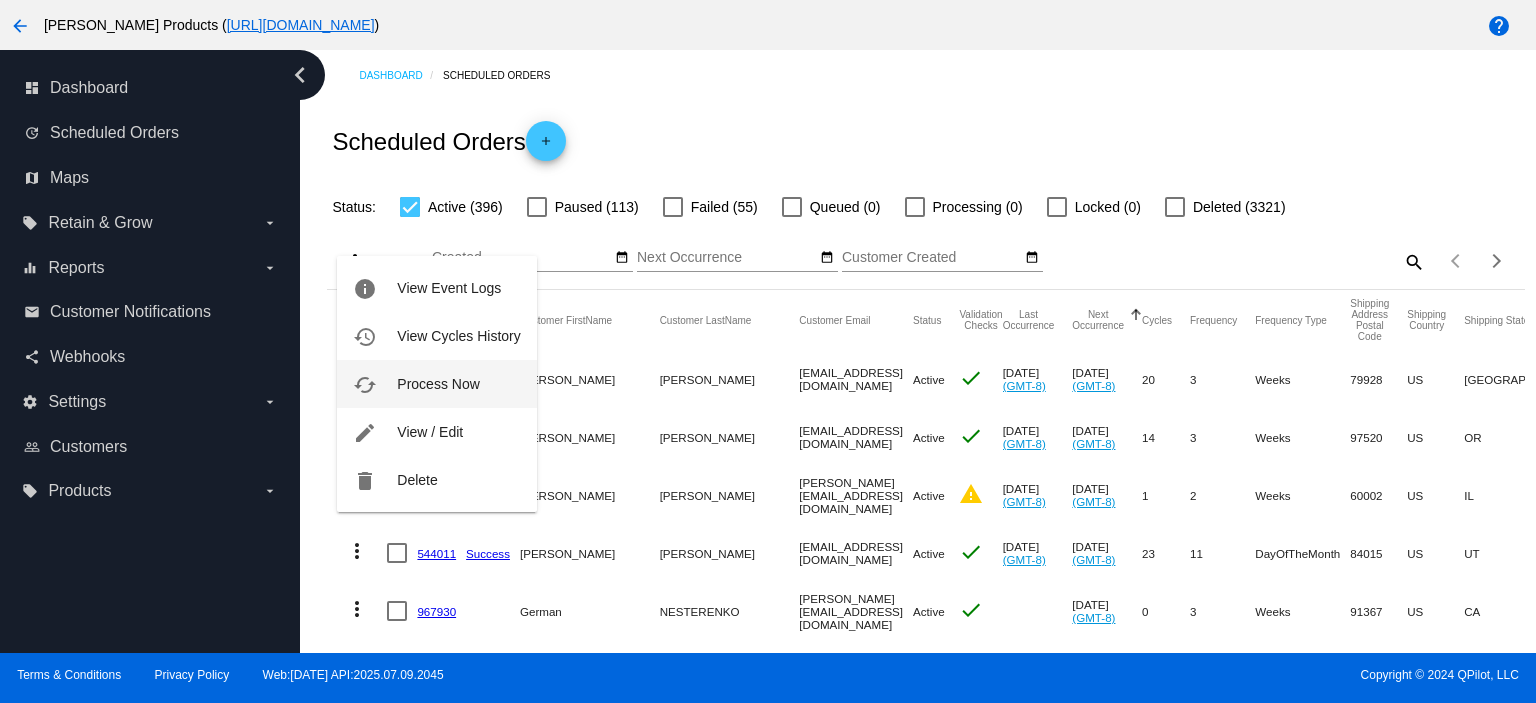 click on "Process Now" at bounding box center [438, 384] 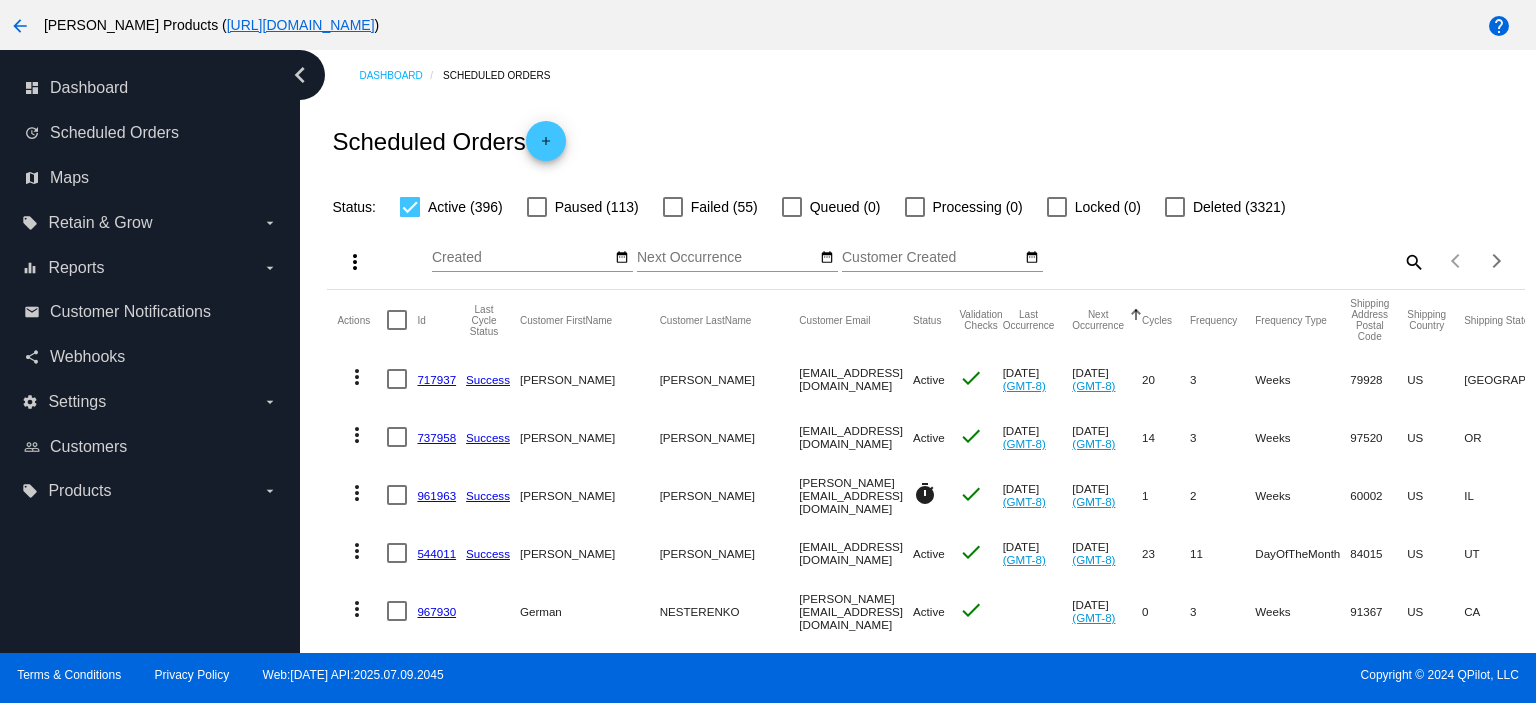 scroll, scrollTop: 133, scrollLeft: 0, axis: vertical 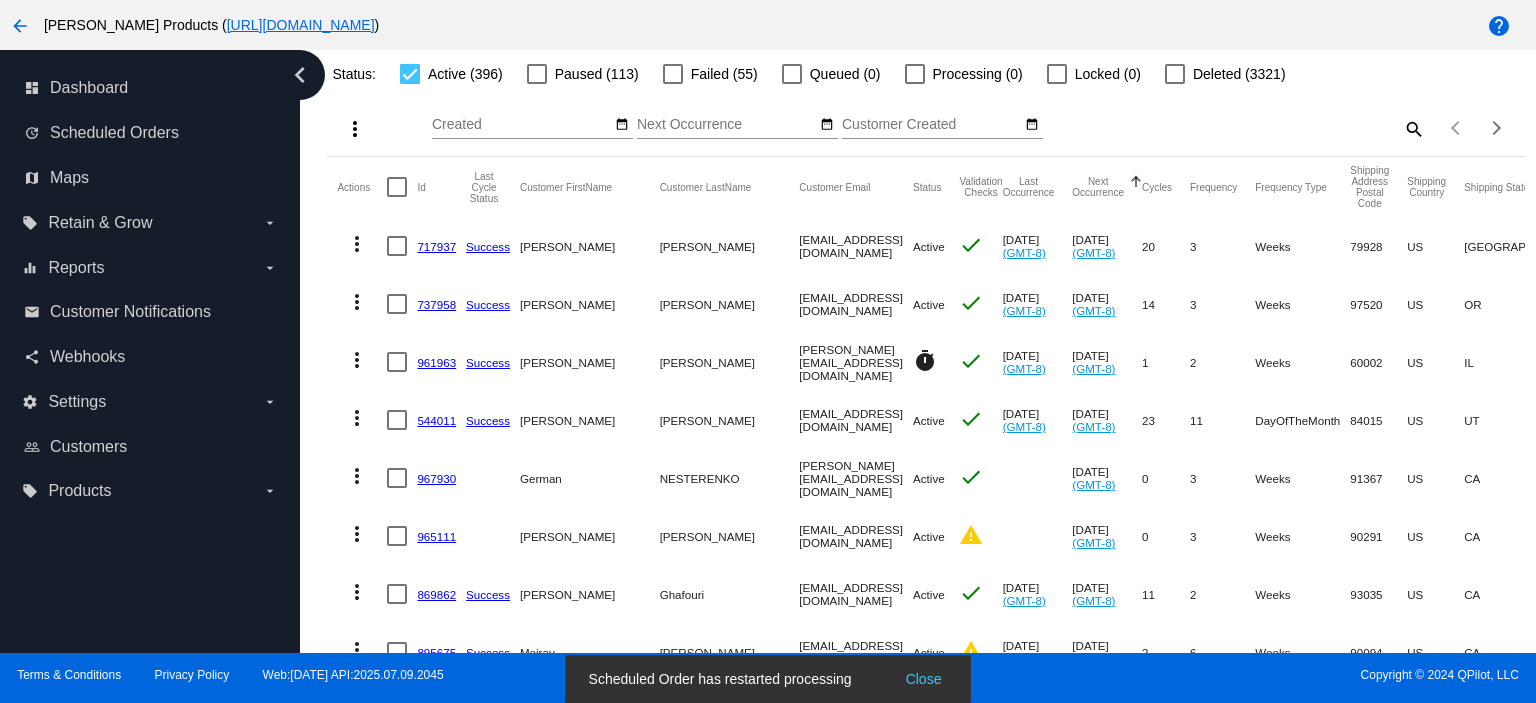 click on "more_vert" 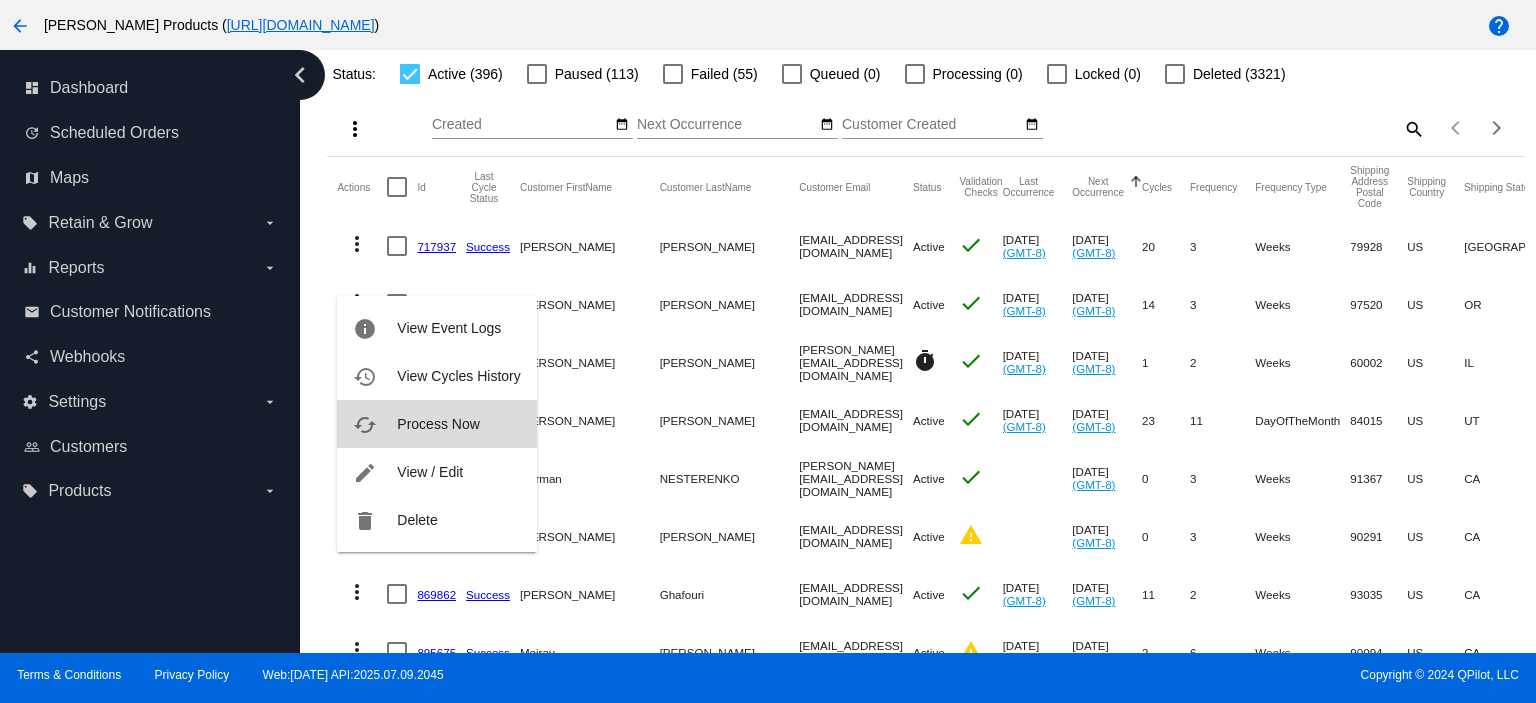 click on "Process Now" at bounding box center (438, 424) 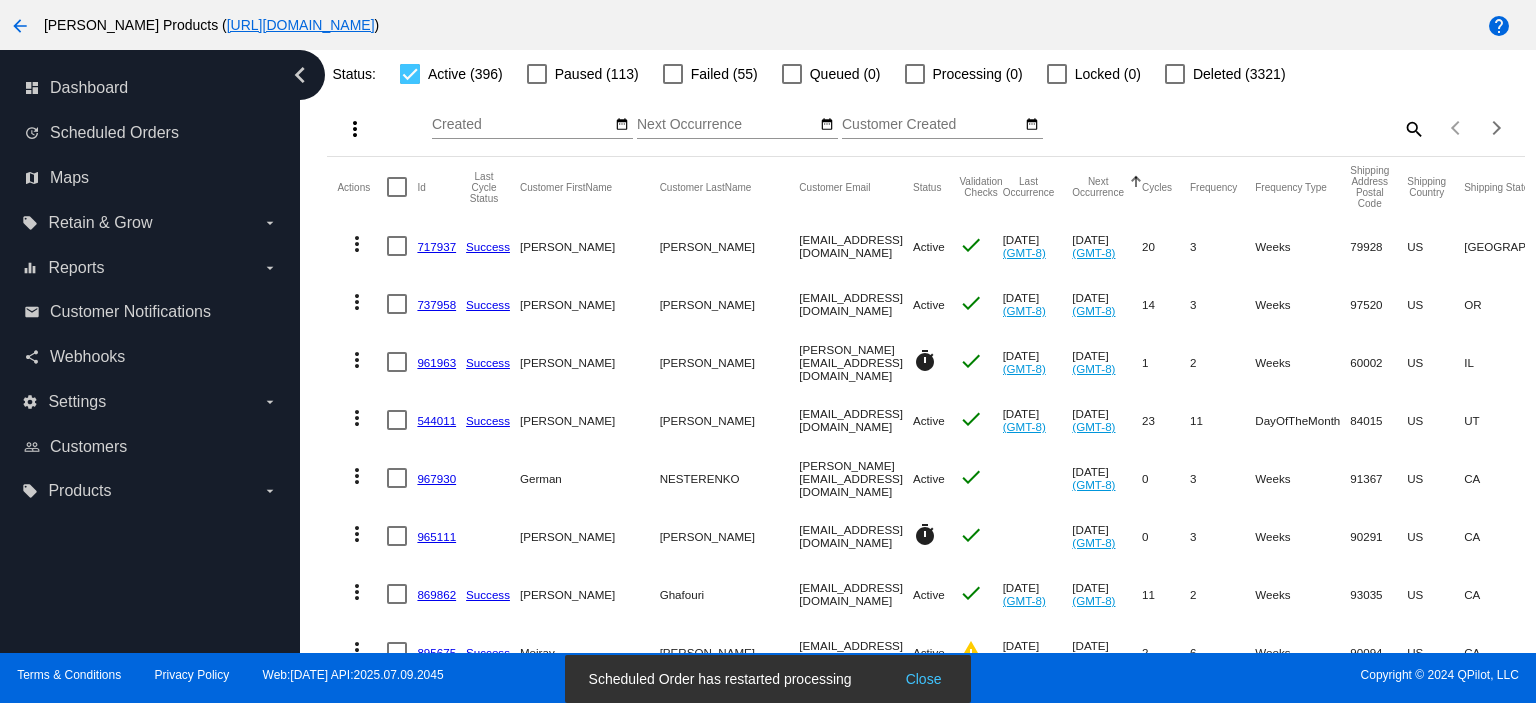 scroll, scrollTop: 266, scrollLeft: 0, axis: vertical 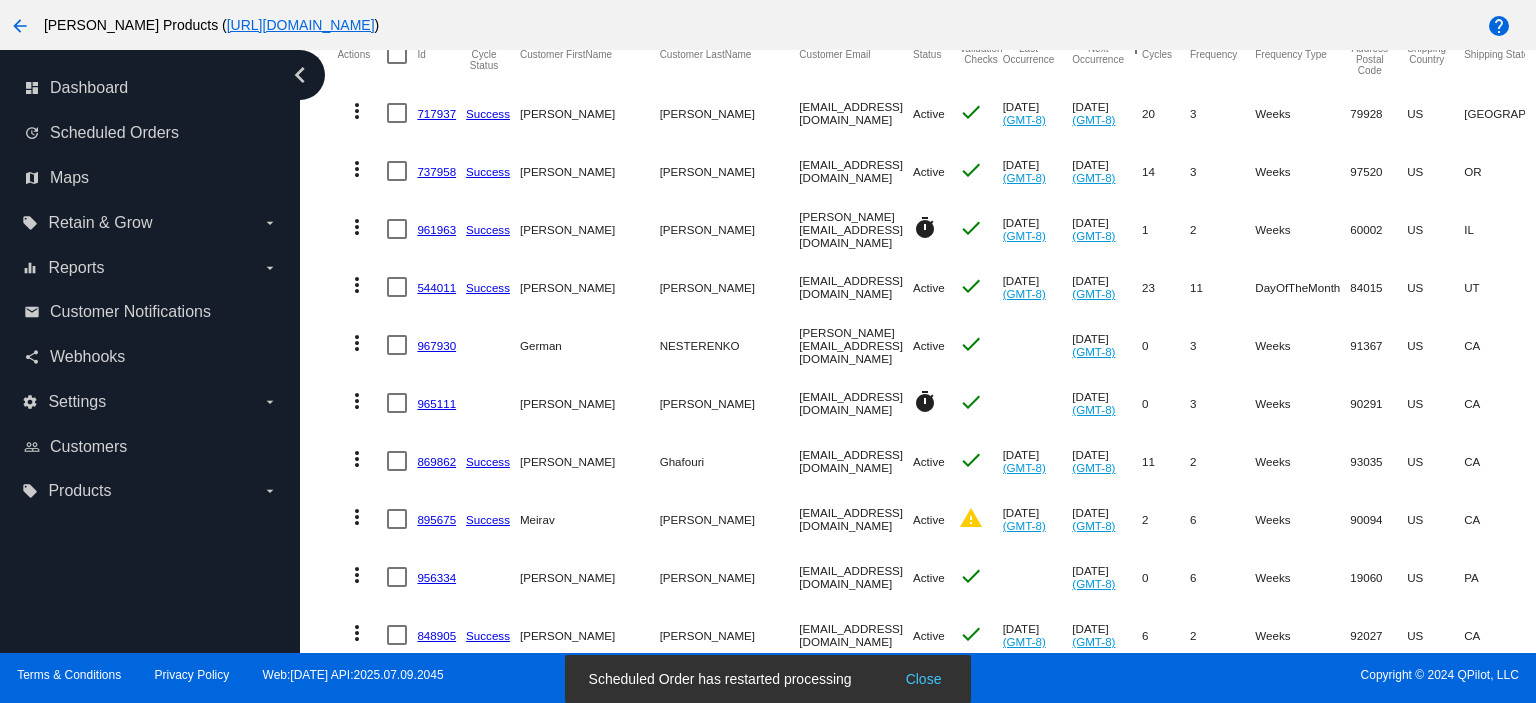 click on "more_vert" 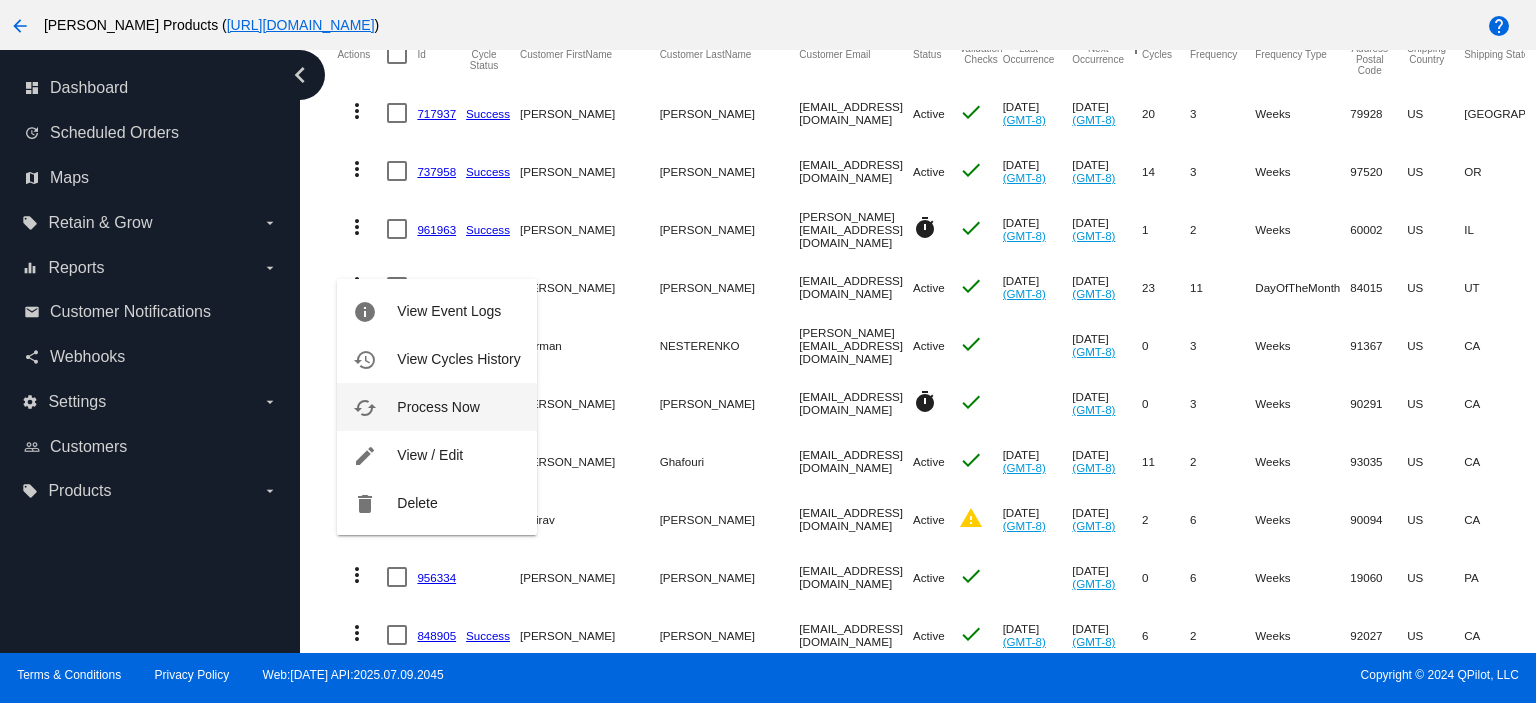 click on "Process Now" at bounding box center (438, 407) 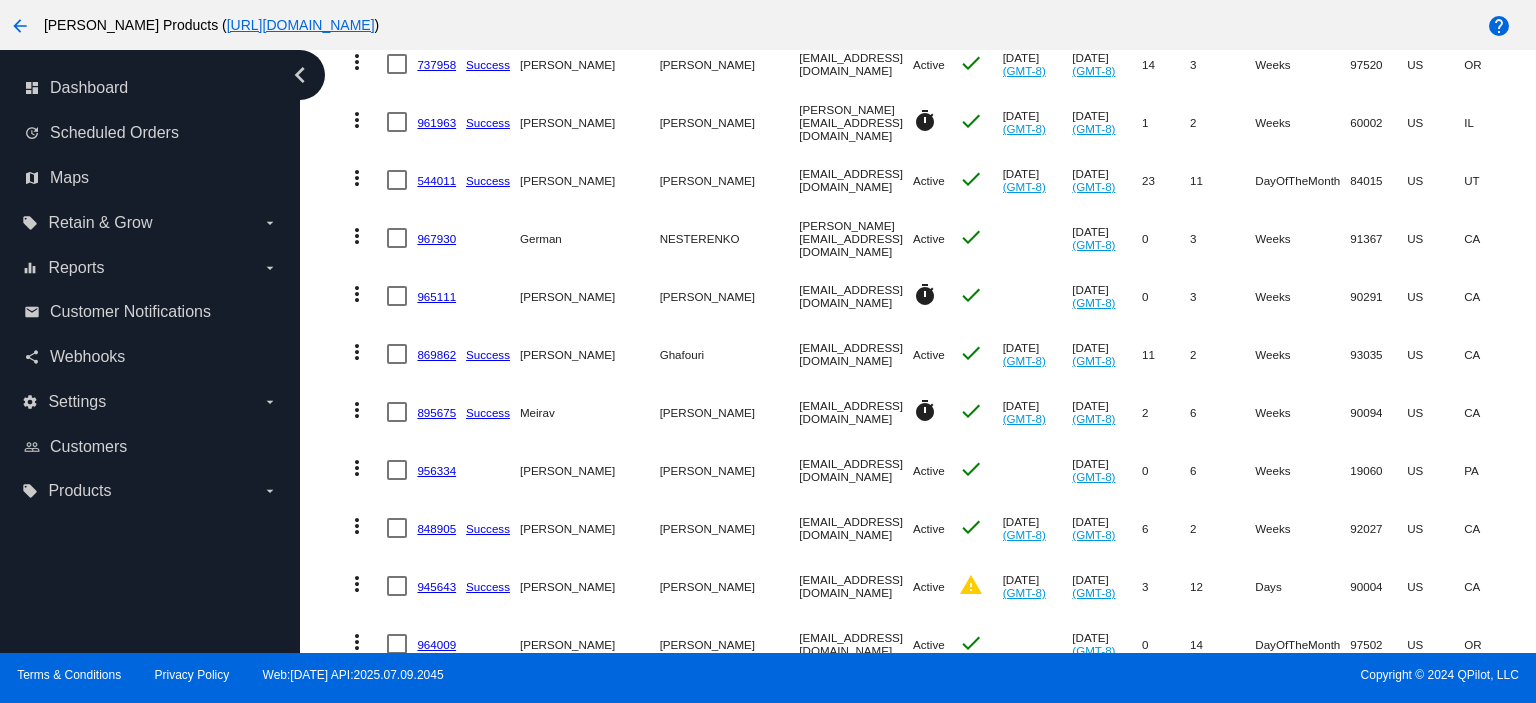 scroll, scrollTop: 400, scrollLeft: 0, axis: vertical 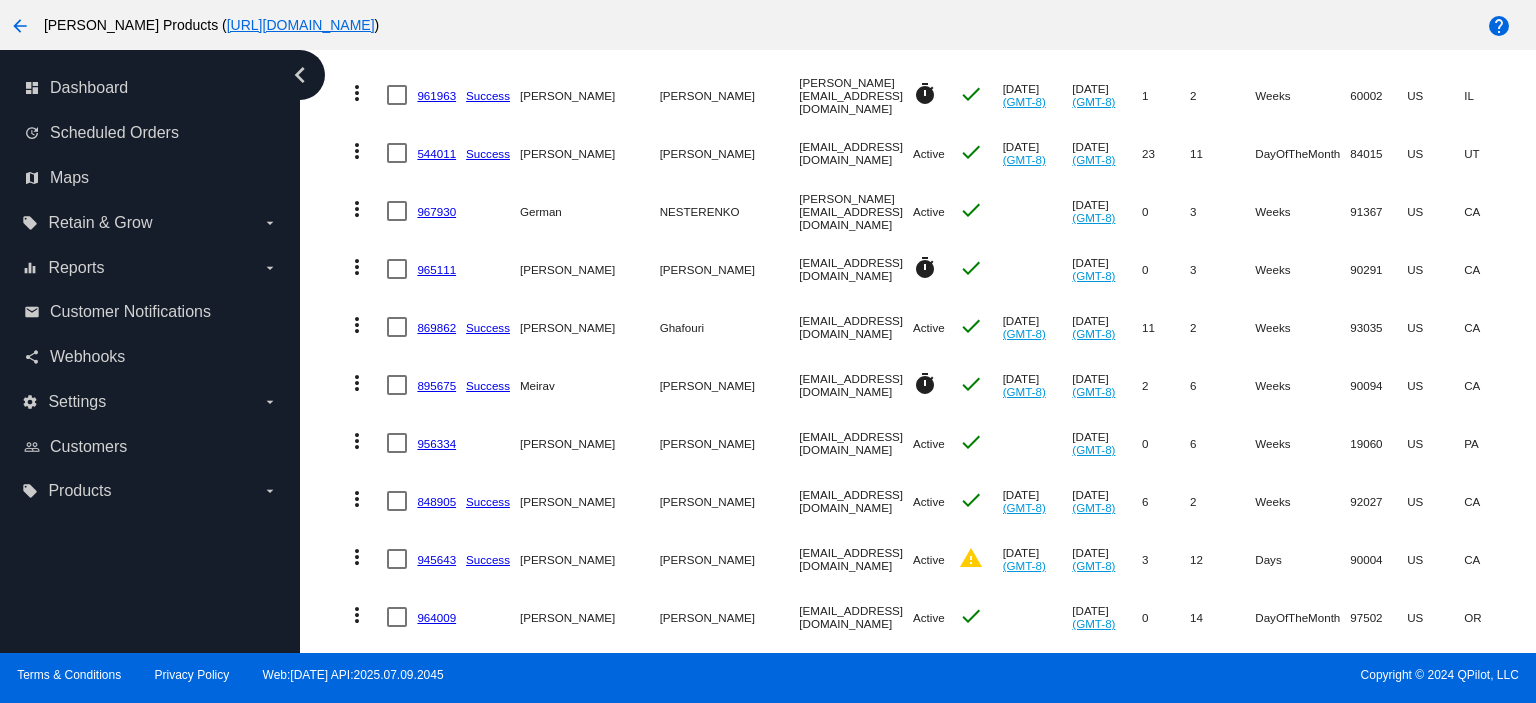 click on "956334" 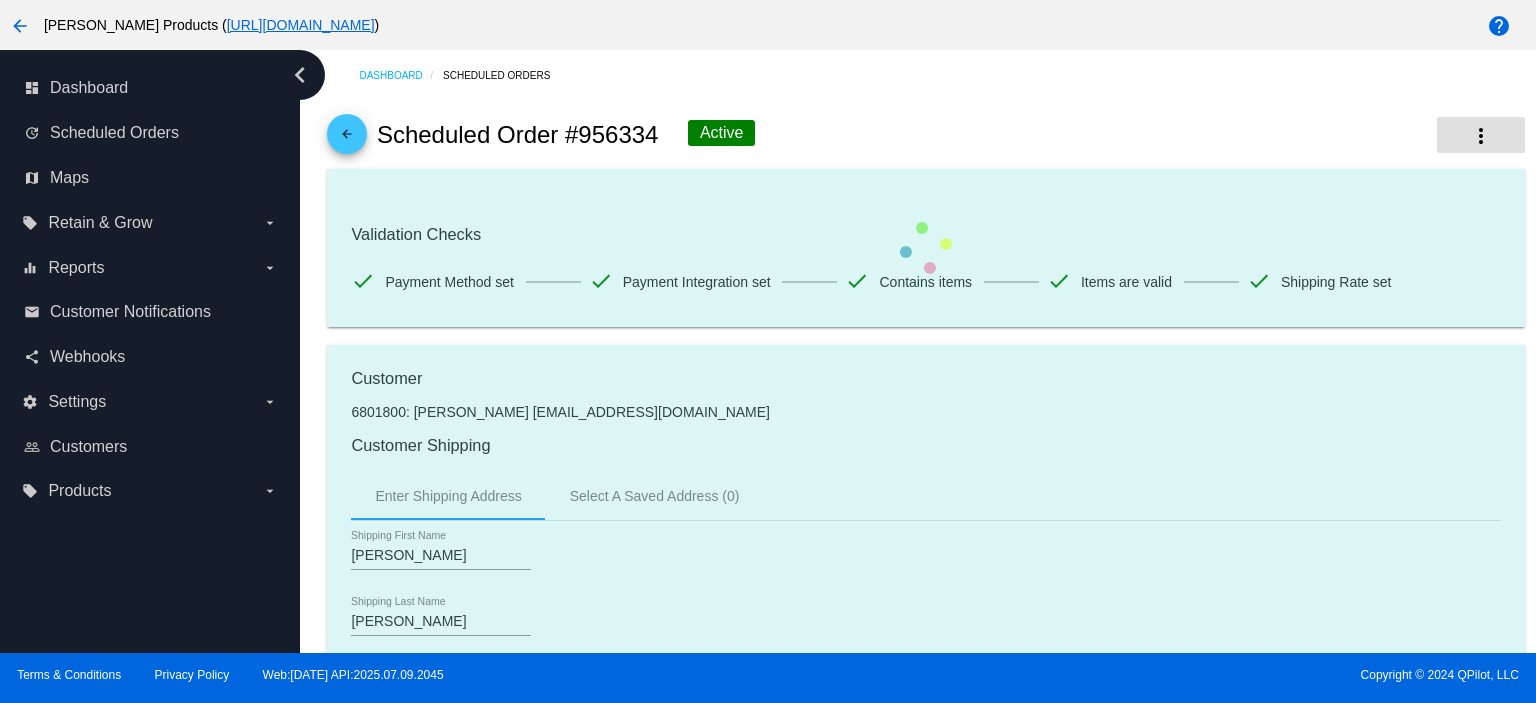 click on "more_vert" 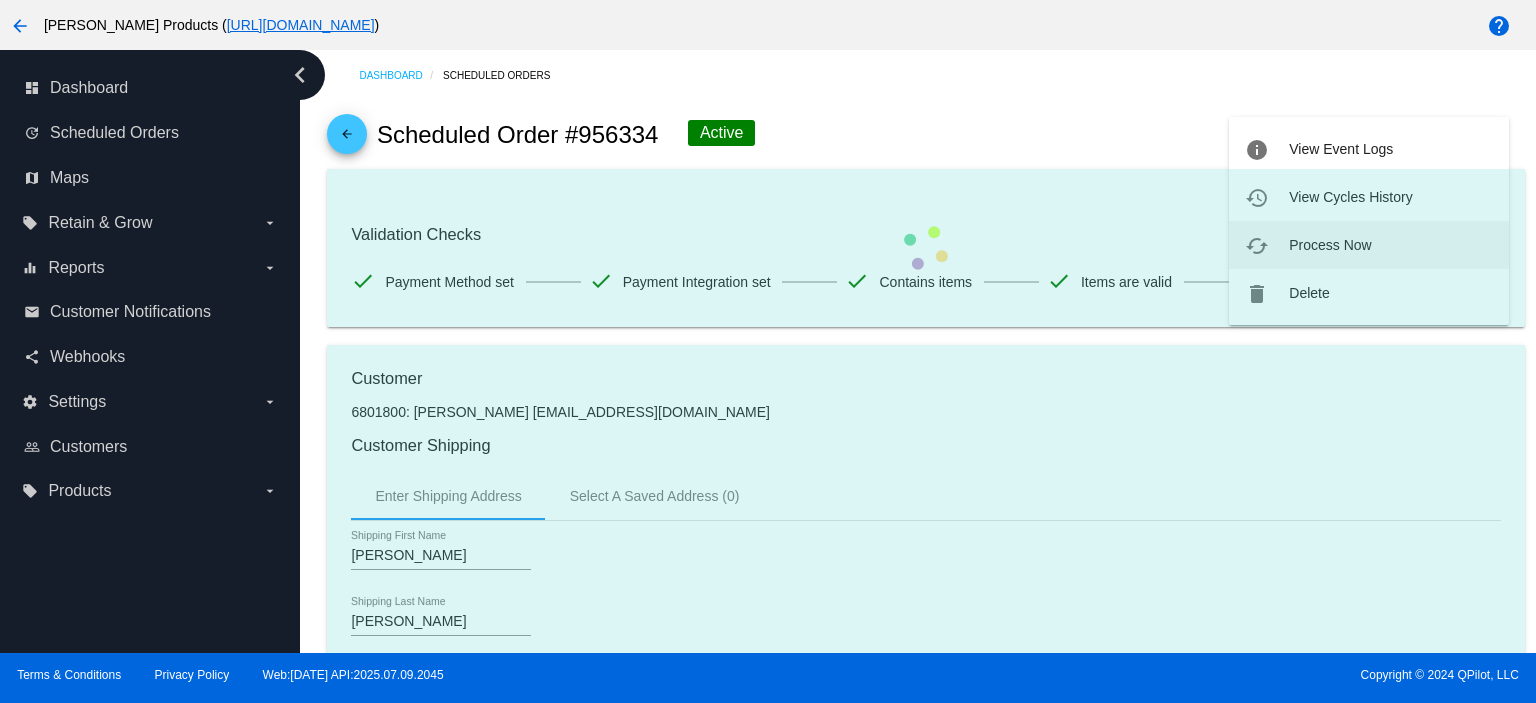 click on "arrow_back
[PERSON_NAME] Products ( [URL][DOMAIN_NAME] )
help
chevron_left
dashboard
Dashboard
update
Scheduled Orders
map
Maps
local_offer
Retain & Grow
arrow_drop_down
equalizer
Reports
arrow_drop_down" at bounding box center (768, 351) 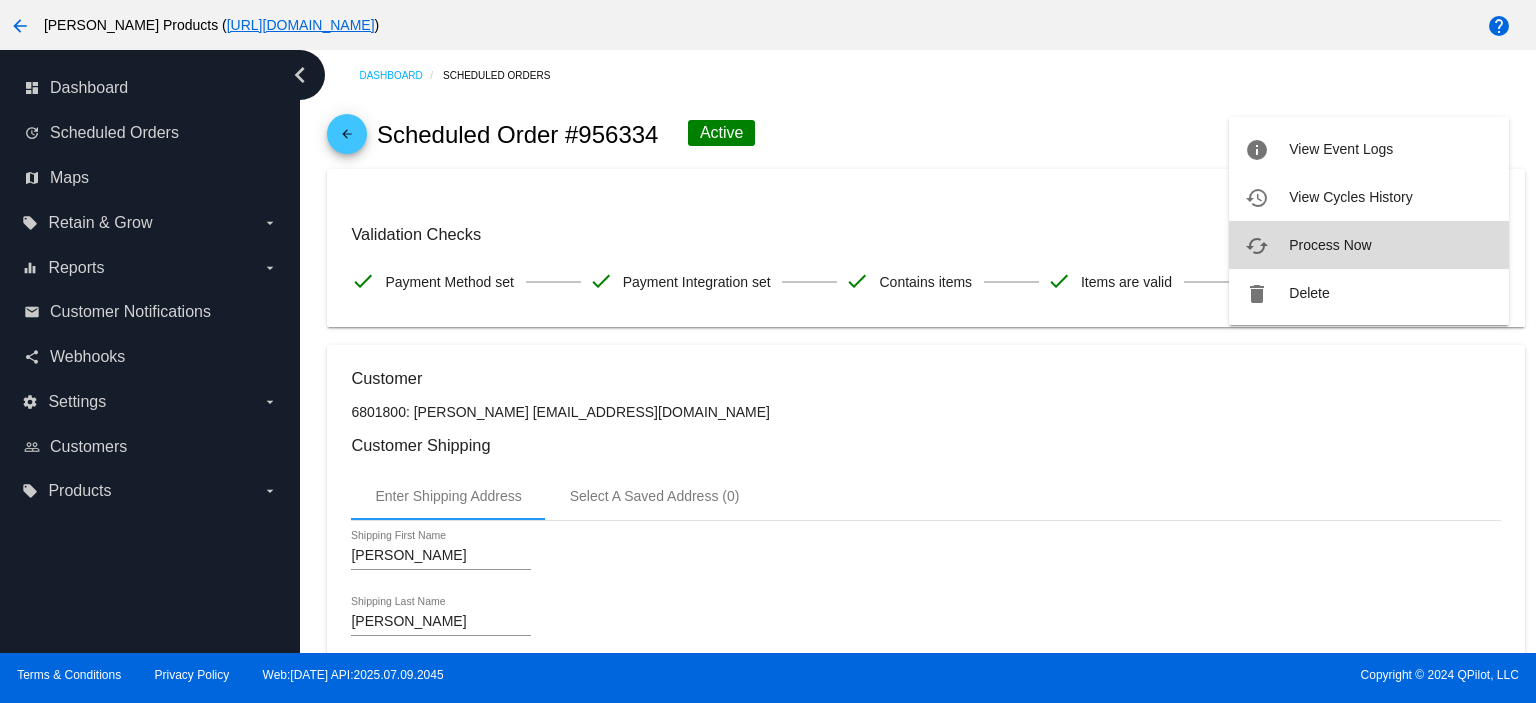 click on "Process Now" at bounding box center (1330, 245) 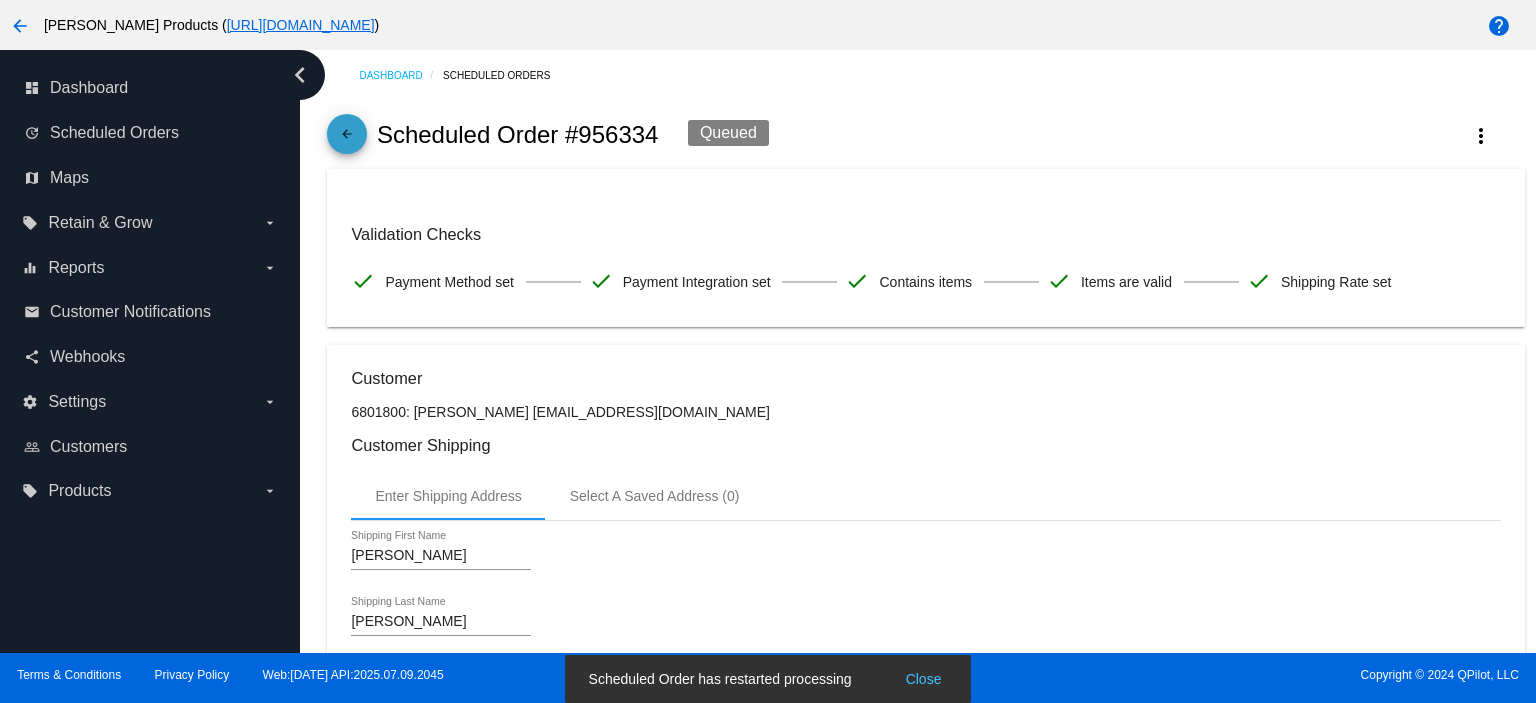 click on "arrow_back" 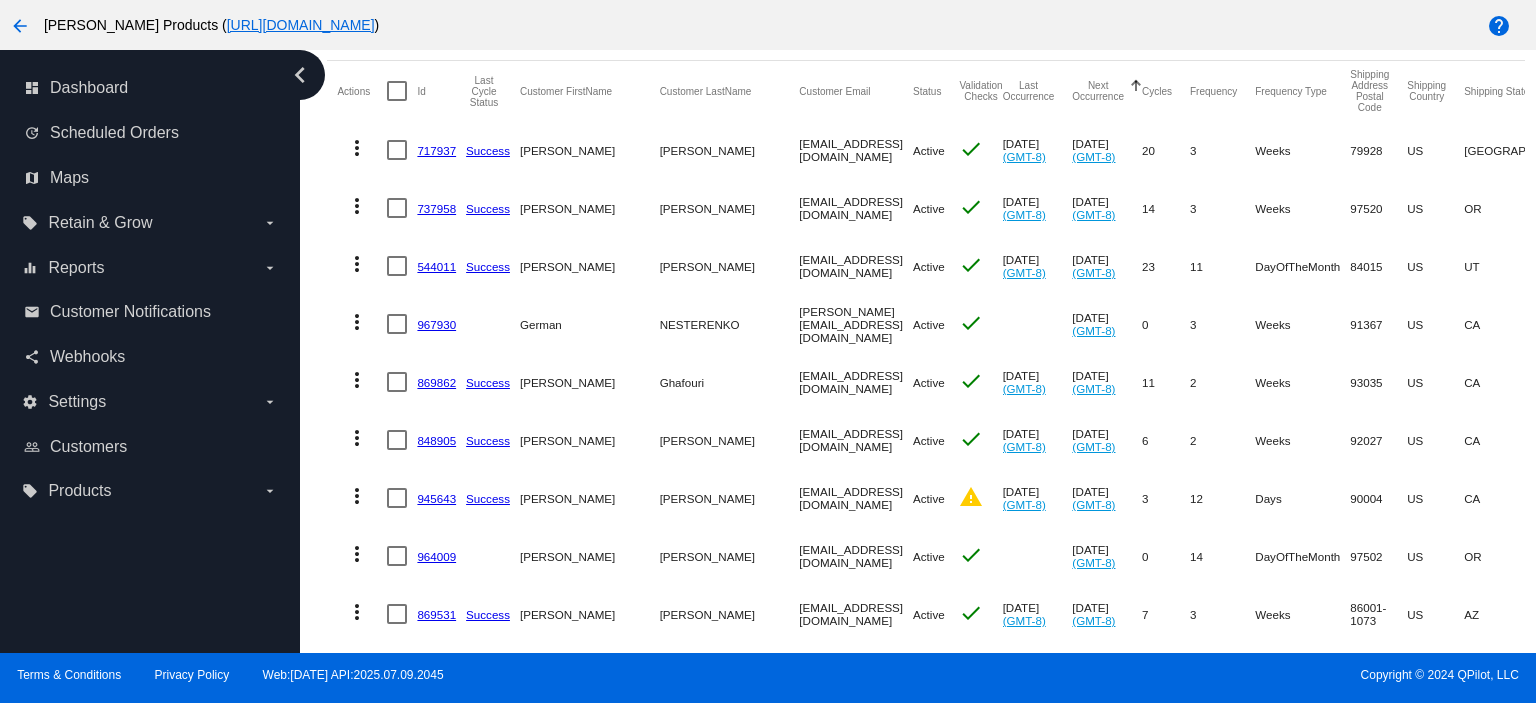scroll, scrollTop: 266, scrollLeft: 0, axis: vertical 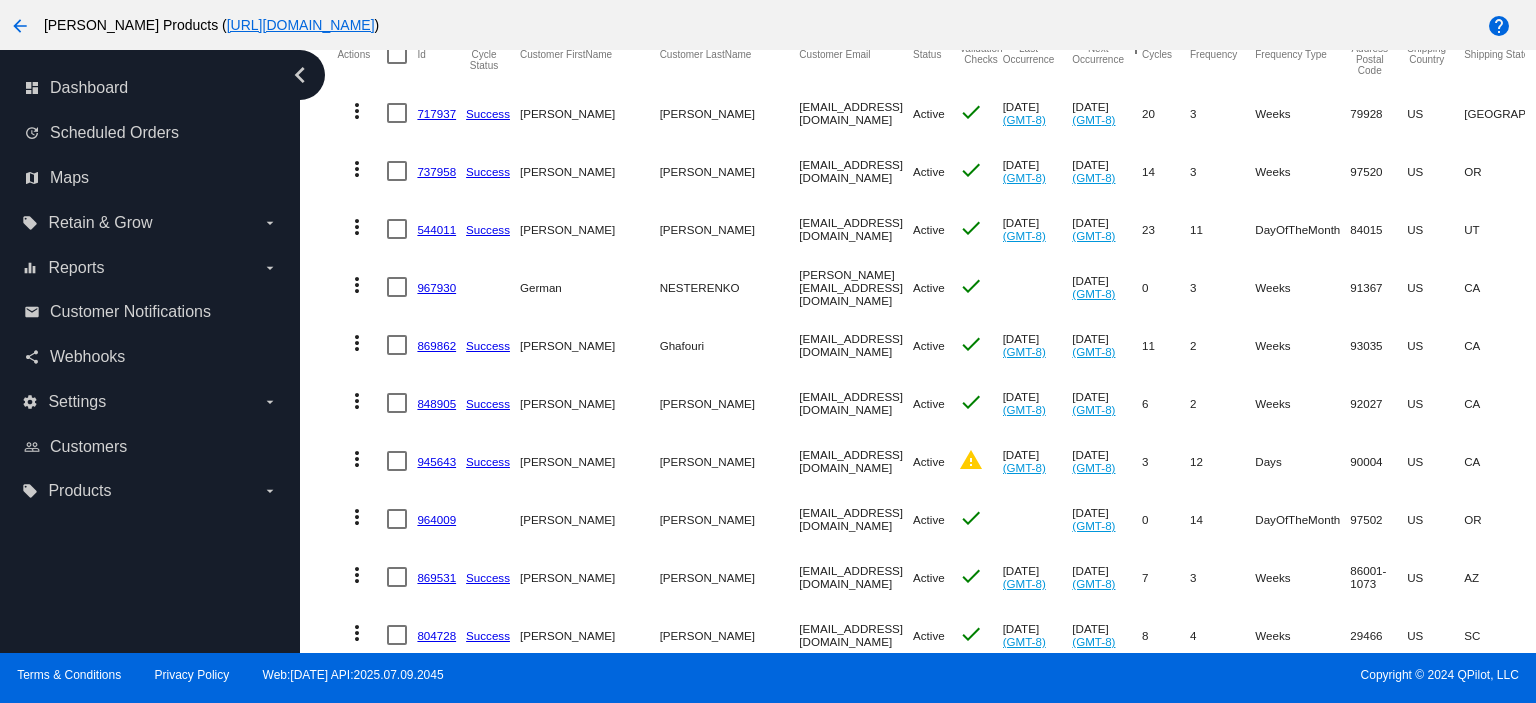 click on "848905" 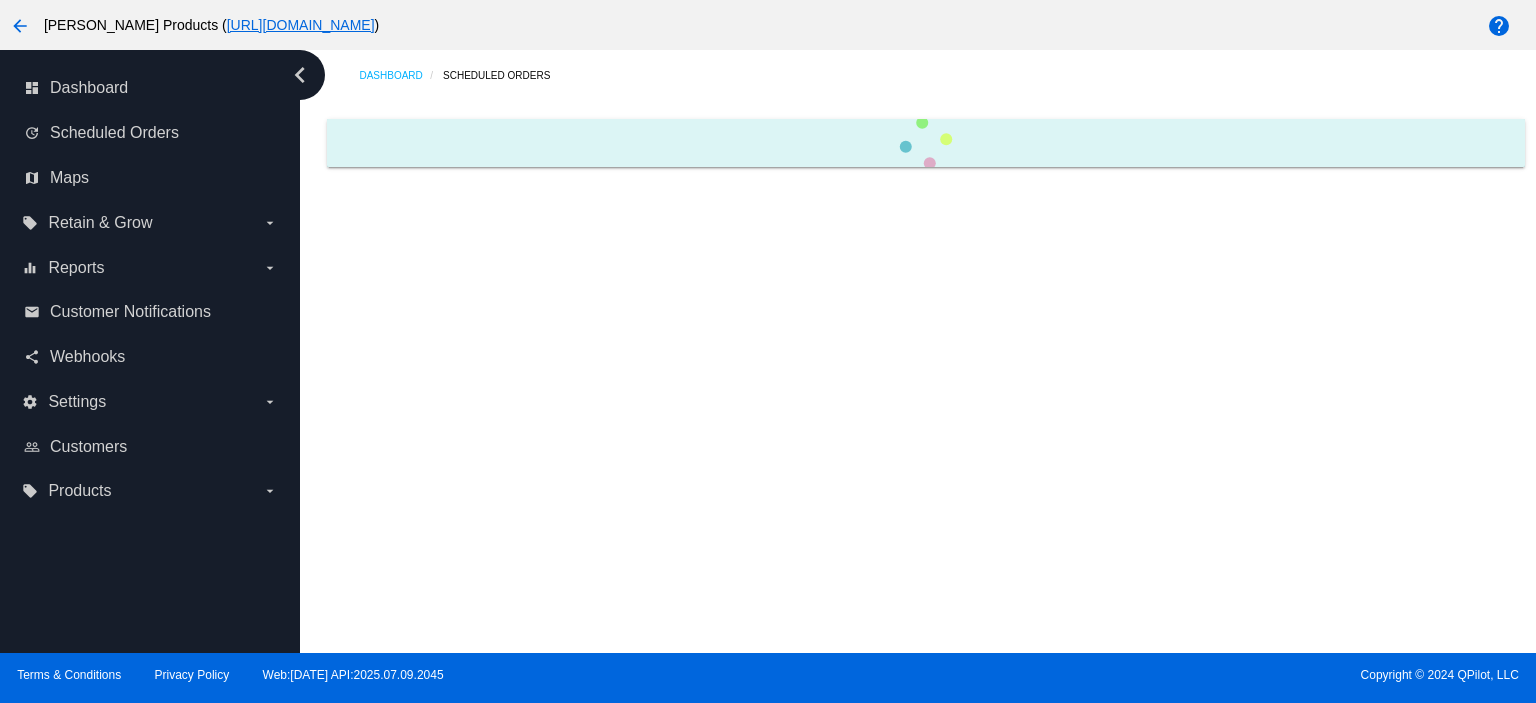 scroll, scrollTop: 0, scrollLeft: 0, axis: both 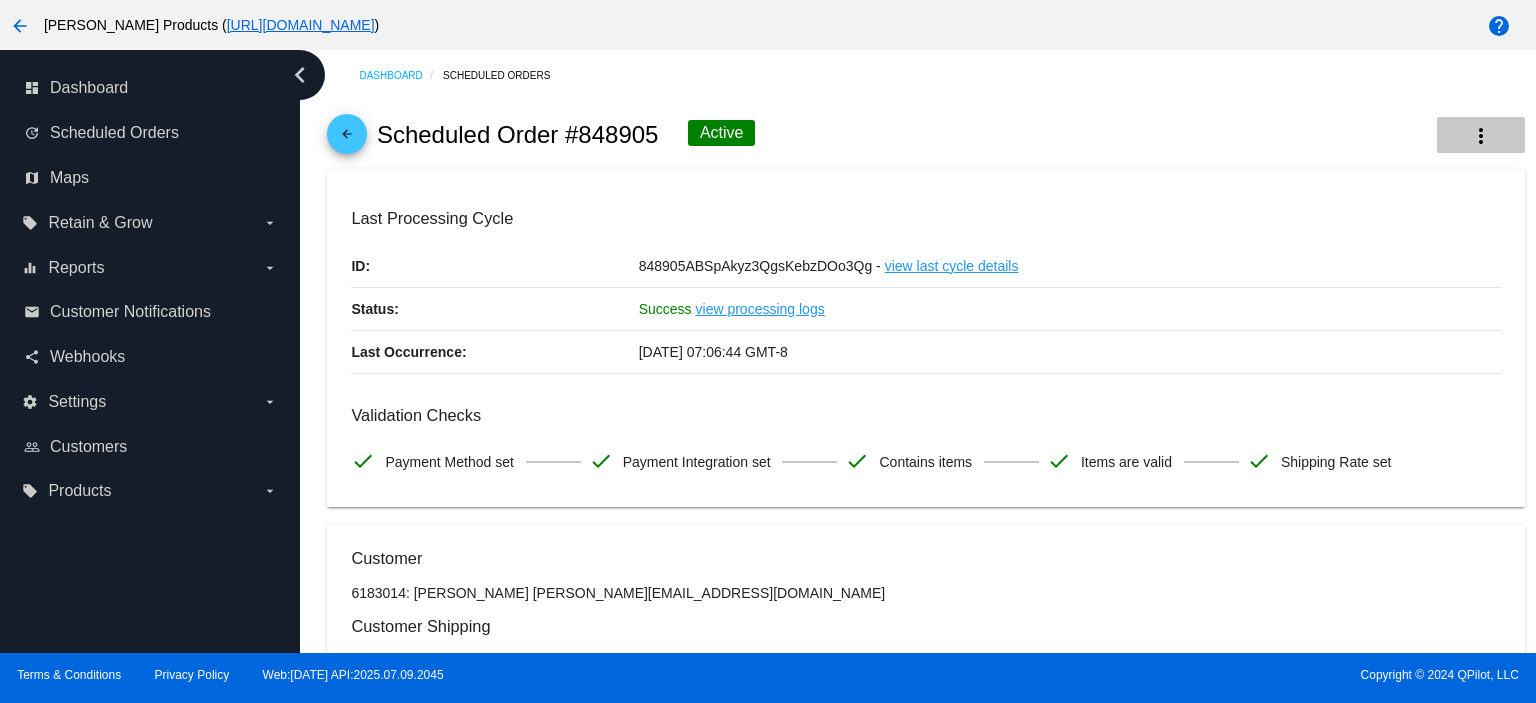 click on "more_vert" 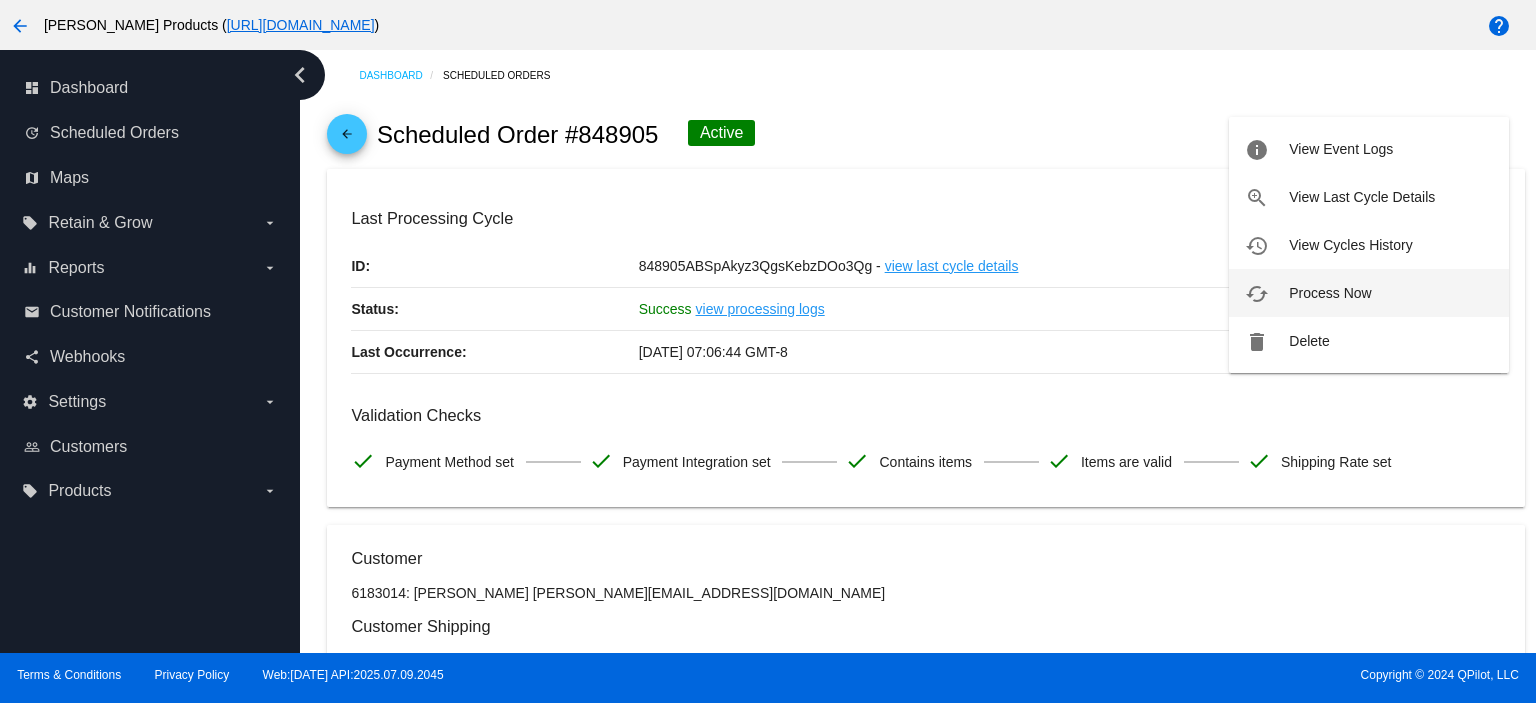 click on "Process Now" at bounding box center (1330, 293) 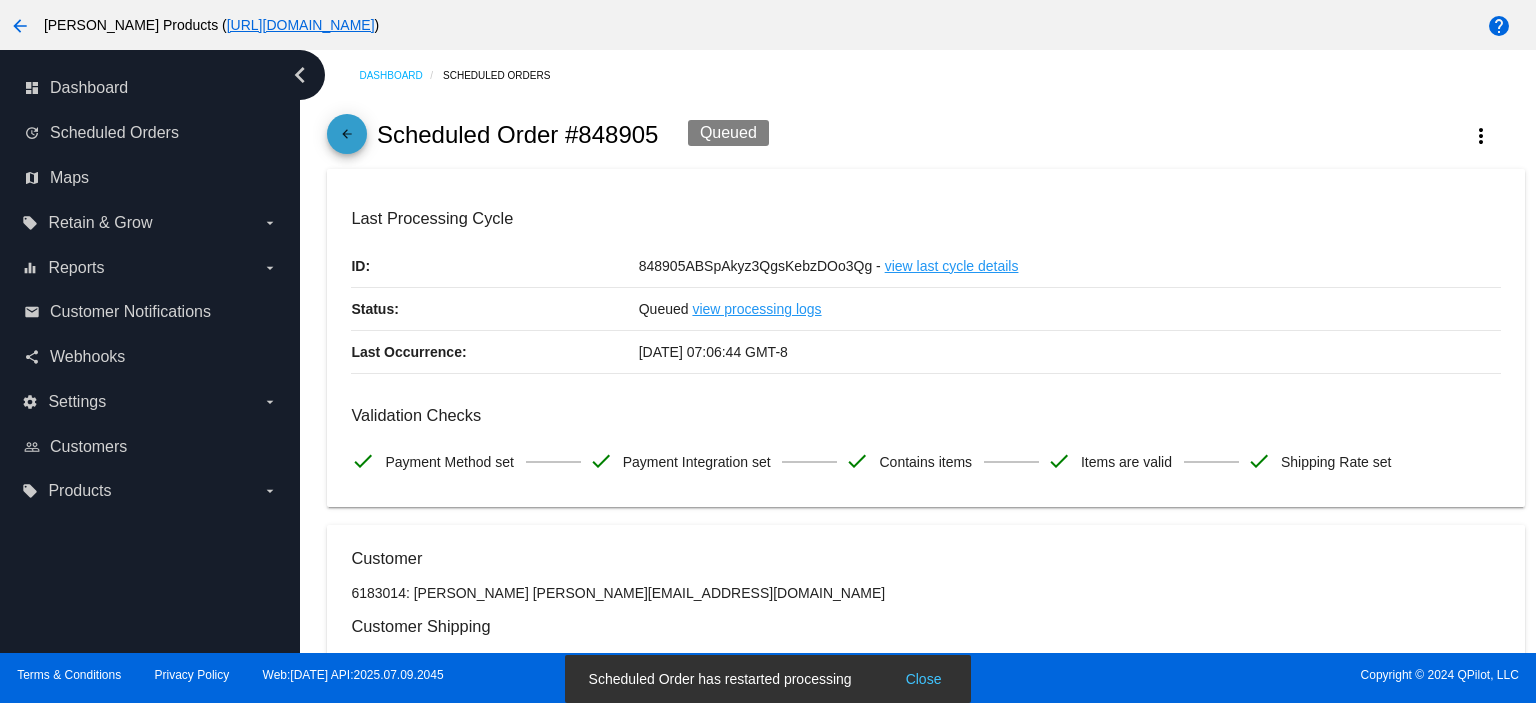 click on "arrow_back" 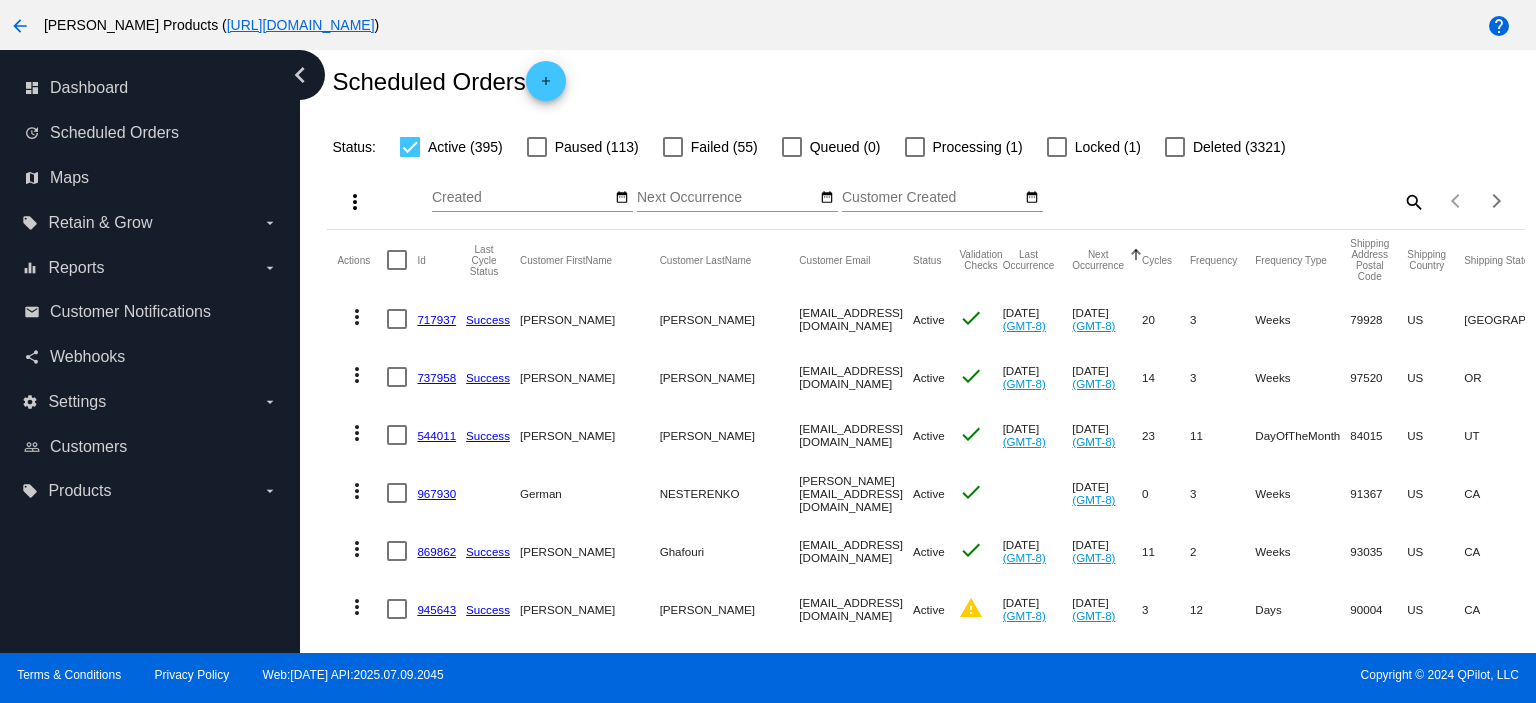 scroll, scrollTop: 0, scrollLeft: 0, axis: both 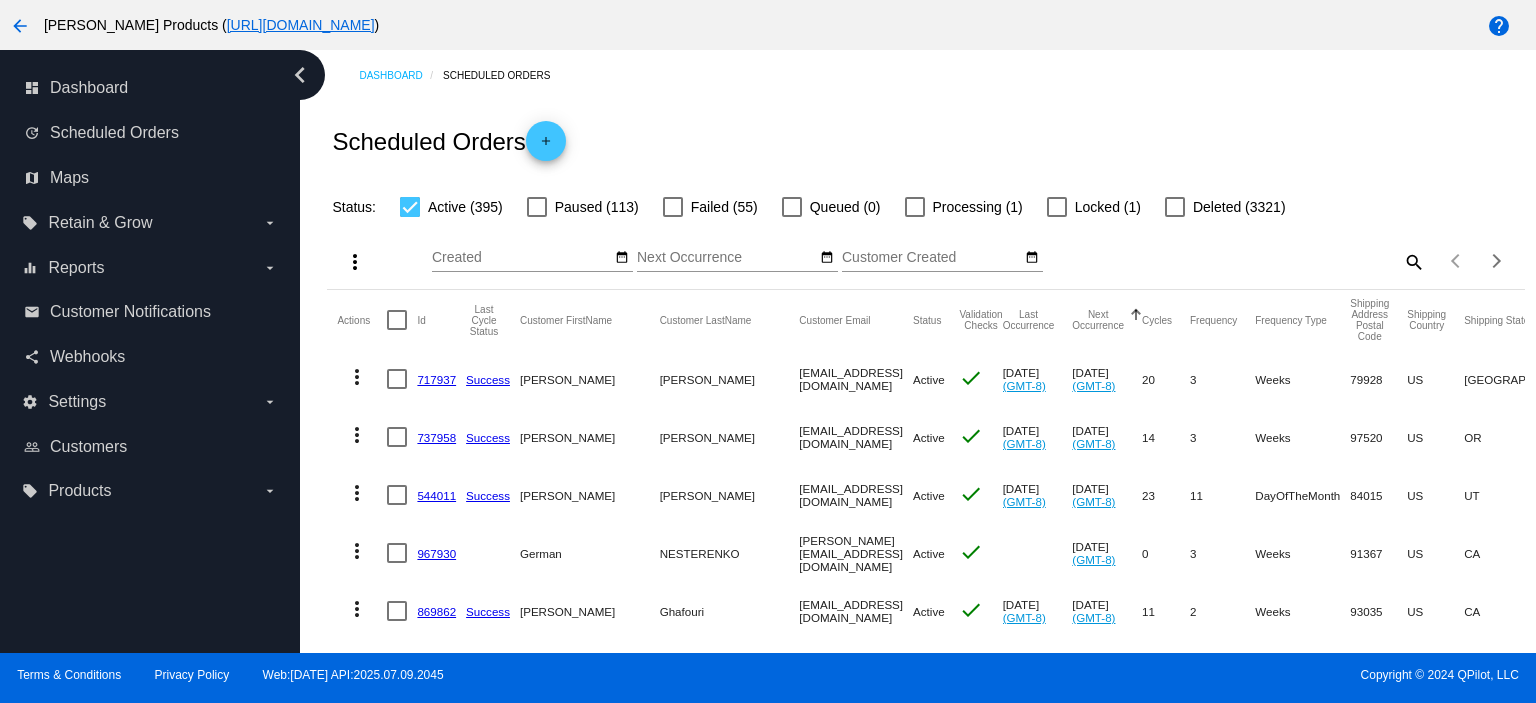 click on "717937" 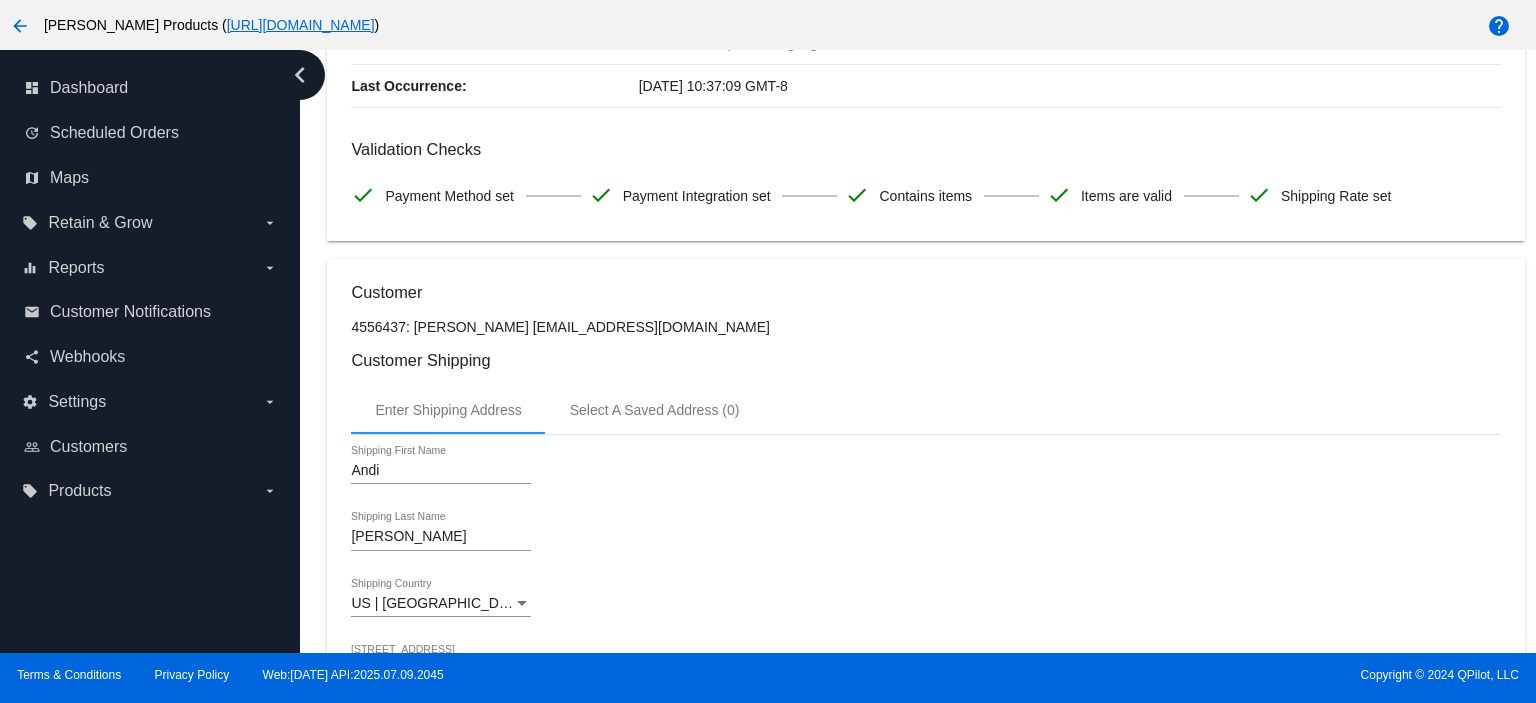 scroll, scrollTop: 0, scrollLeft: 0, axis: both 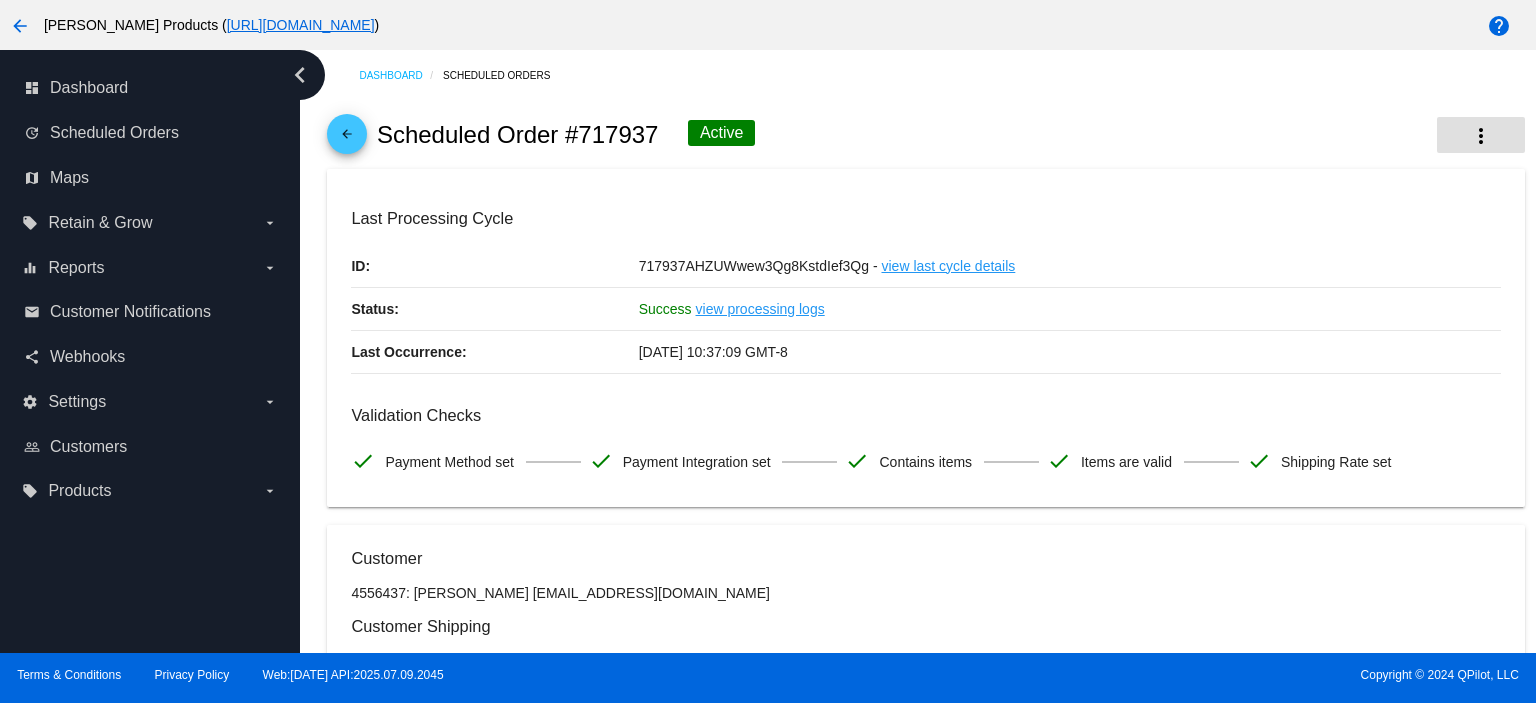 click on "more_vert" 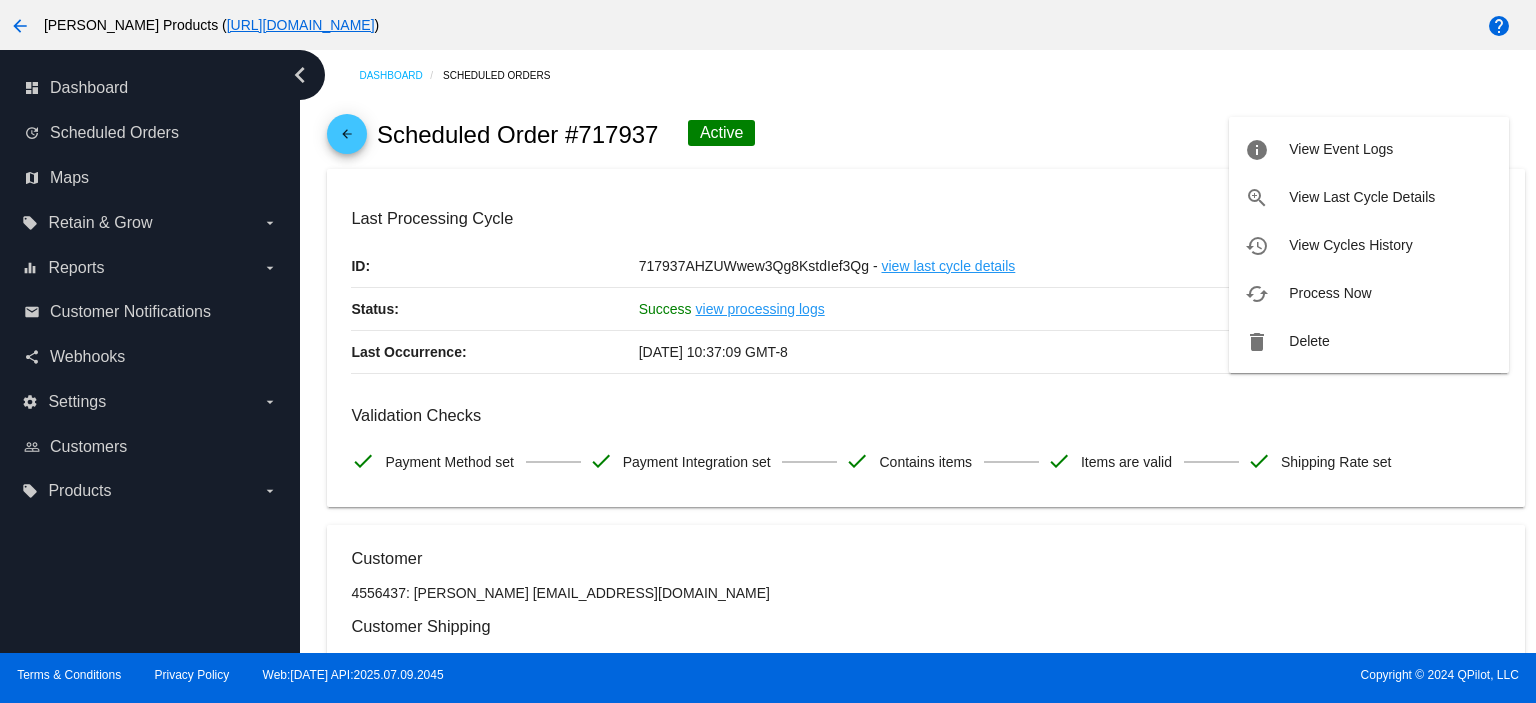 drag, startPoint x: 1357, startPoint y: 280, endPoint x: 1347, endPoint y: 279, distance: 10.049875 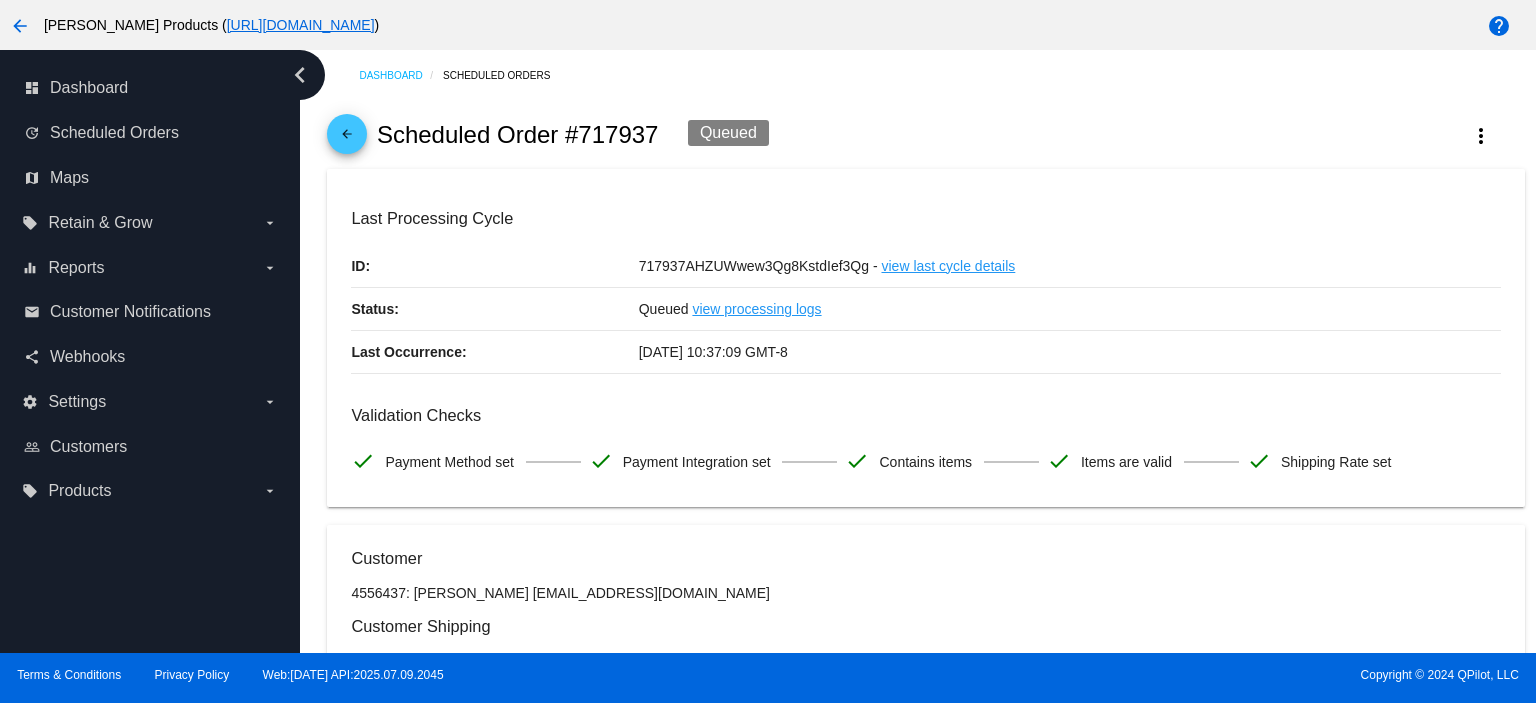 click on "arrow_back" 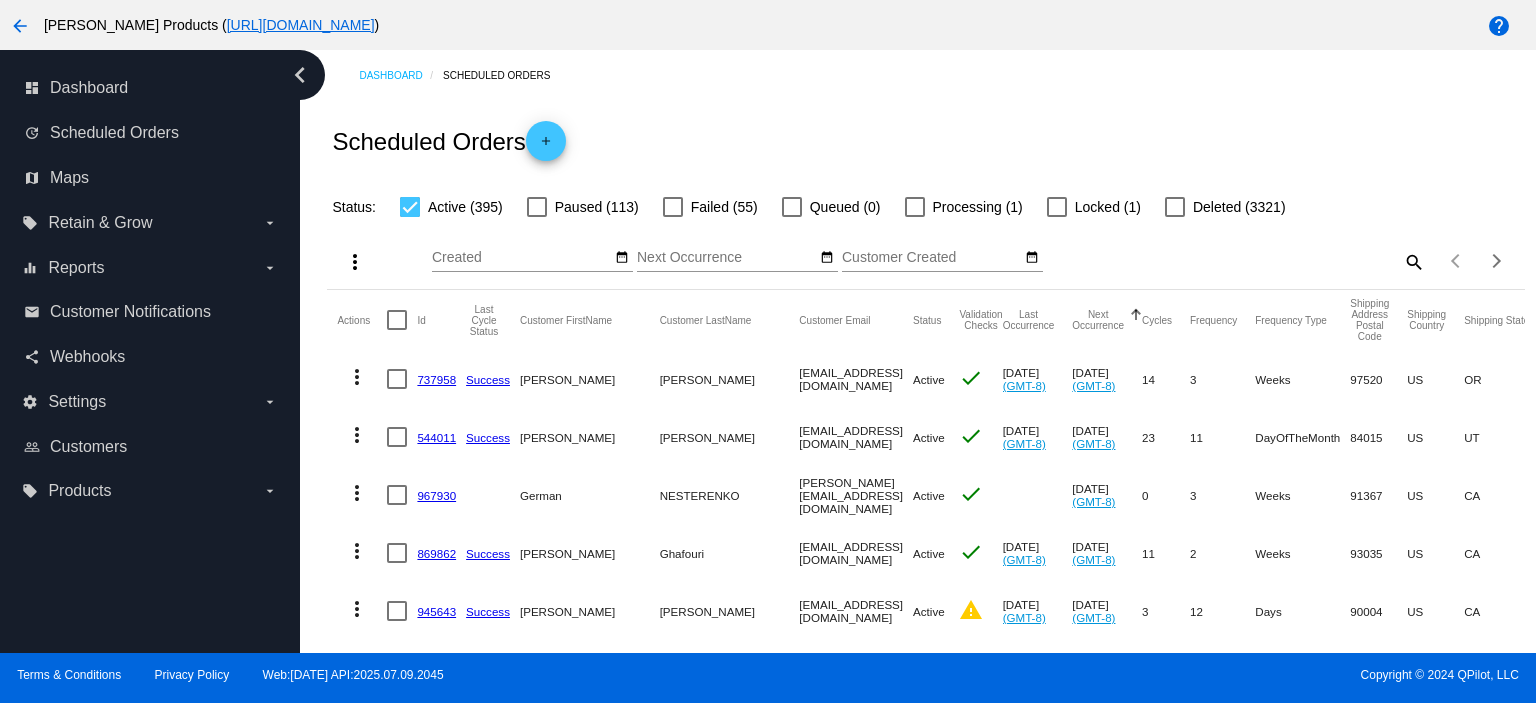 click on "737958" 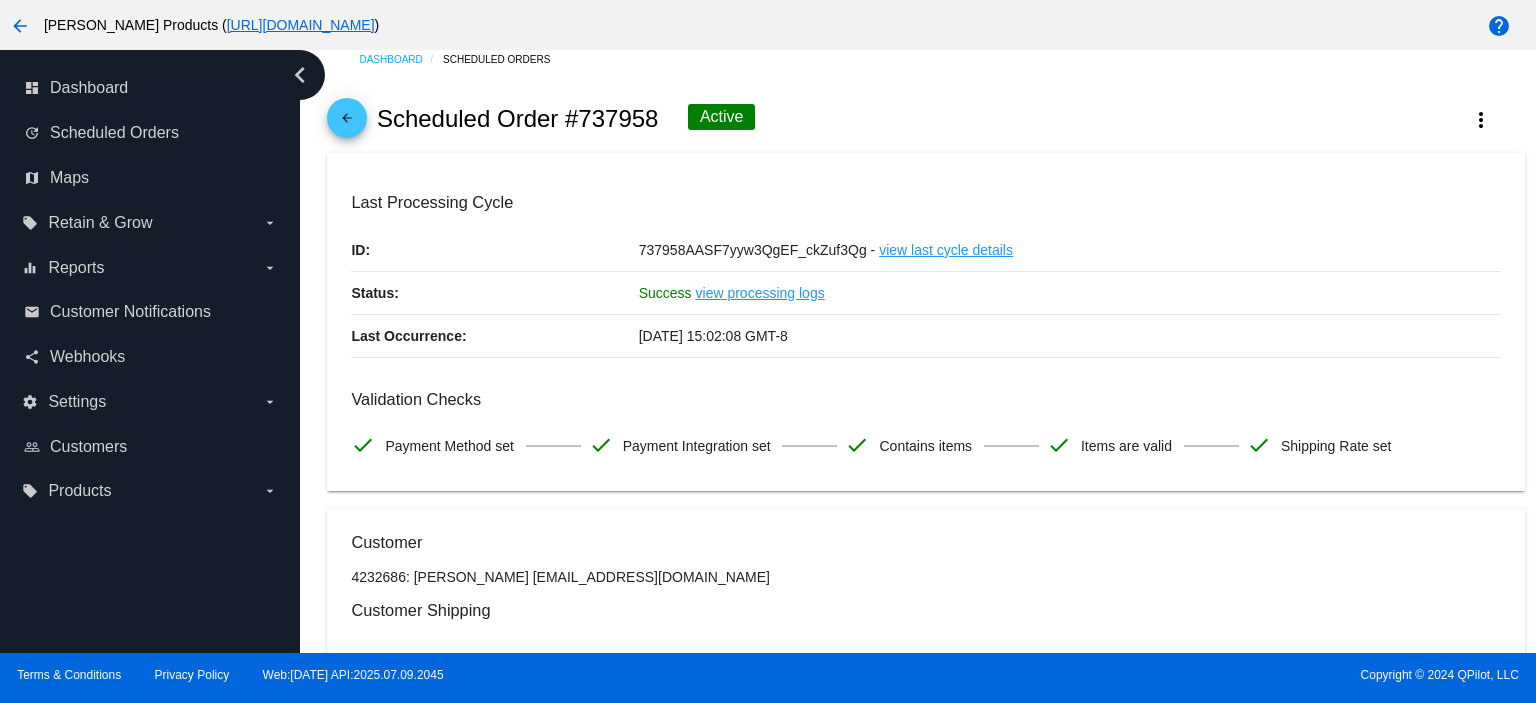 scroll, scrollTop: 0, scrollLeft: 0, axis: both 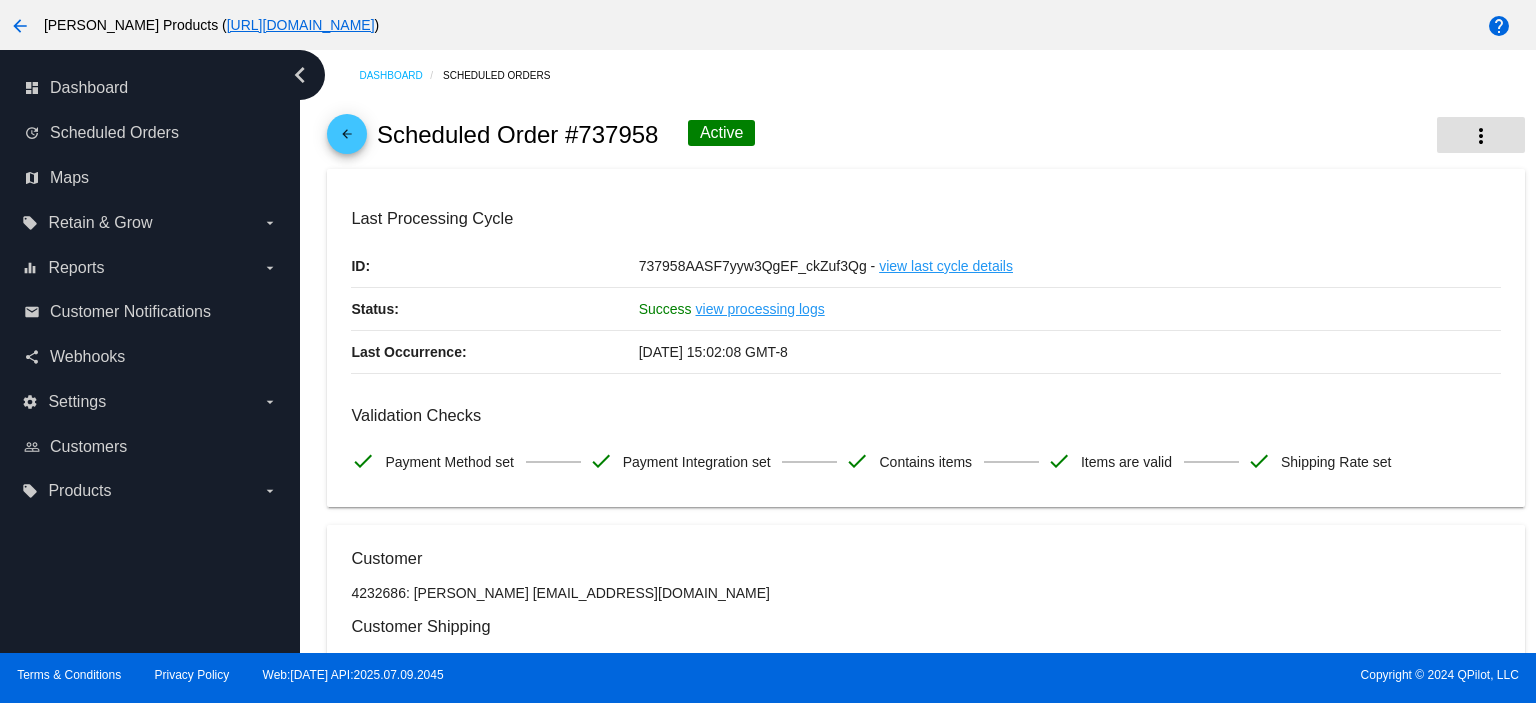 click on "more_vert" 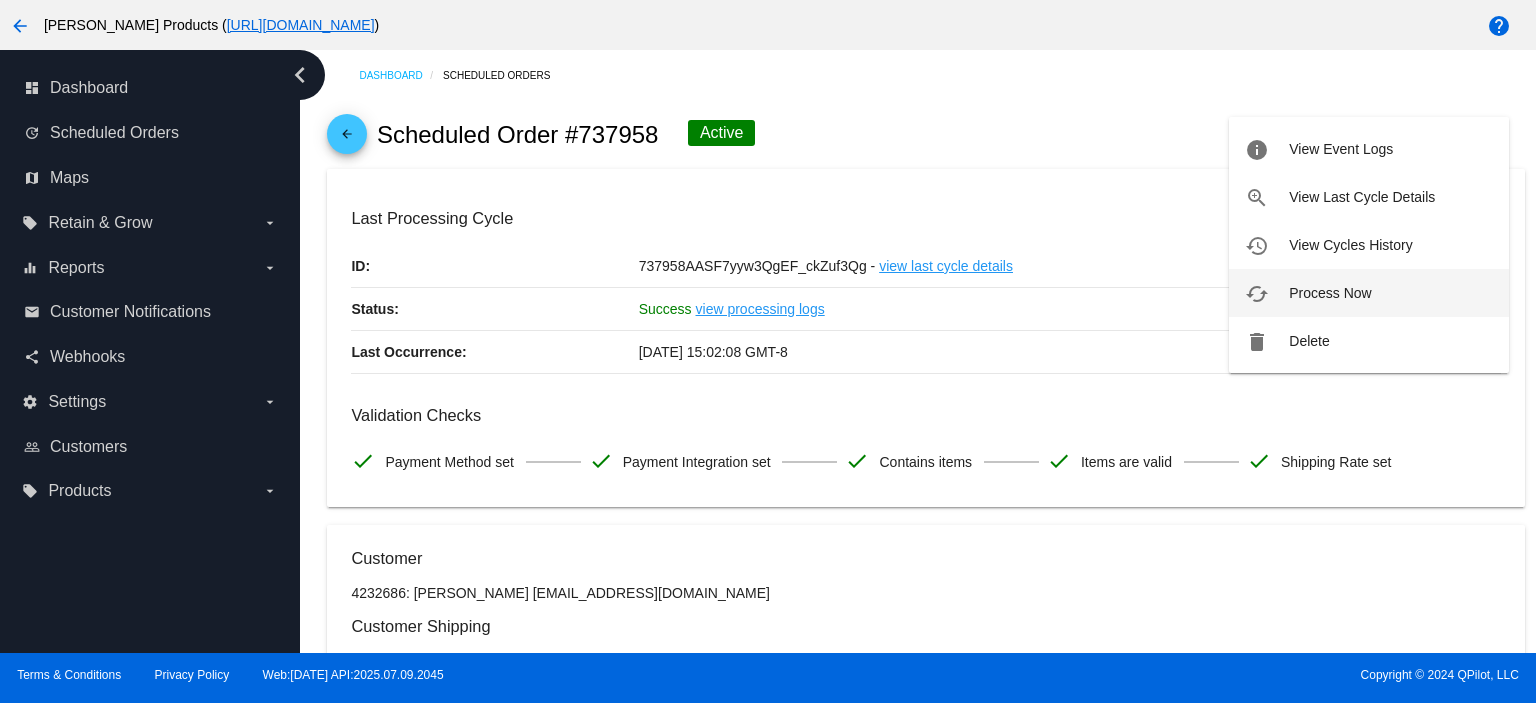 click on "cached
Process Now" at bounding box center [1369, 293] 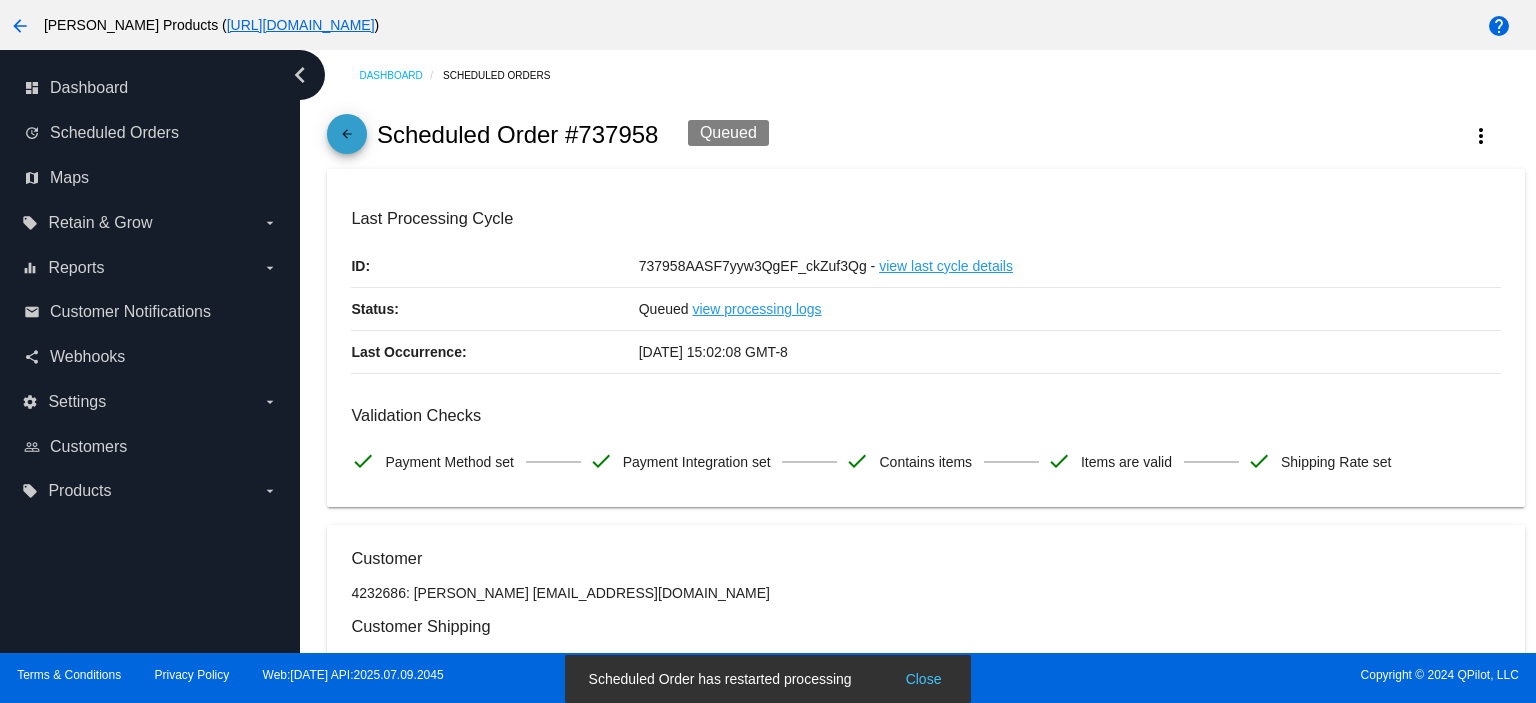 click on "arrow_back" 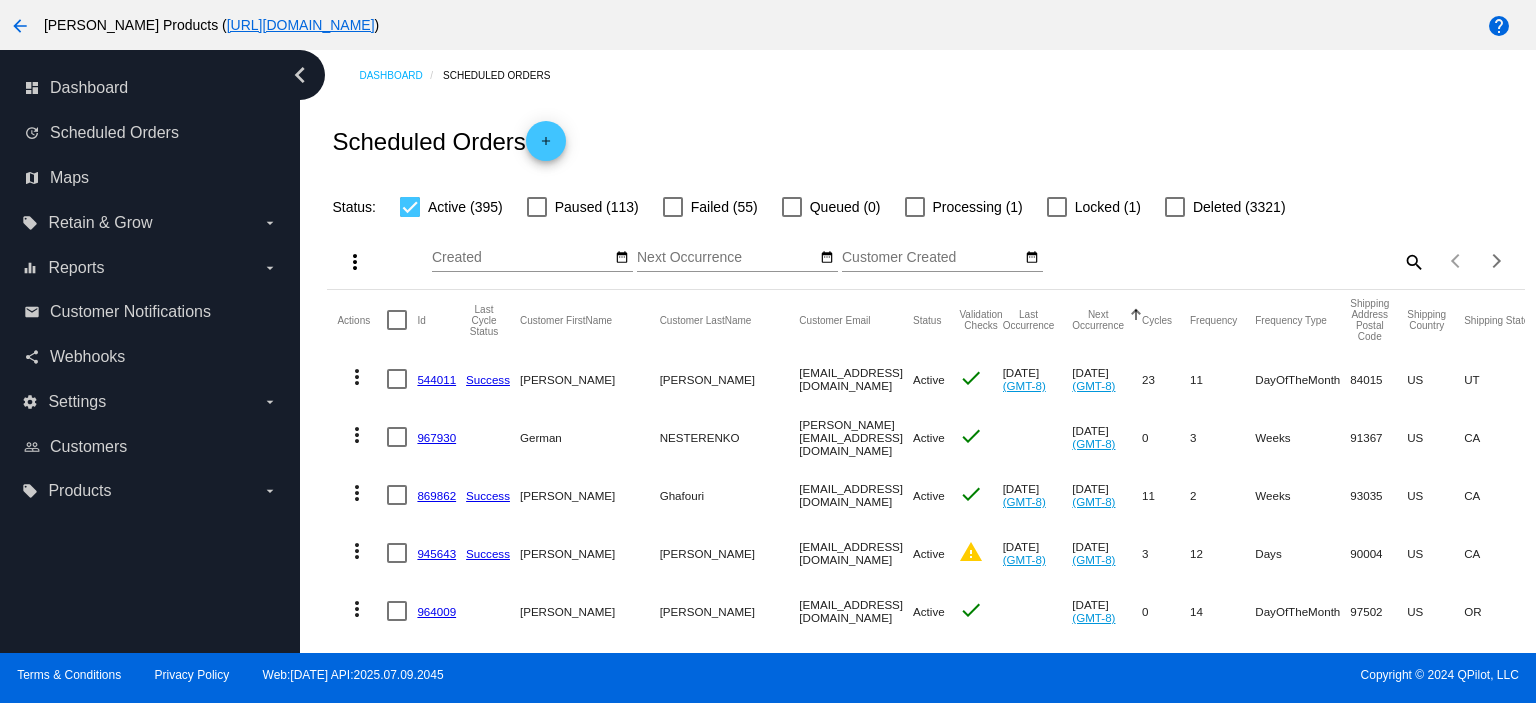 click on "544011" 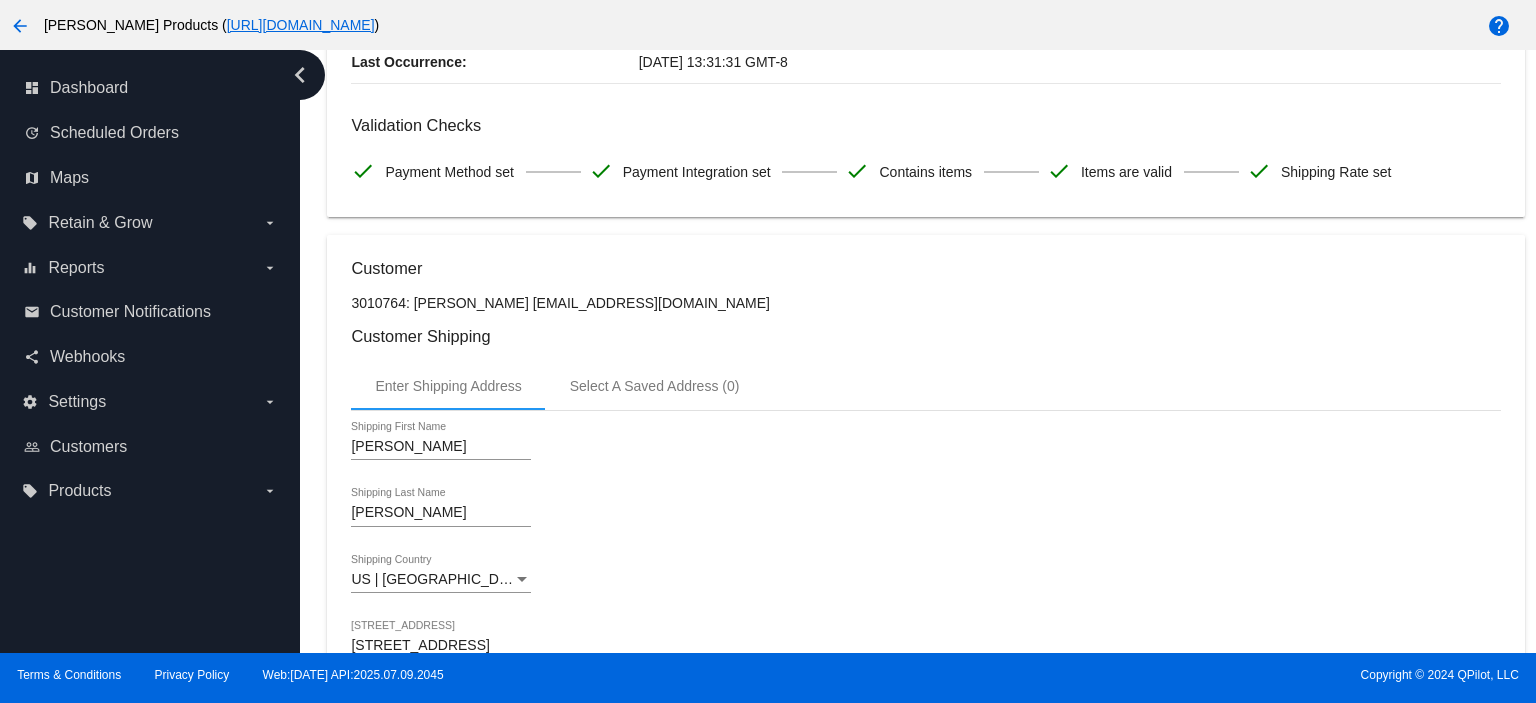 scroll, scrollTop: 0, scrollLeft: 0, axis: both 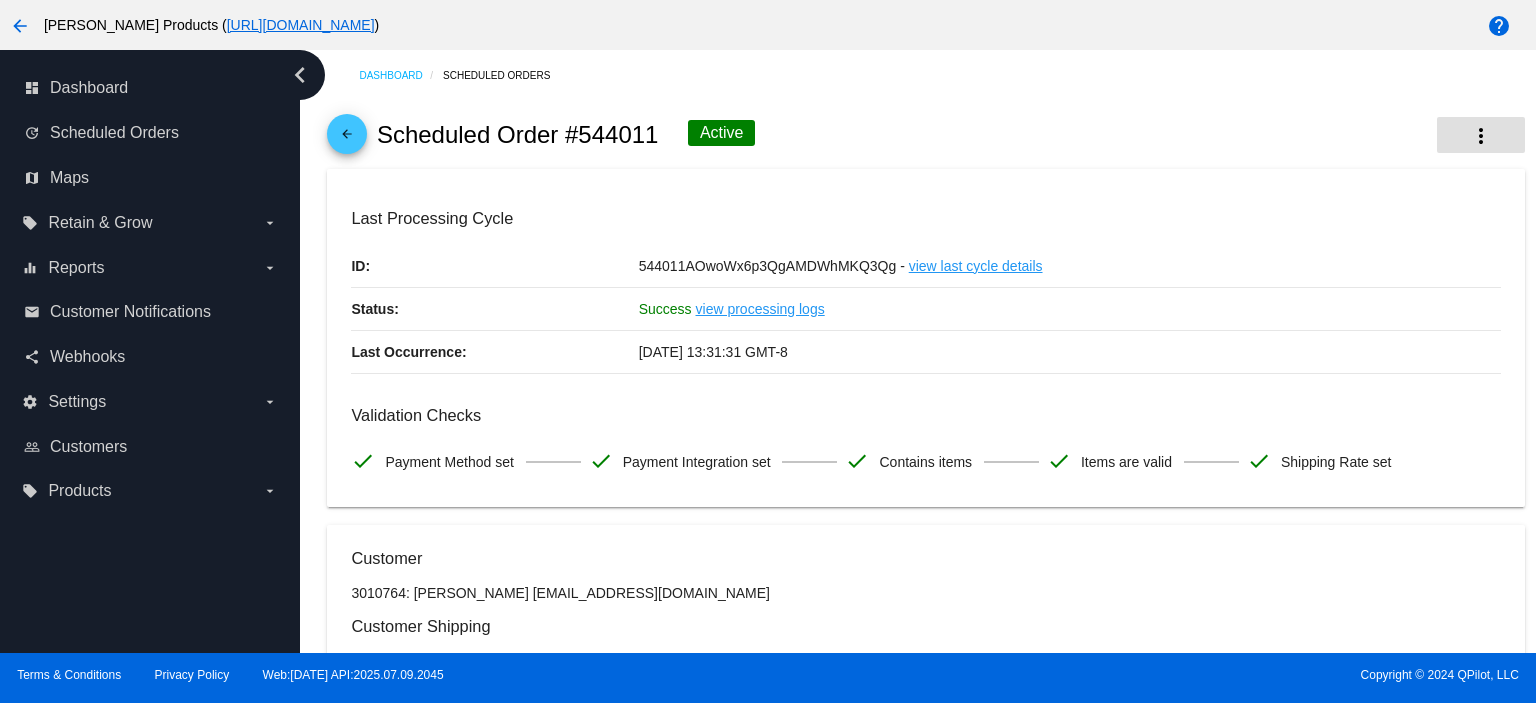 click on "more_vert" 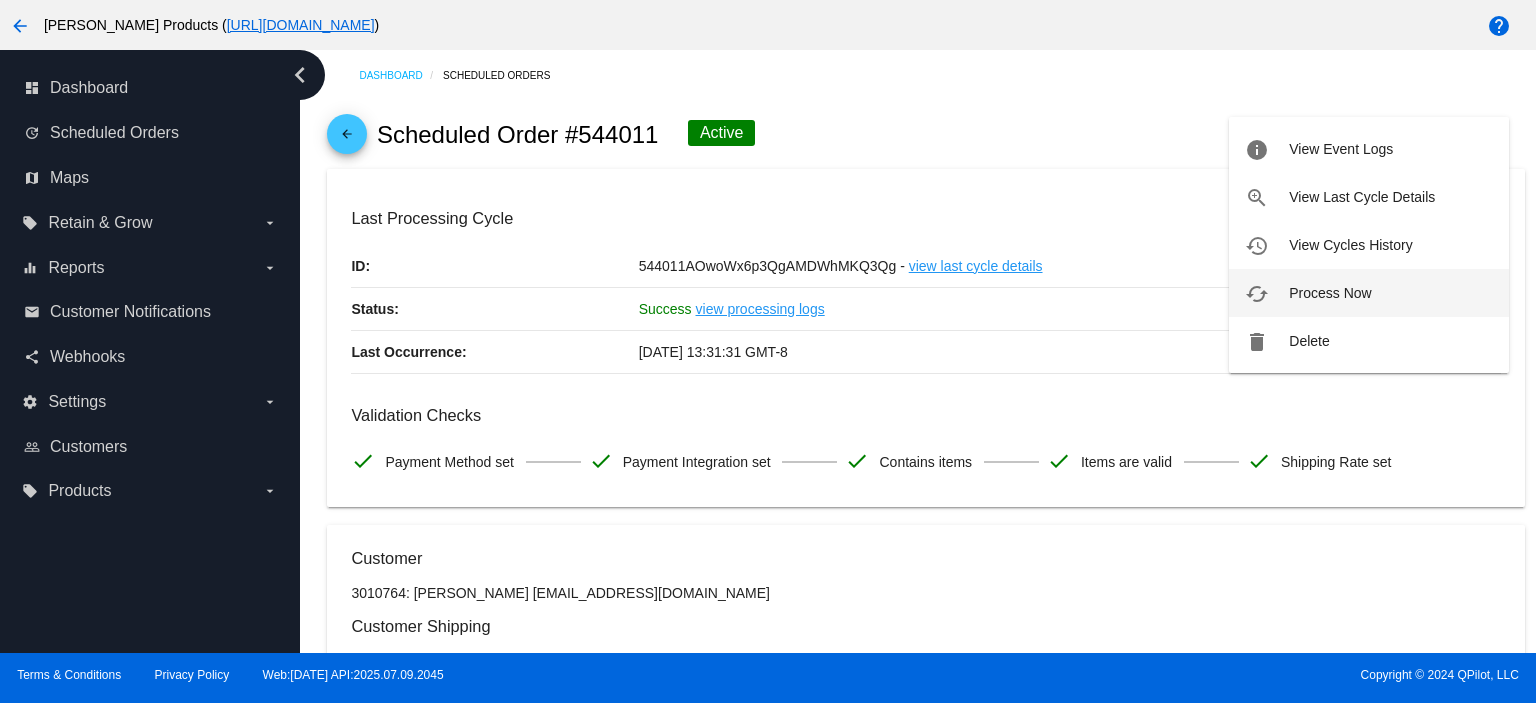 click on "Process Now" at bounding box center (1330, 293) 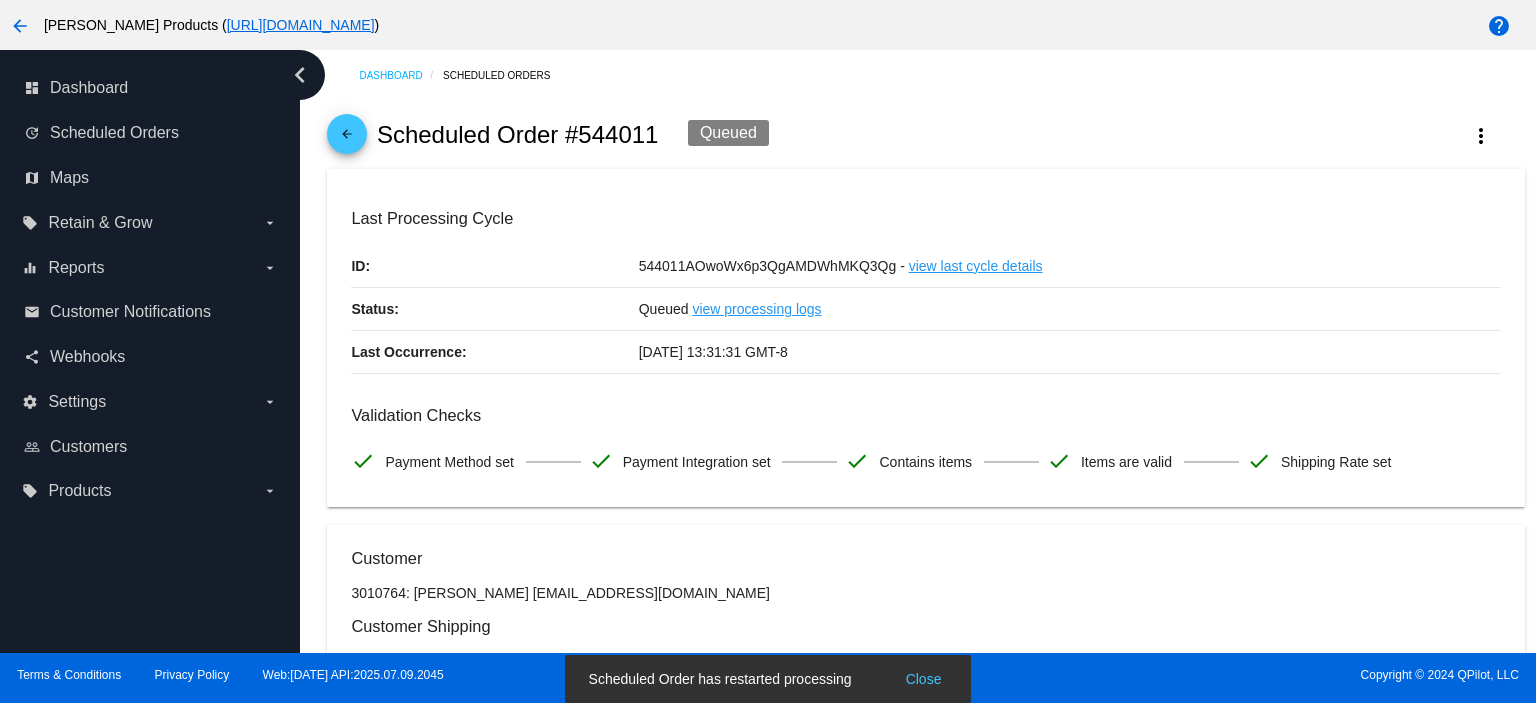 click on "arrow_back" 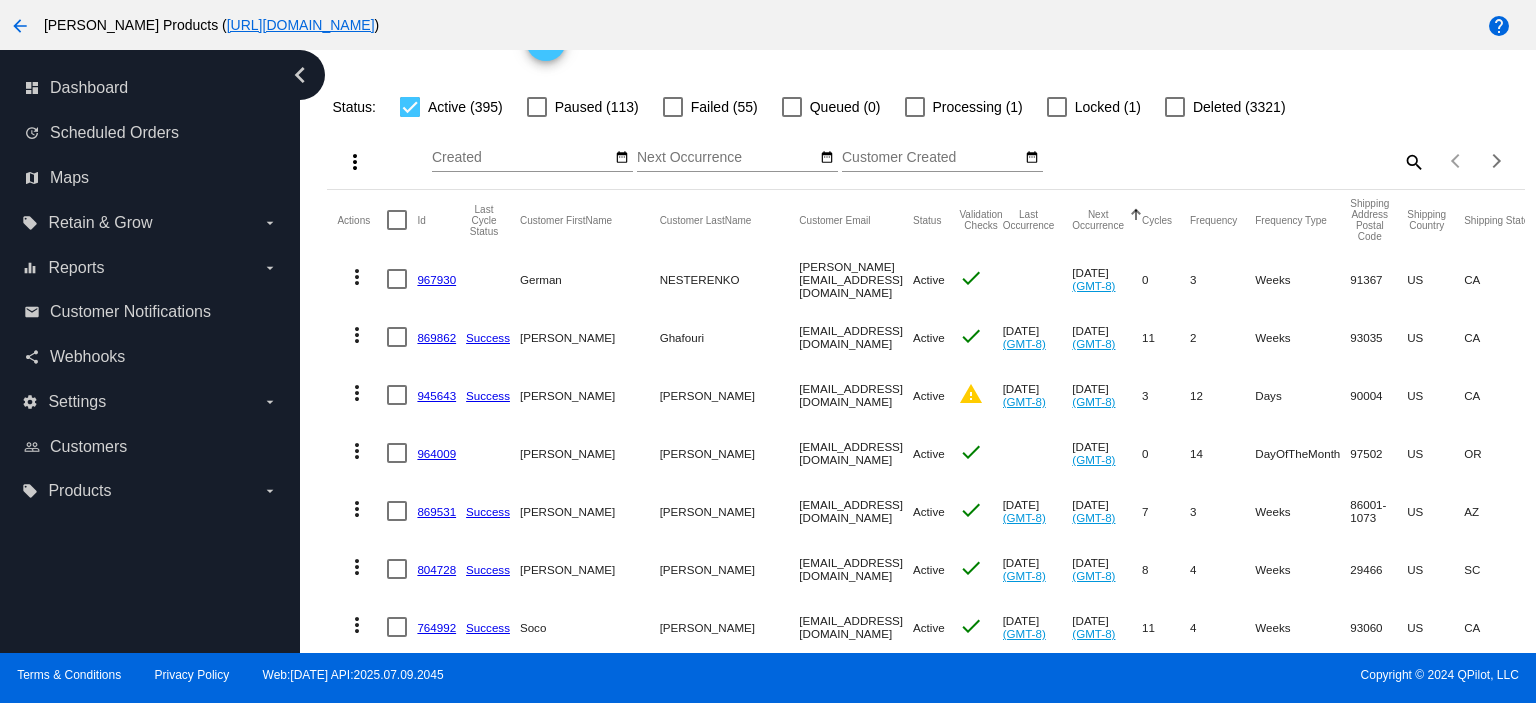 scroll, scrollTop: 133, scrollLeft: 0, axis: vertical 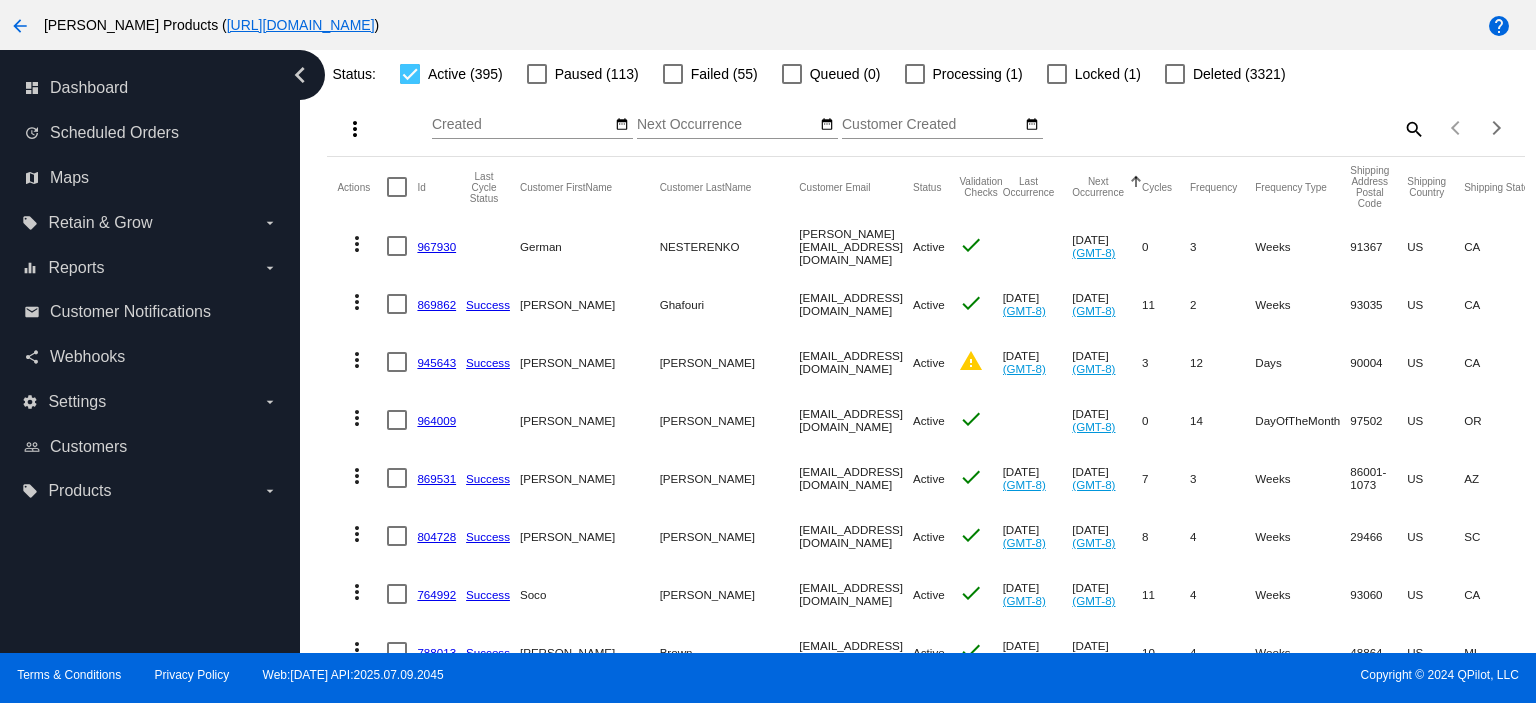 click on "967930" 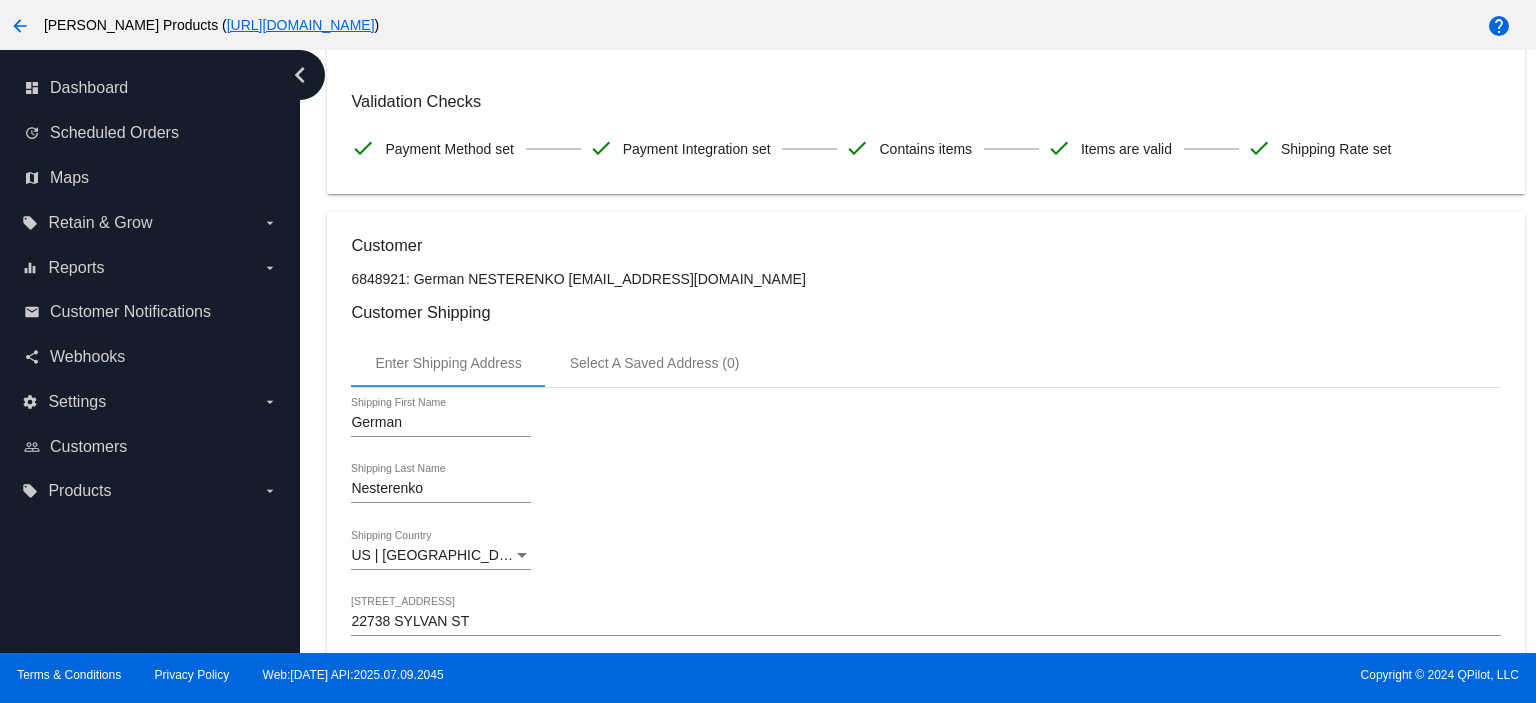 scroll, scrollTop: 0, scrollLeft: 0, axis: both 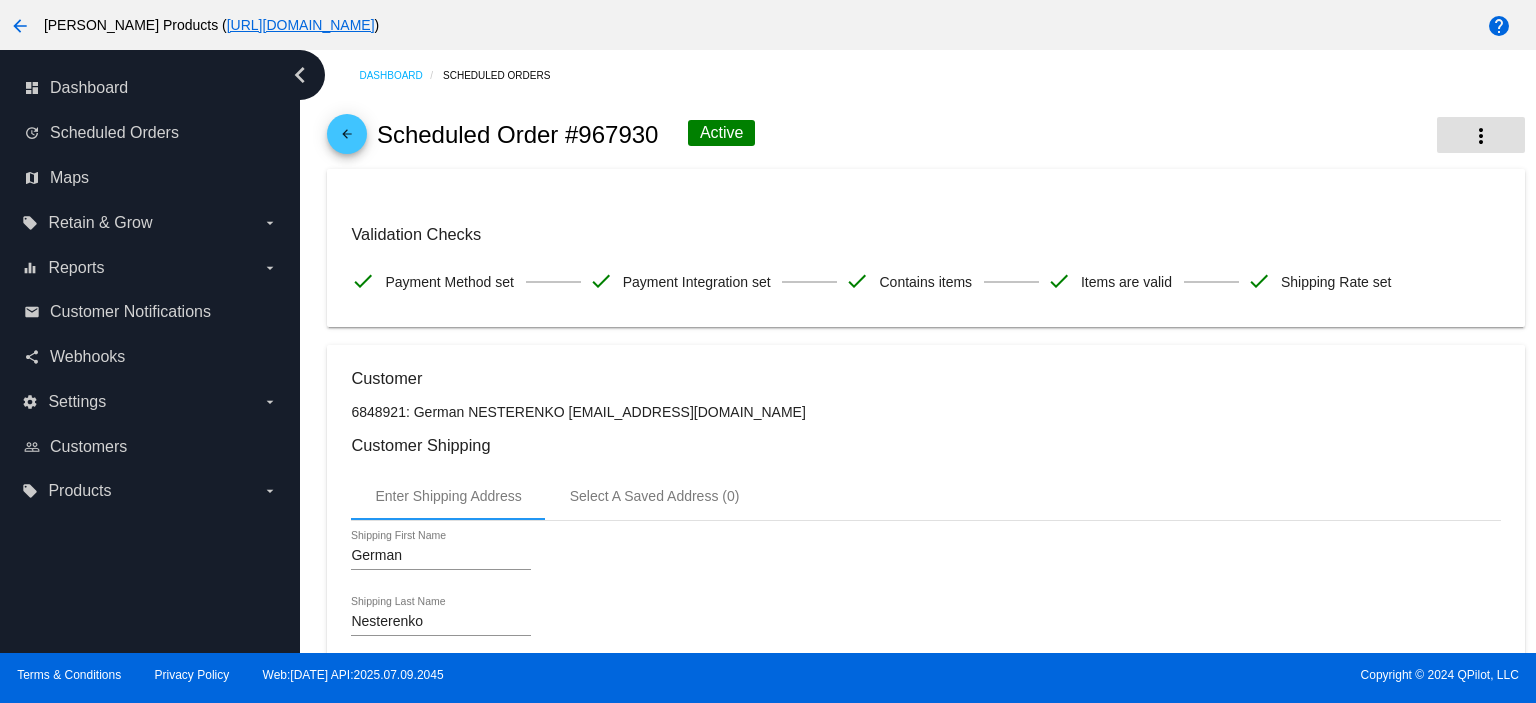 click on "more_vert" 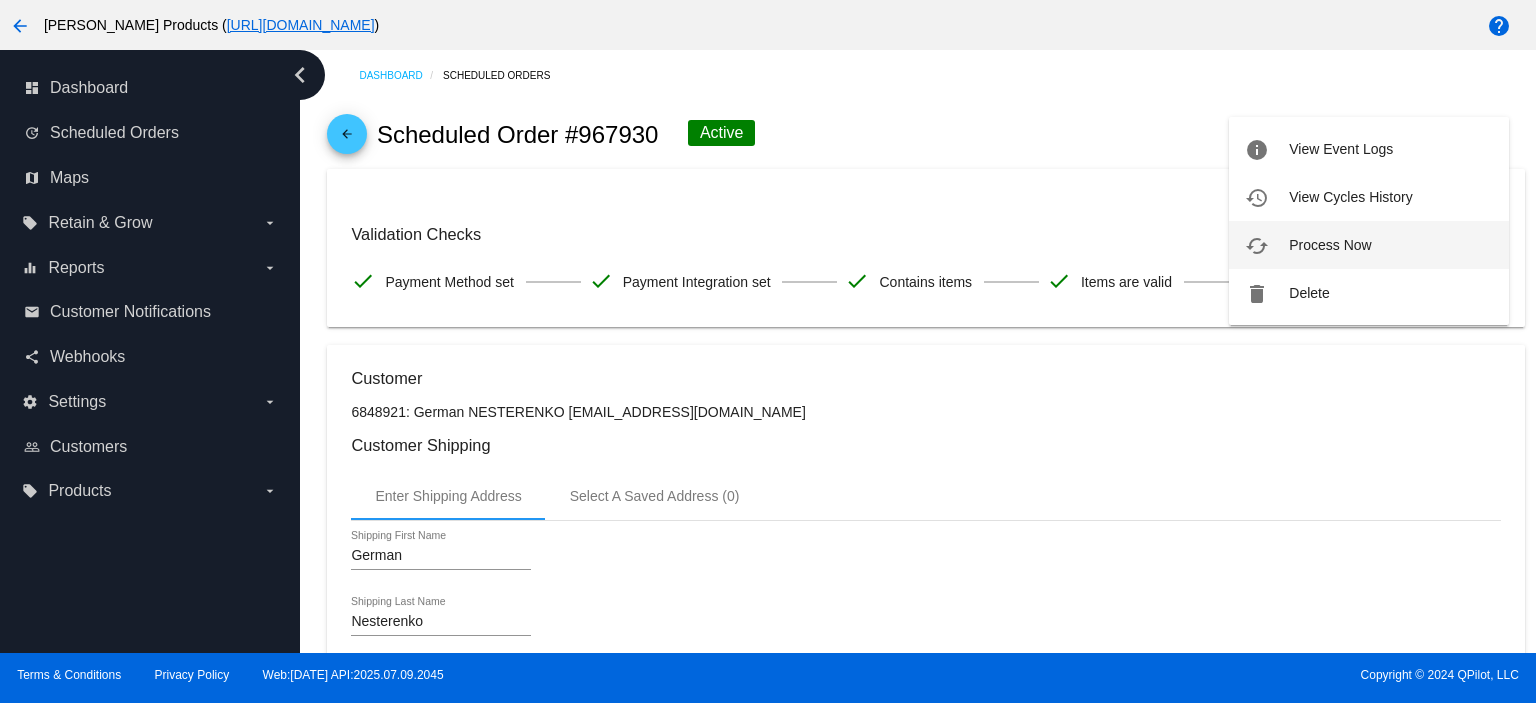 click on "cached
Process Now" at bounding box center (1369, 245) 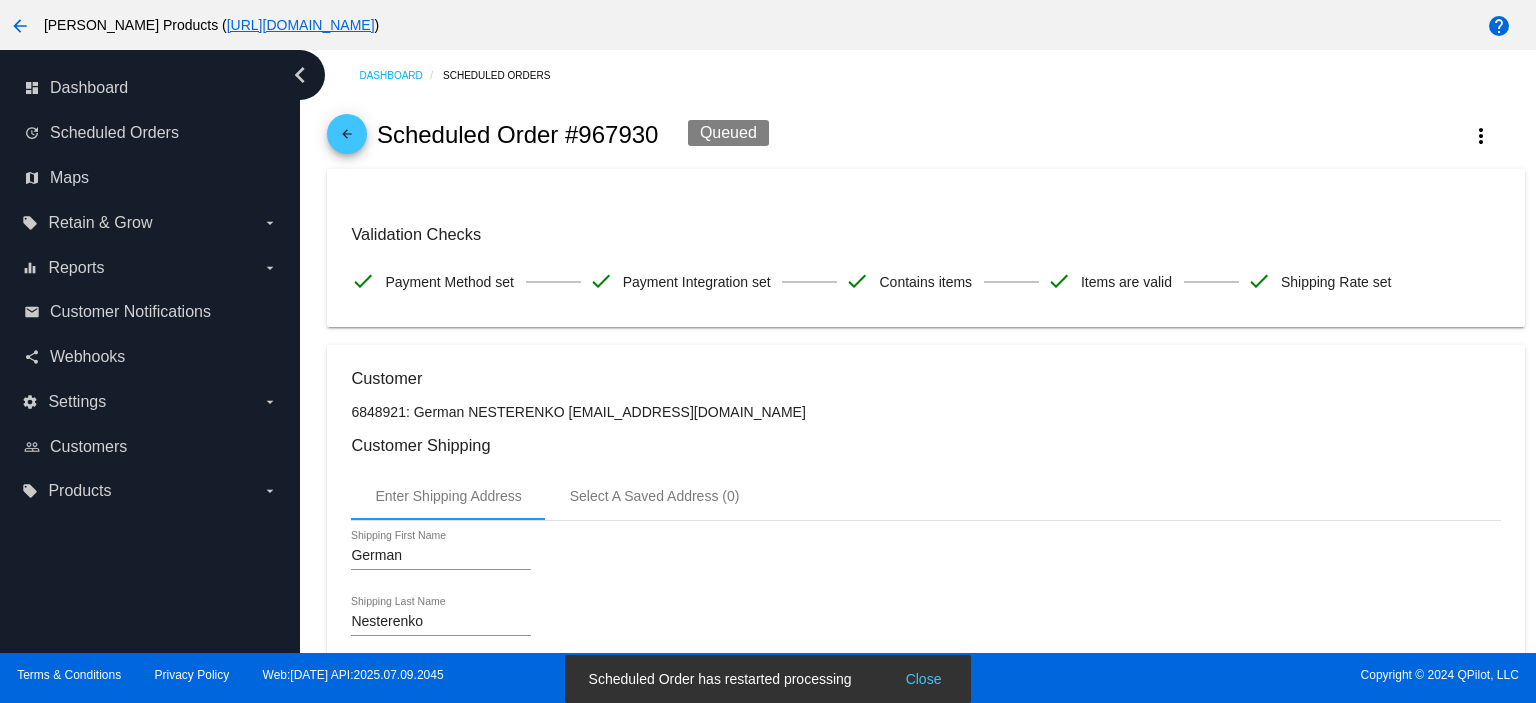 click on "arrow_back" 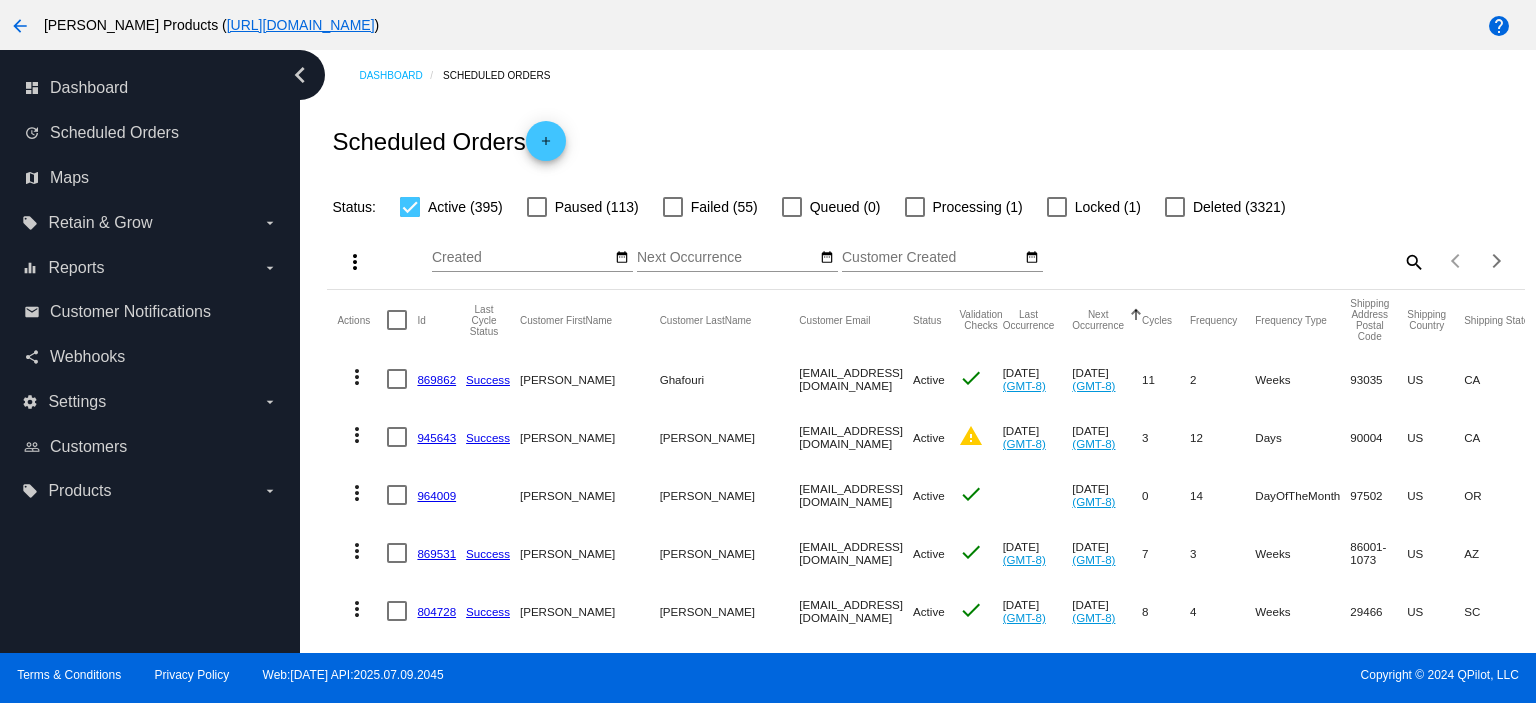 click on "869862" 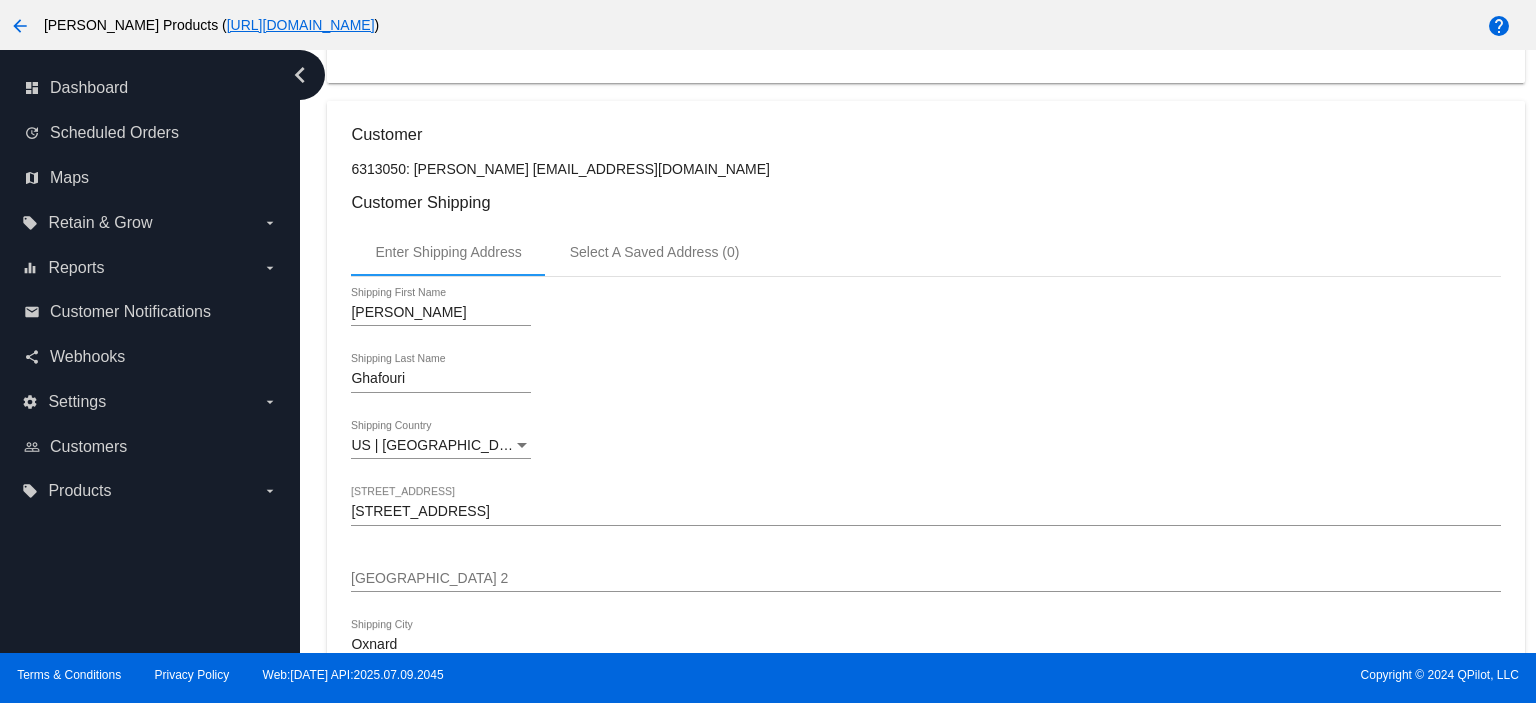 scroll, scrollTop: 0, scrollLeft: 0, axis: both 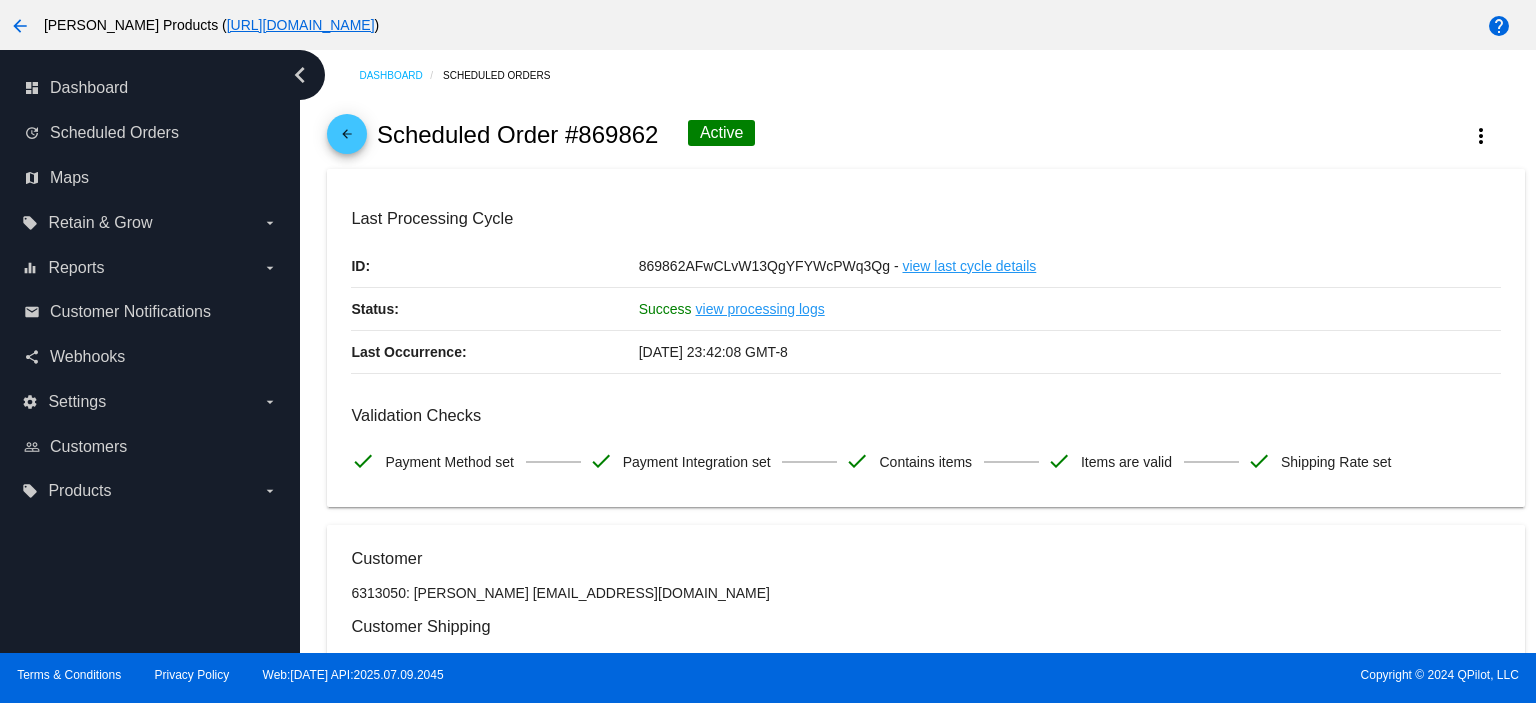 click on "arrow_back" 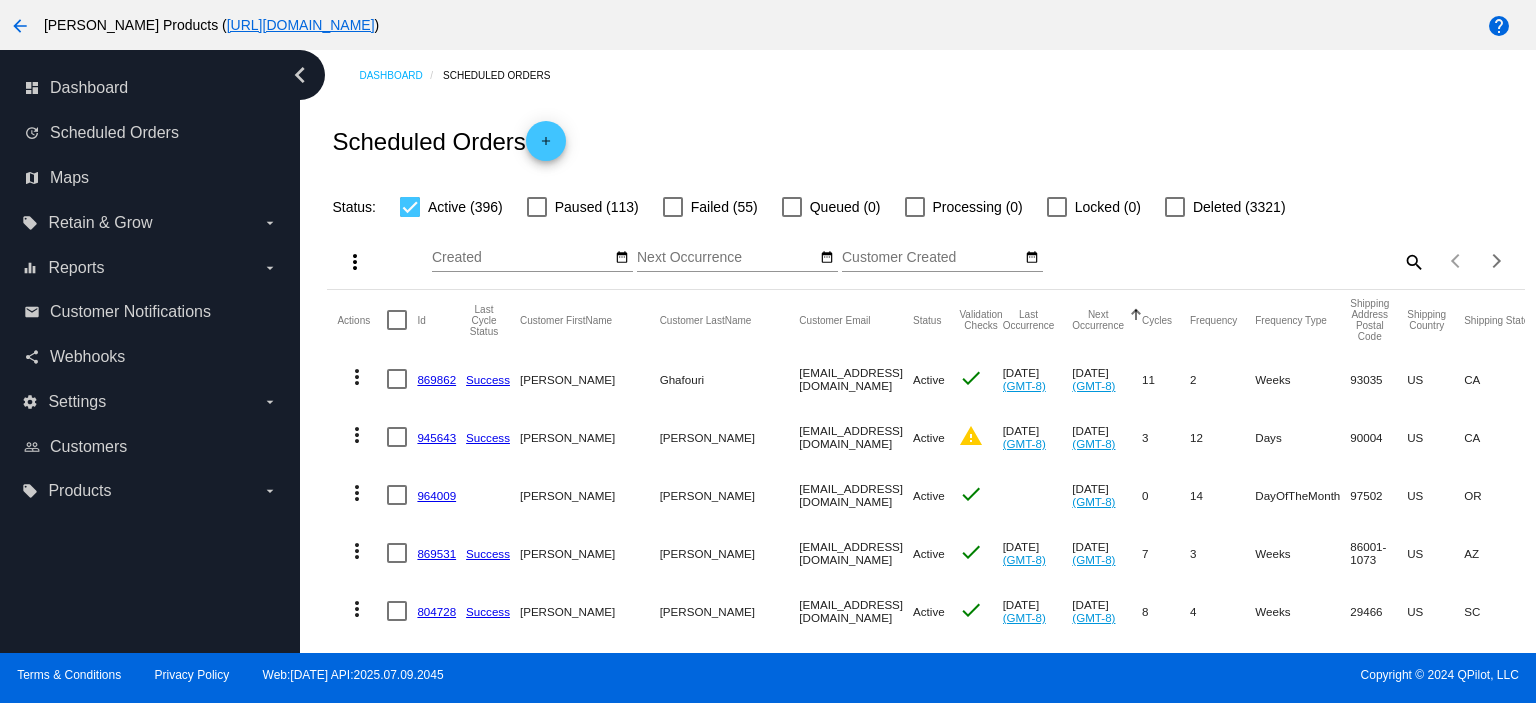 click on "add" 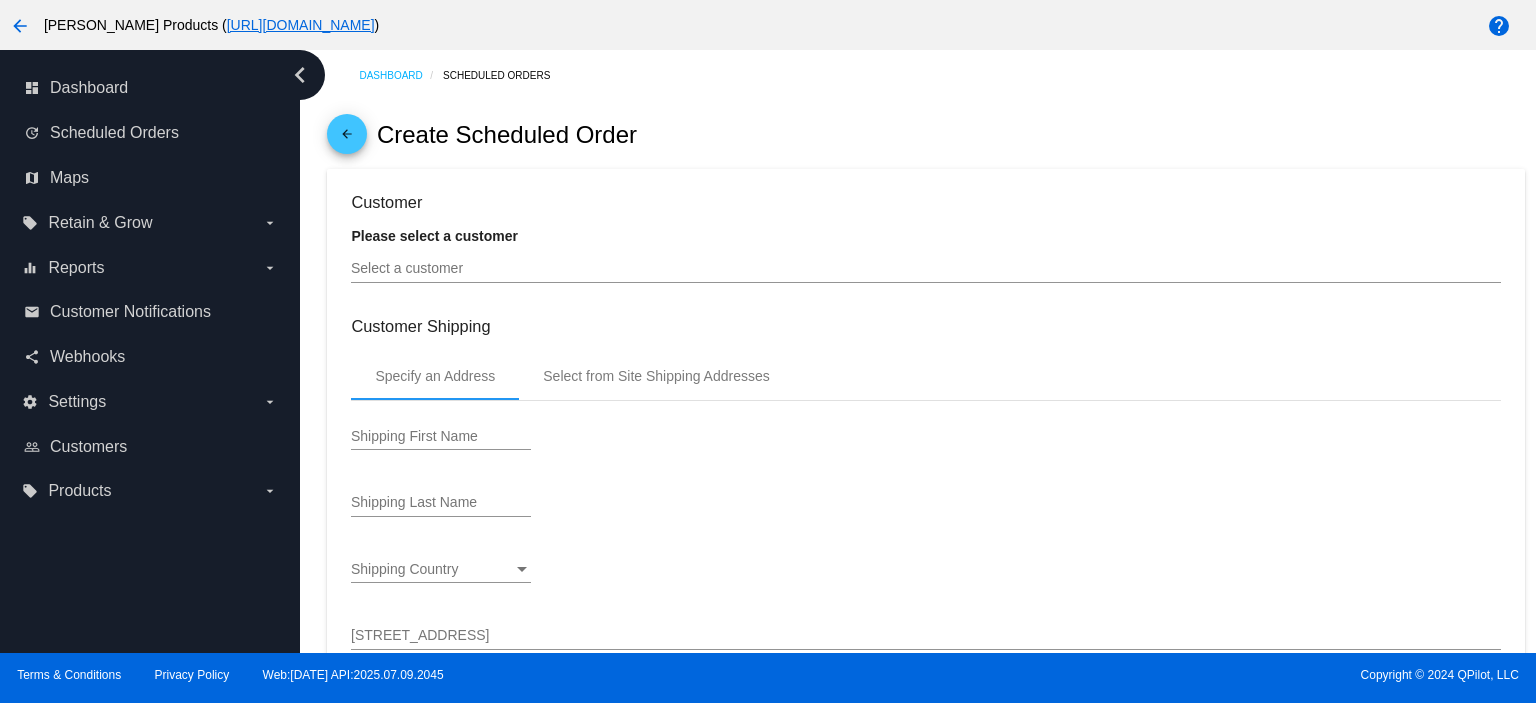 type on "[DATE]" 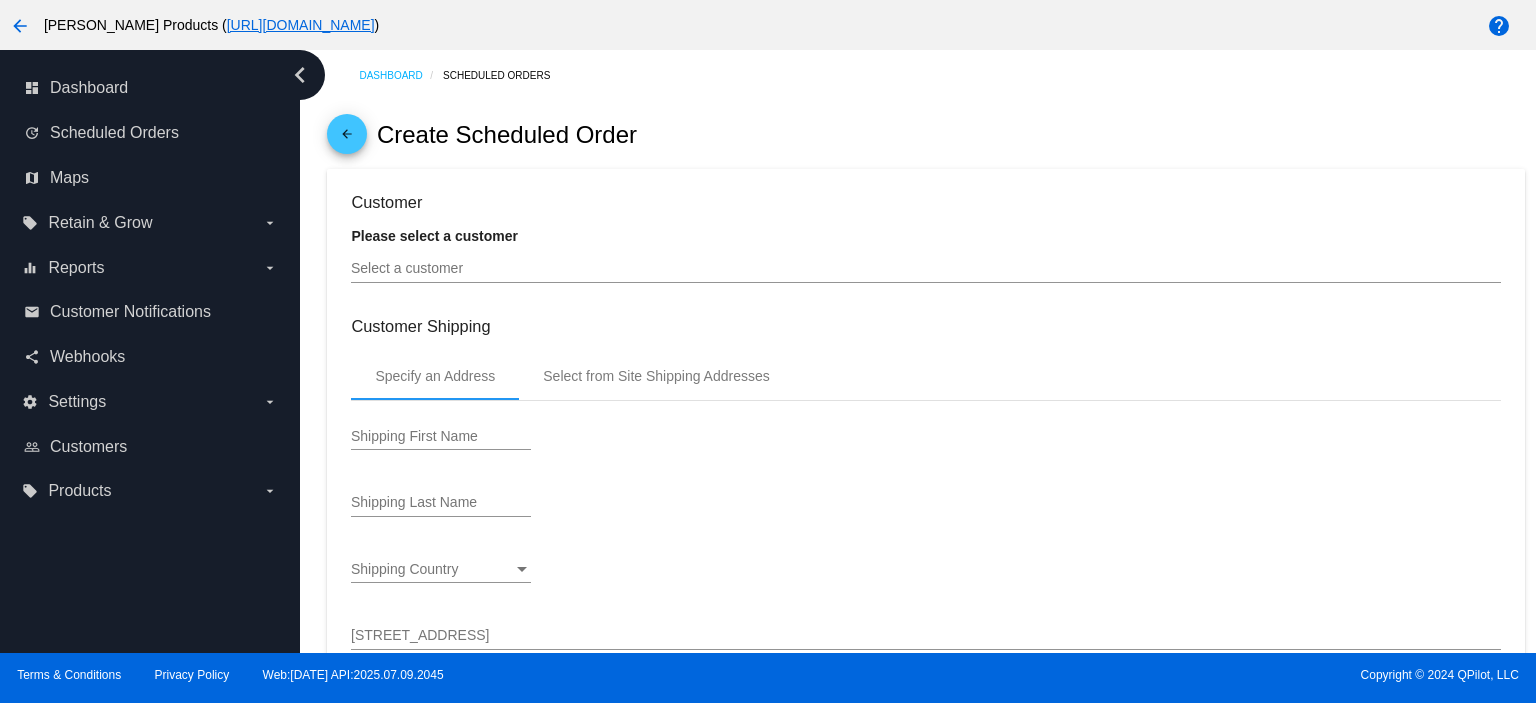click on "Select a customer" at bounding box center (925, 269) 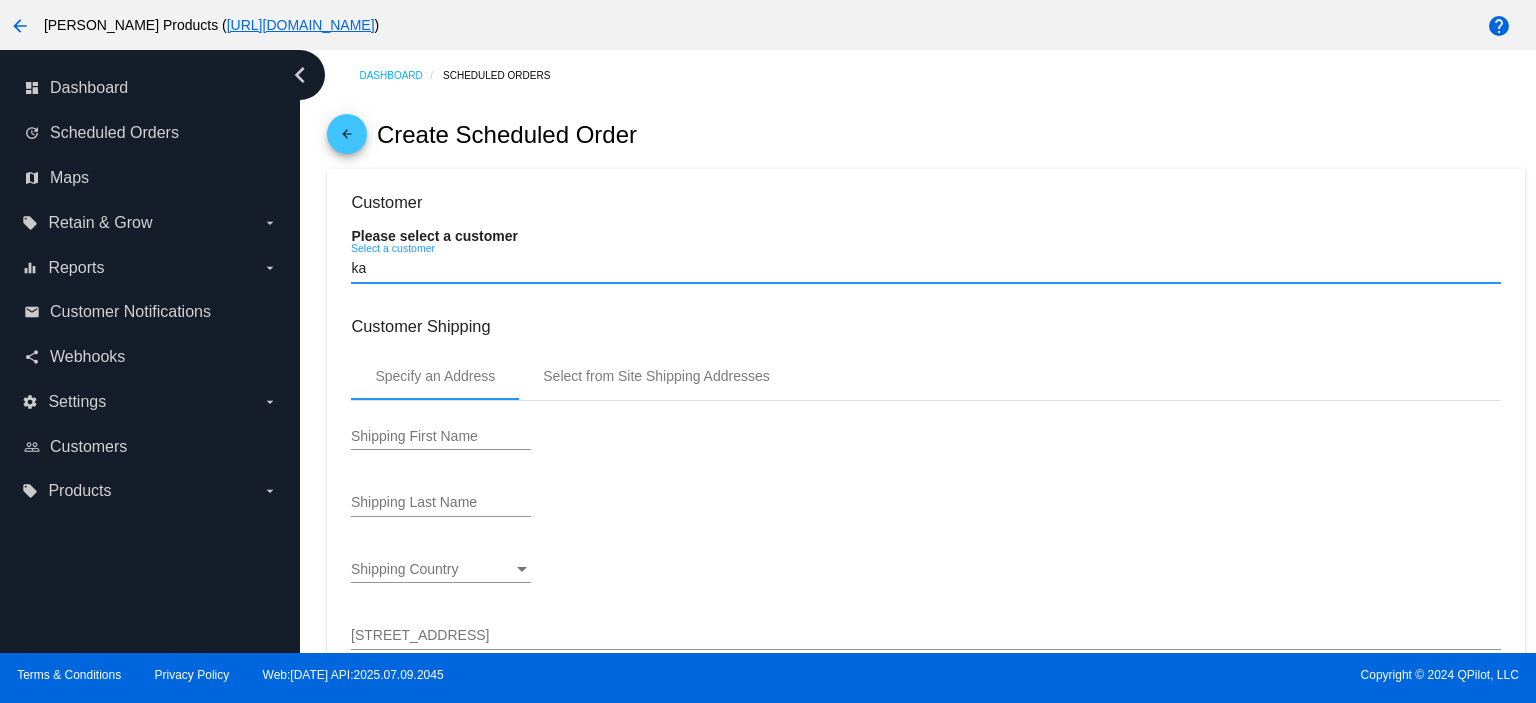 type on "k" 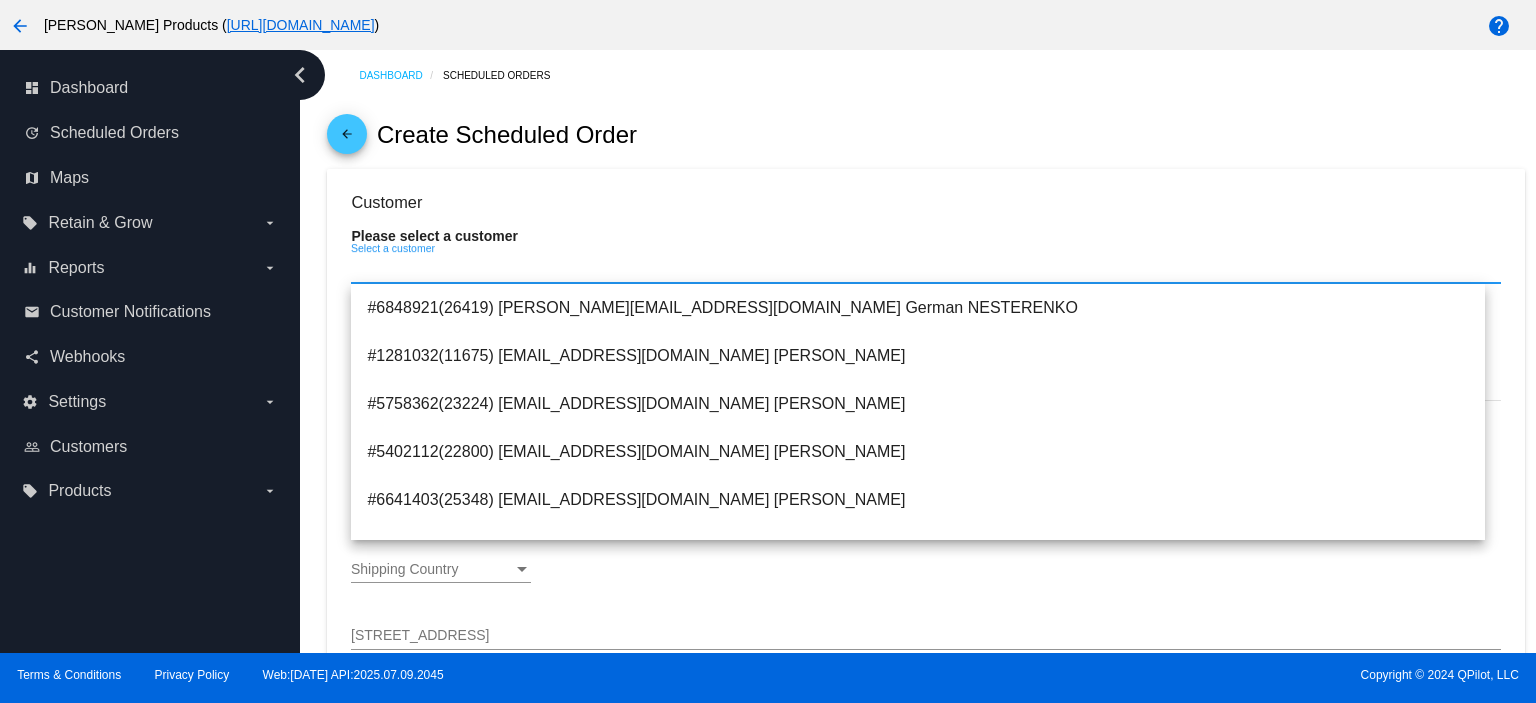 click on "Select a customer" at bounding box center [925, 269] 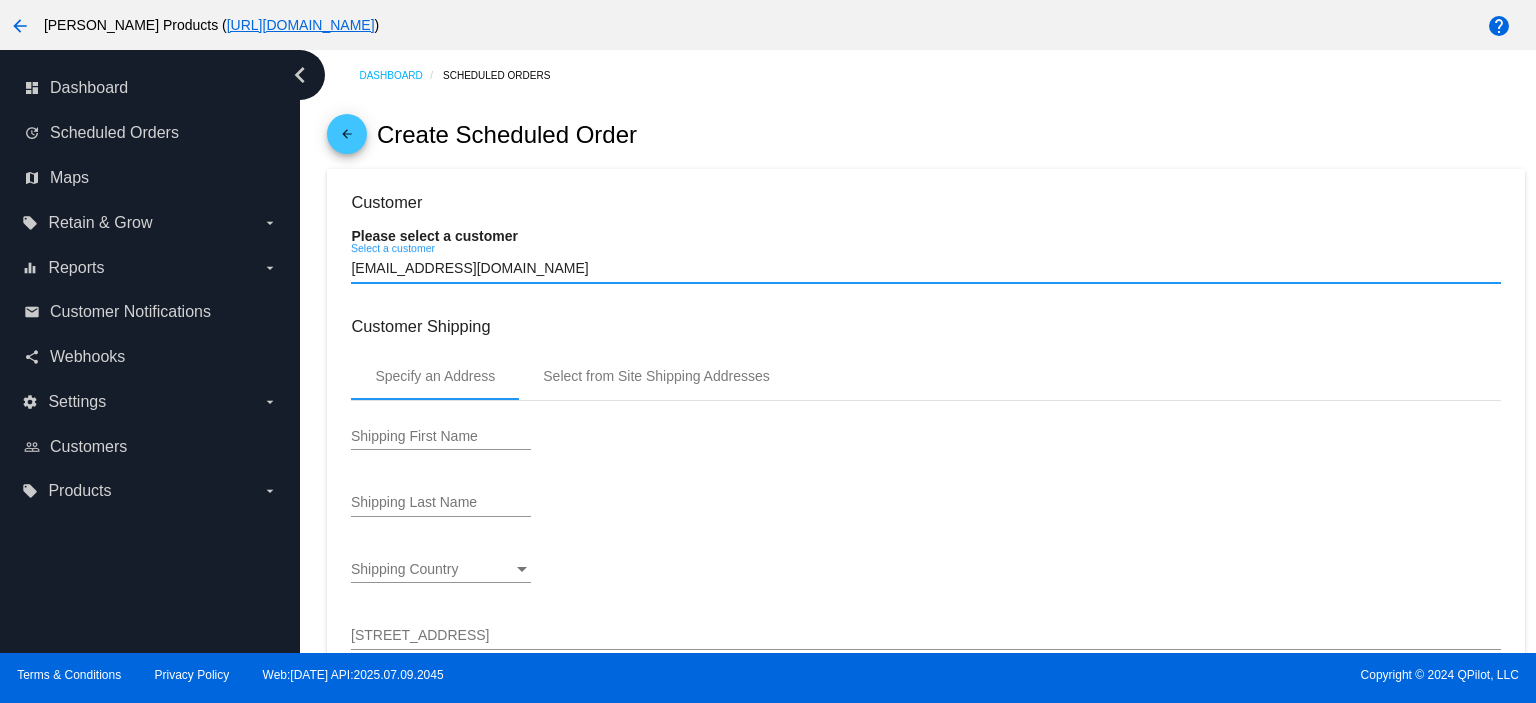 type on "[EMAIL_ADDRESS][DOMAIN_NAME]" 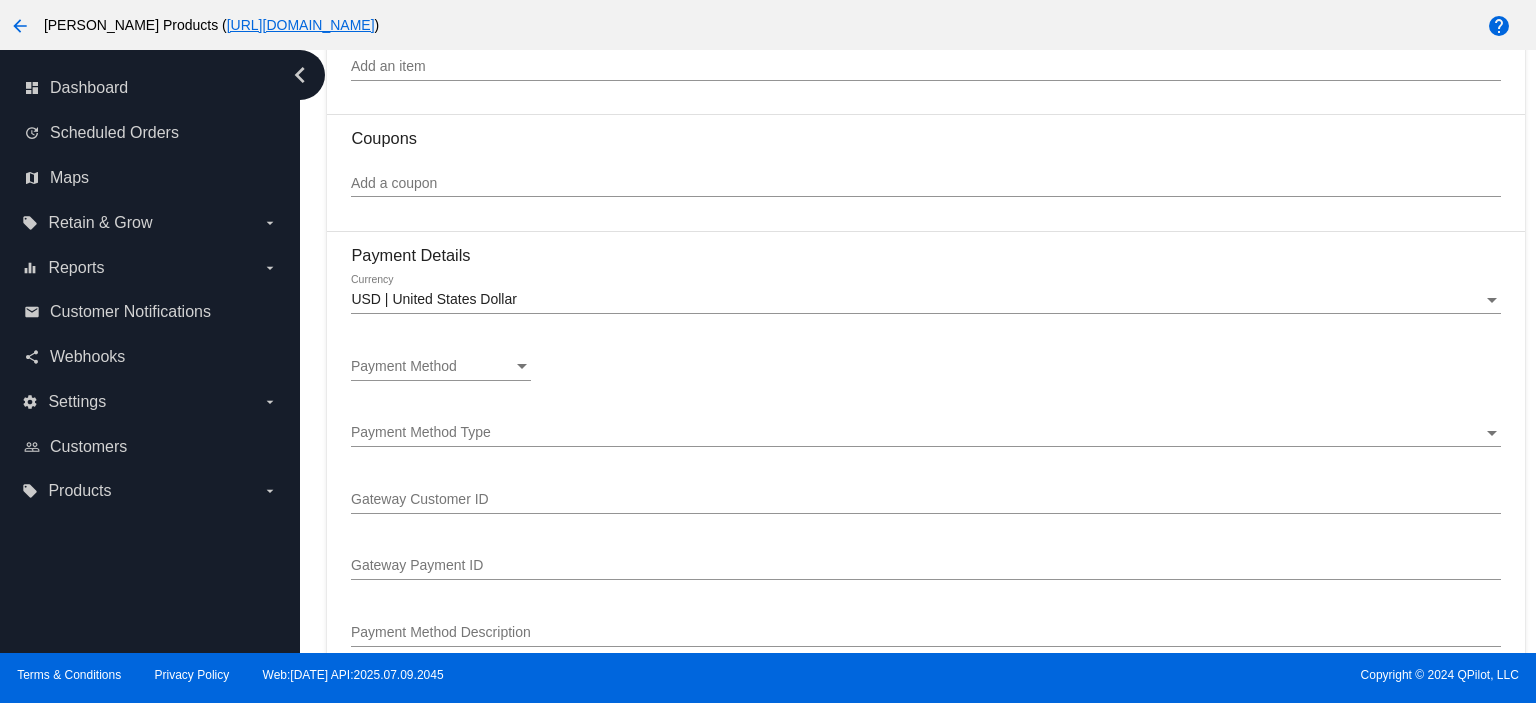 scroll, scrollTop: 1200, scrollLeft: 0, axis: vertical 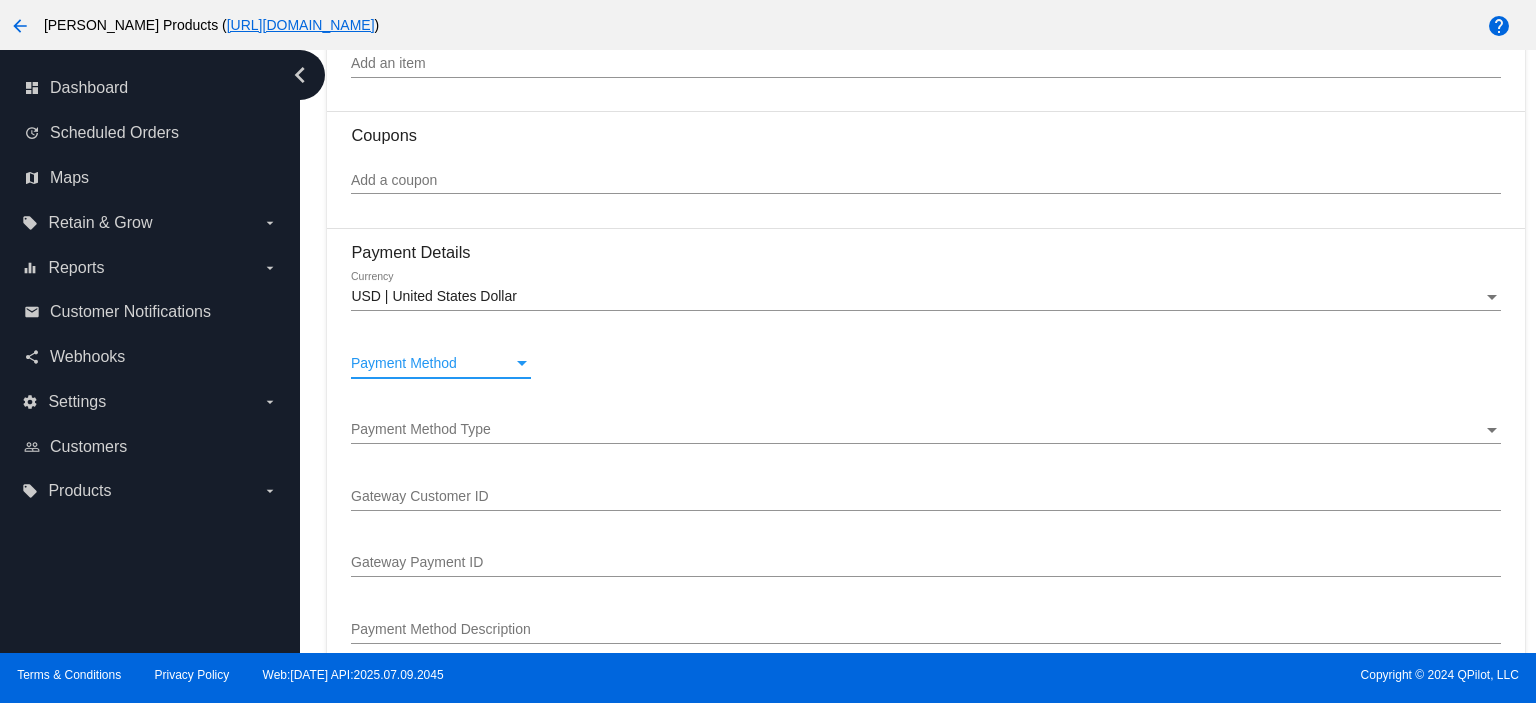 click on "Payment Method" at bounding box center (404, 363) 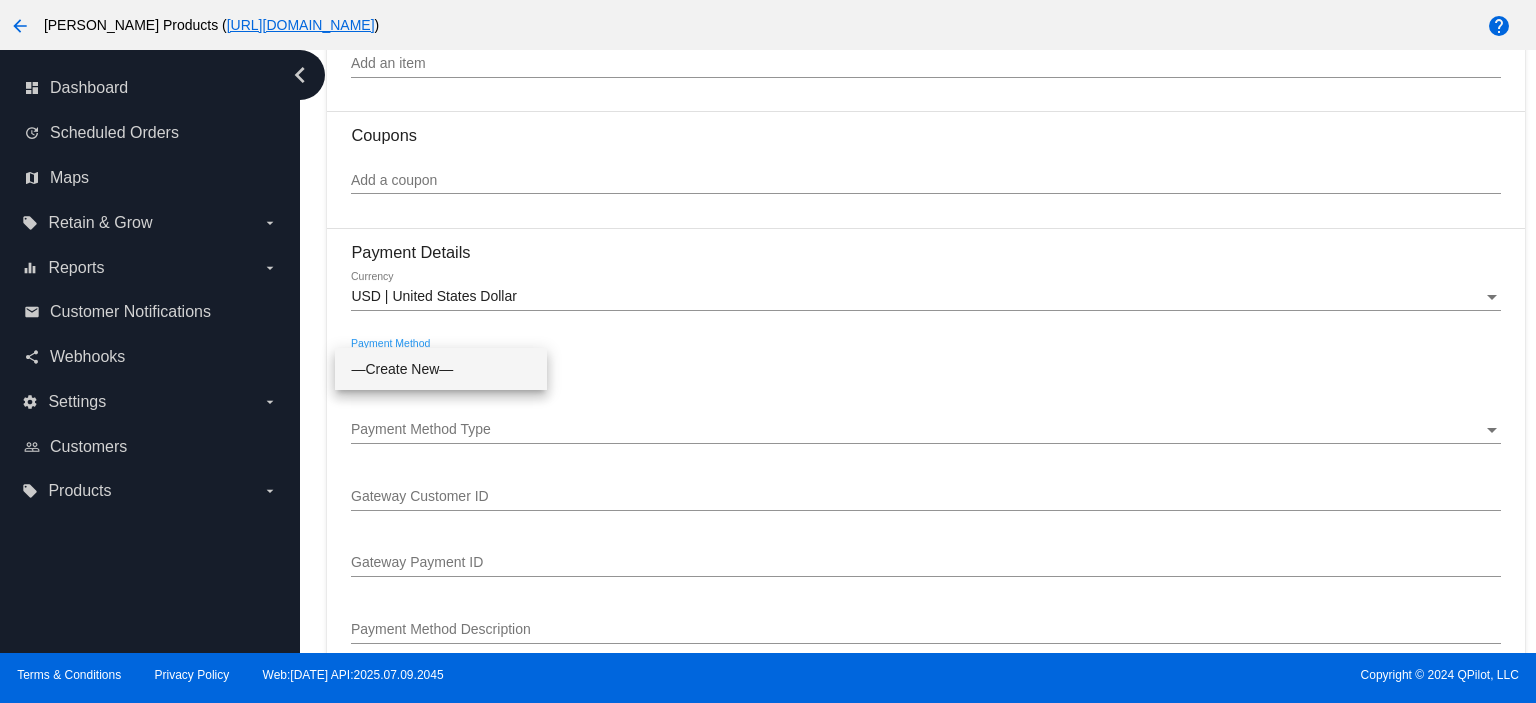 click on "—Create New—" at bounding box center (441, 369) 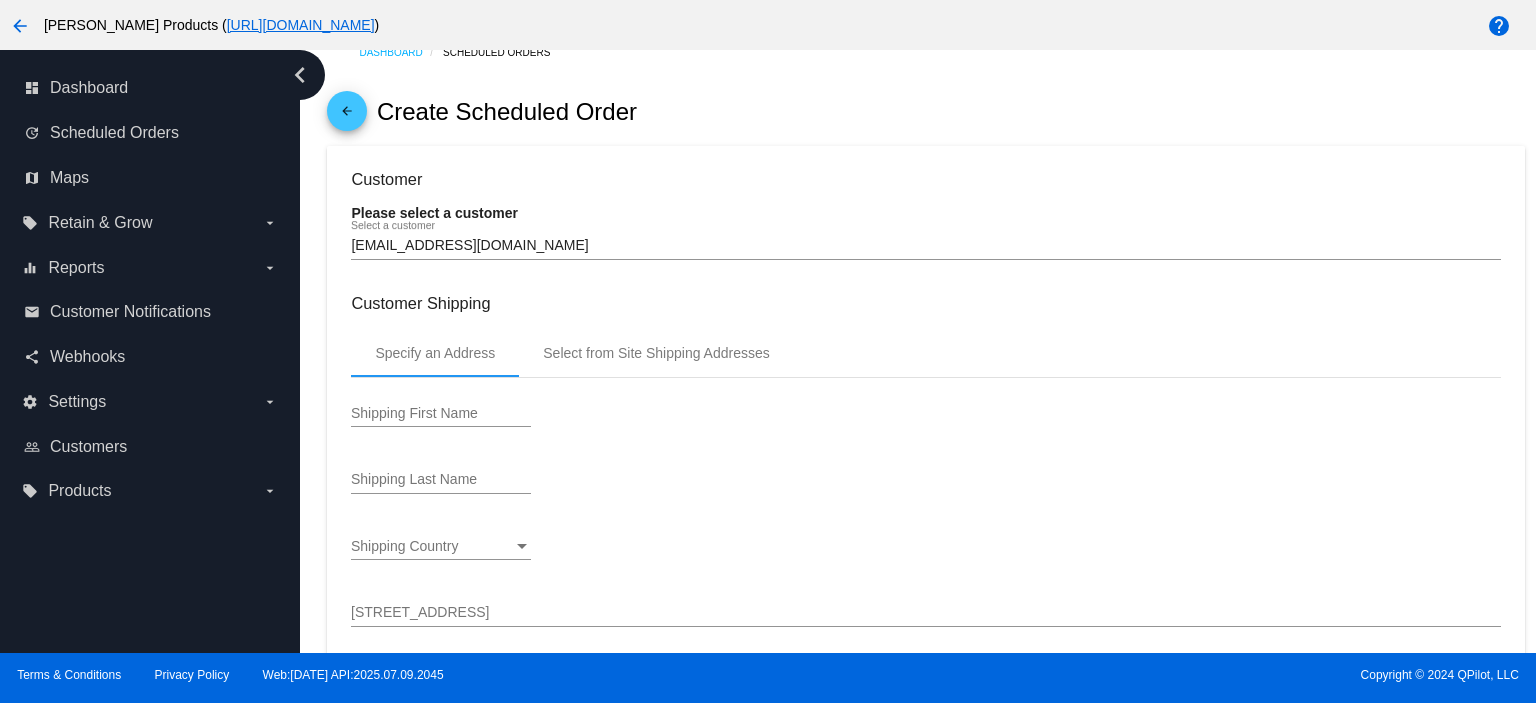 scroll, scrollTop: 0, scrollLeft: 0, axis: both 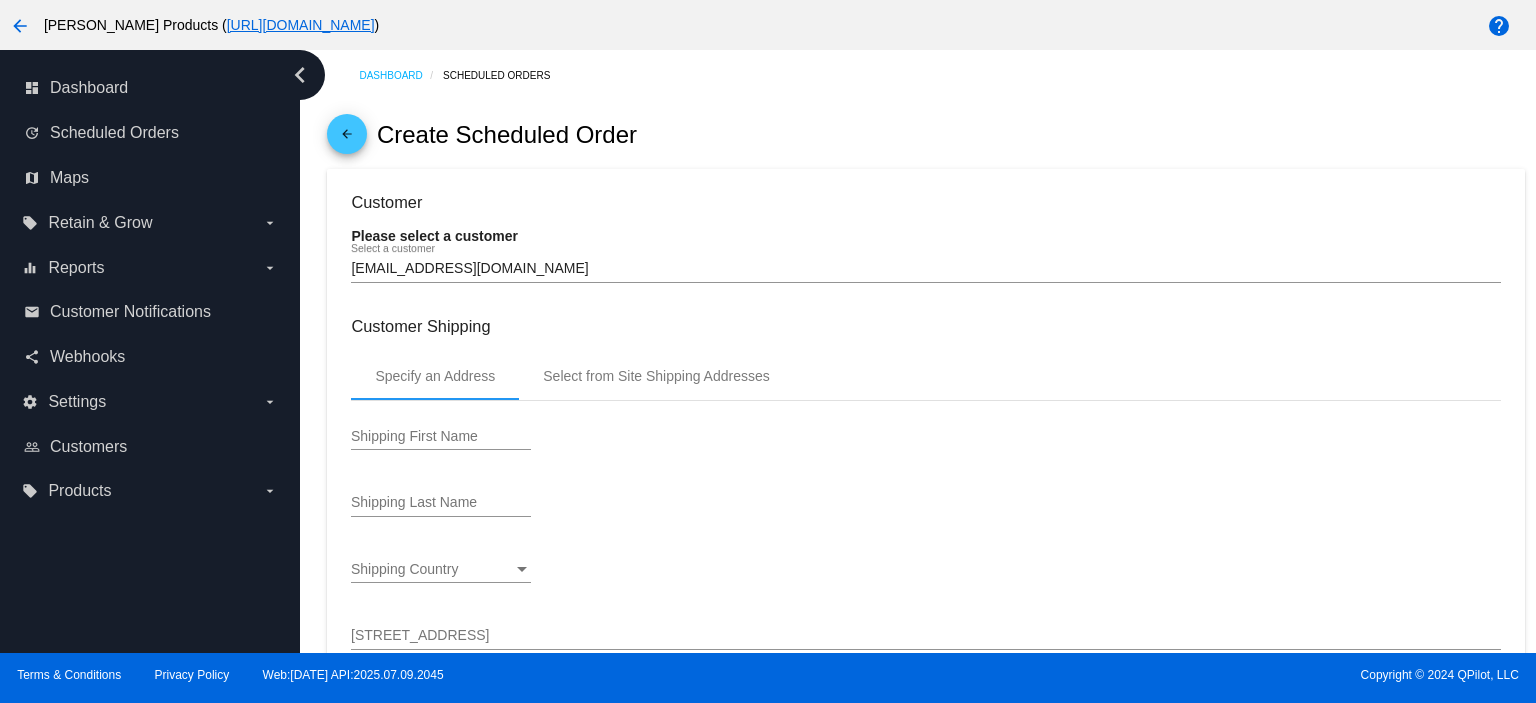click on "arrow_back" 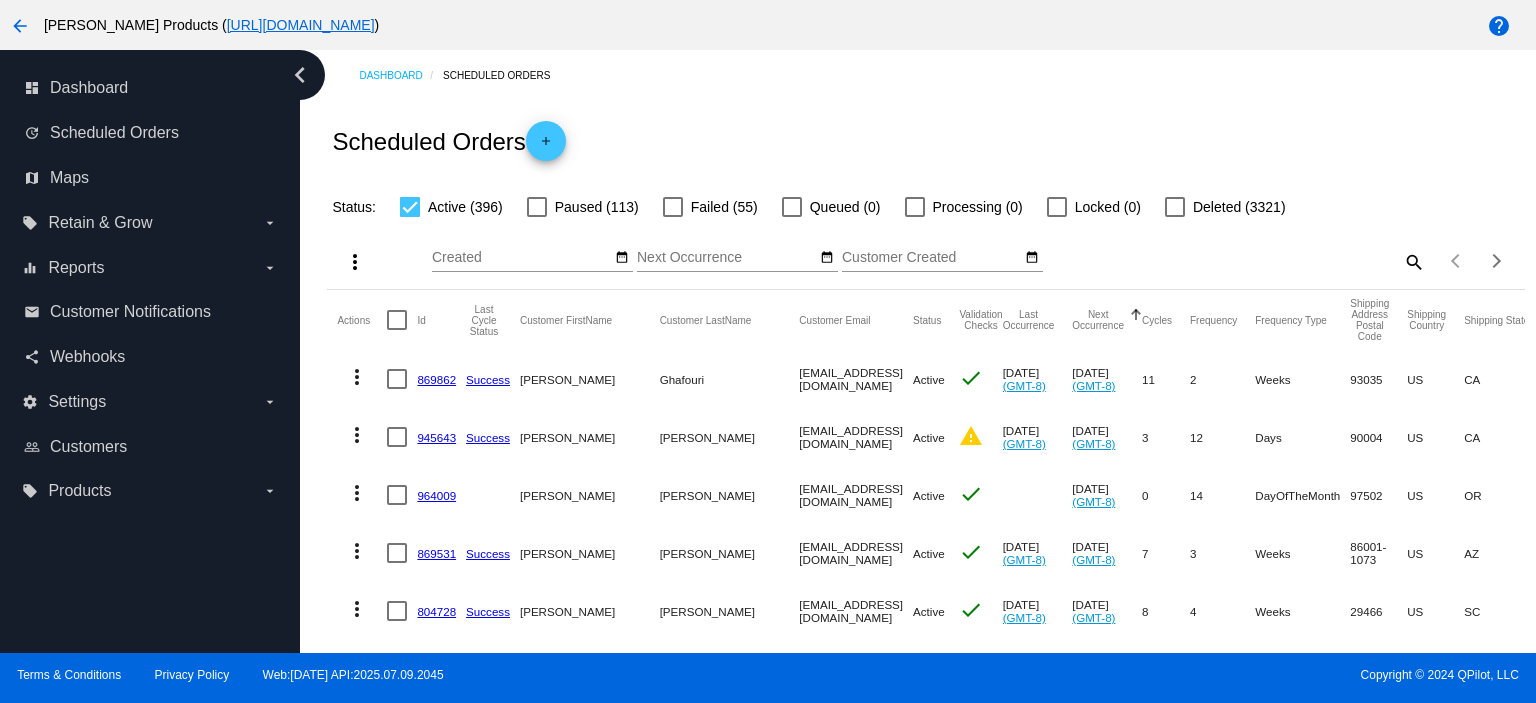 click on "search" 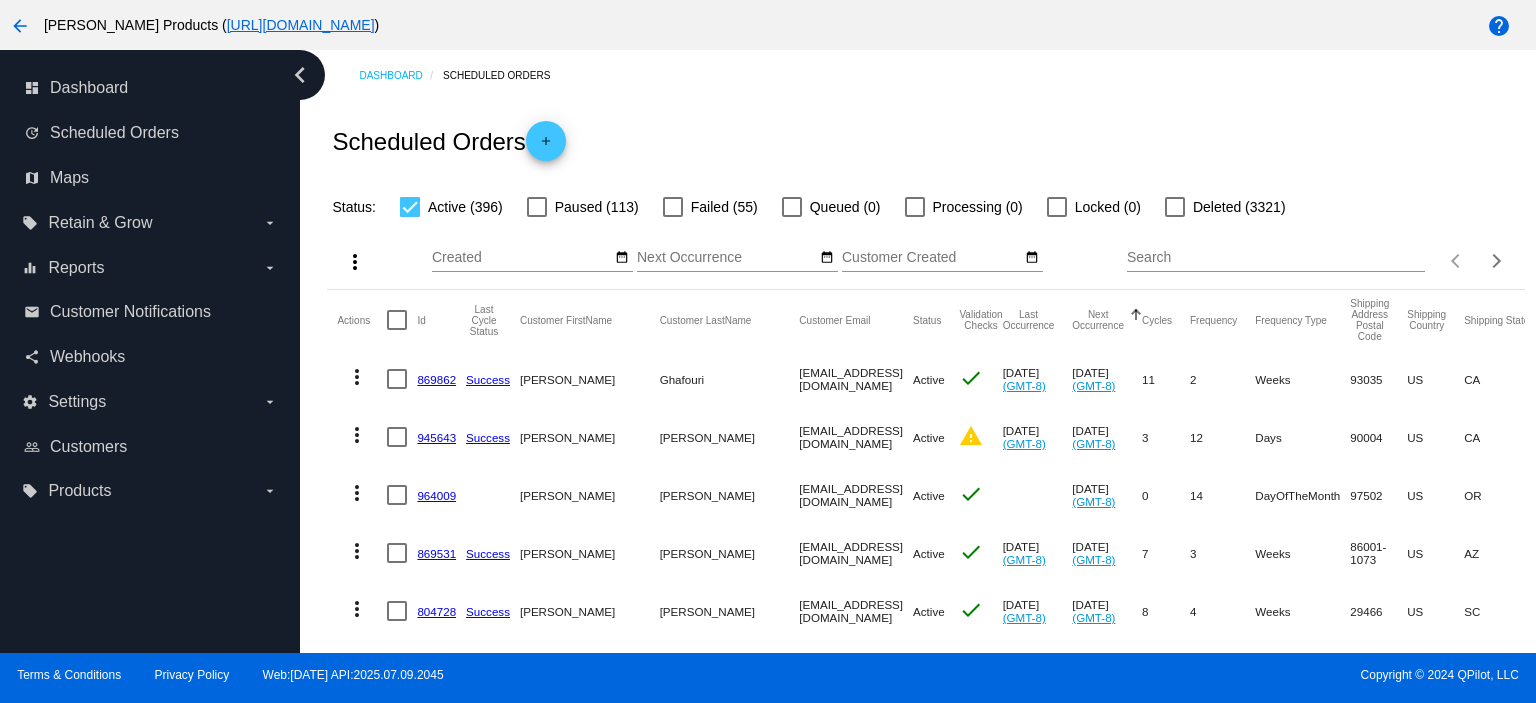 click on "Search" at bounding box center (1276, 258) 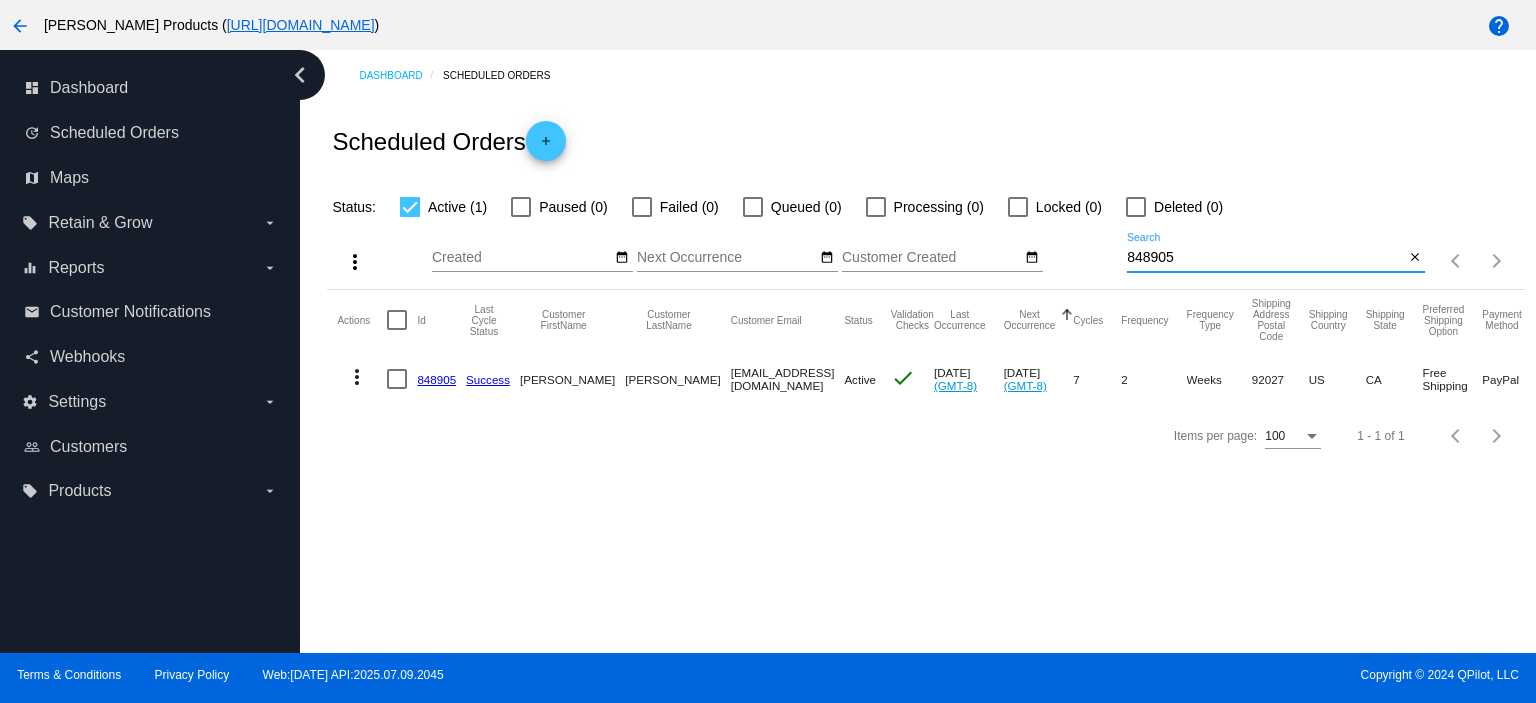 type on "848905" 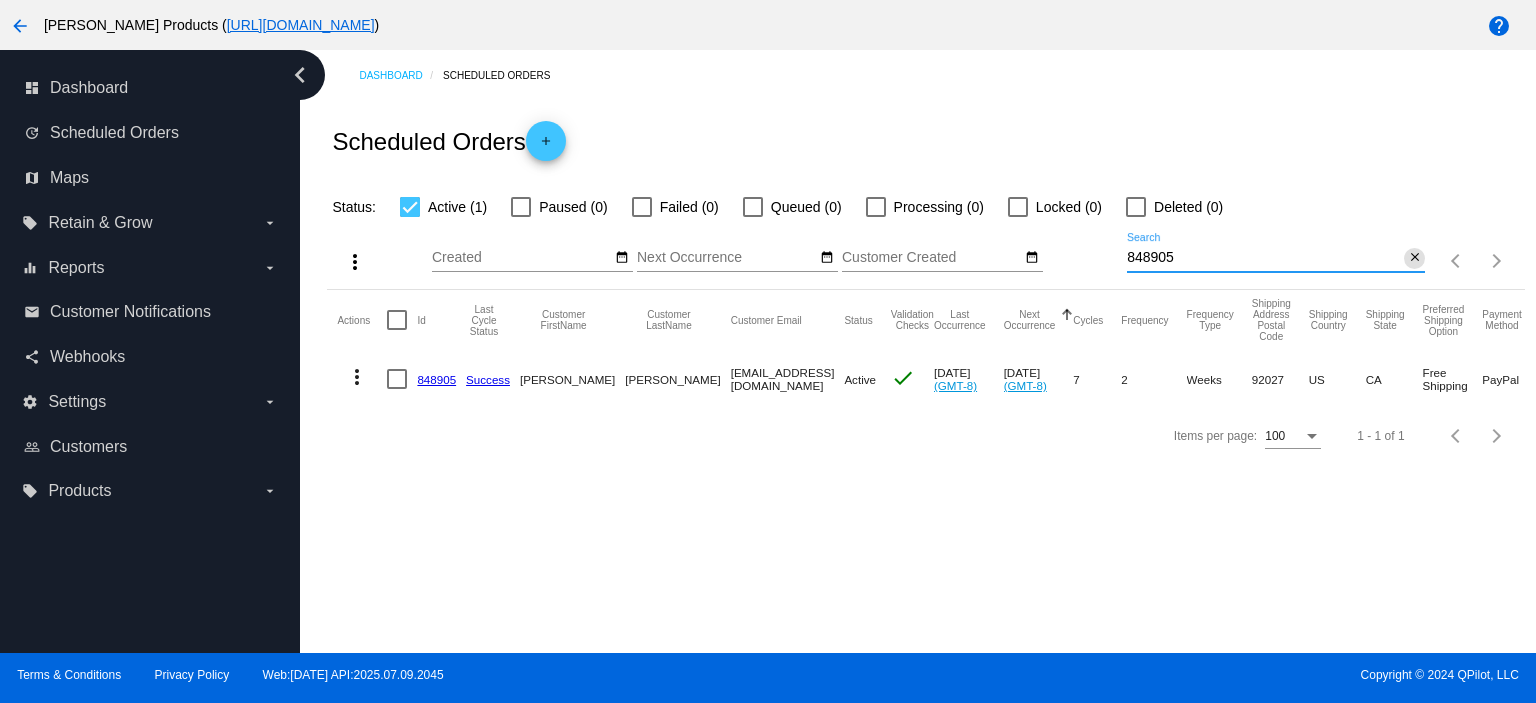 click on "close" 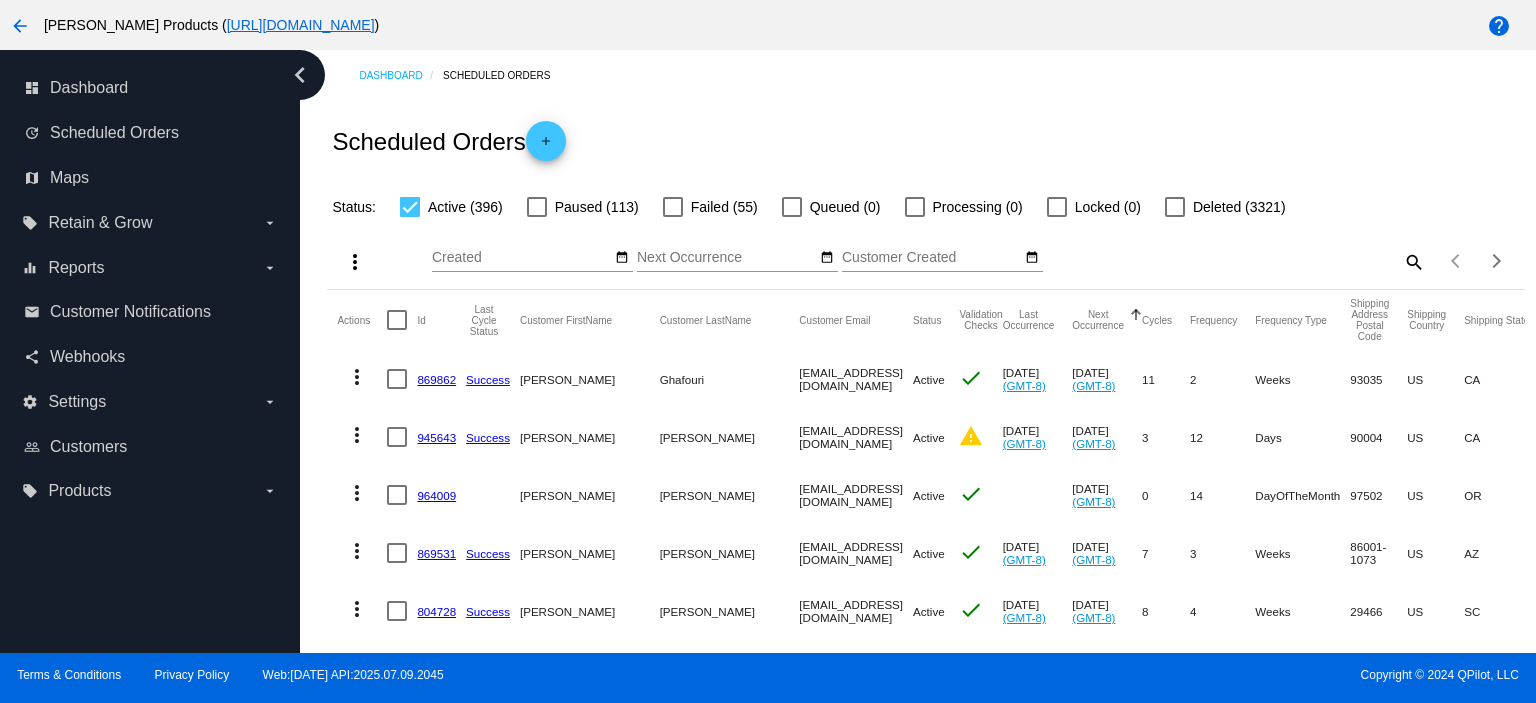 click on "search" 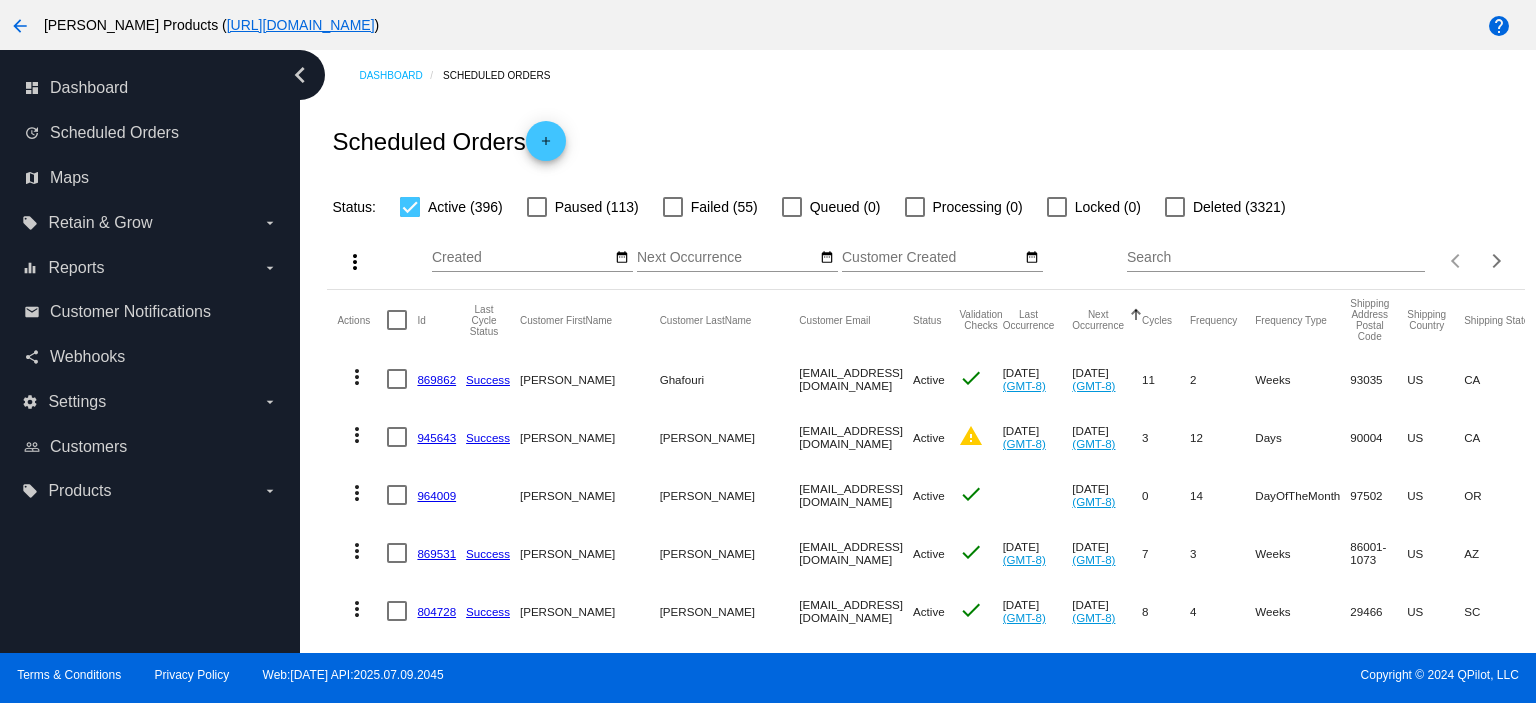 click on "Search" at bounding box center (1276, 258) 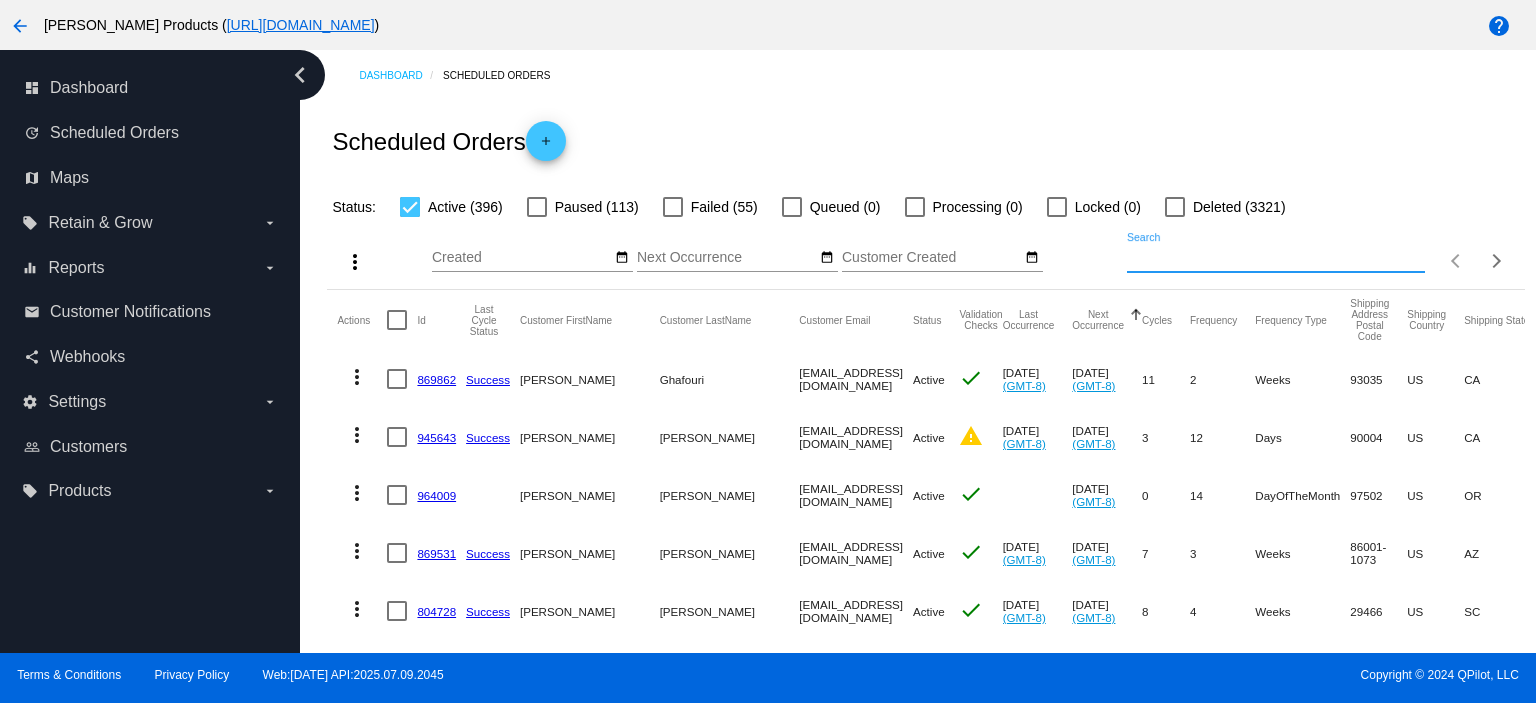 paste on "[EMAIL_ADDRESS][DOMAIN_NAME]" 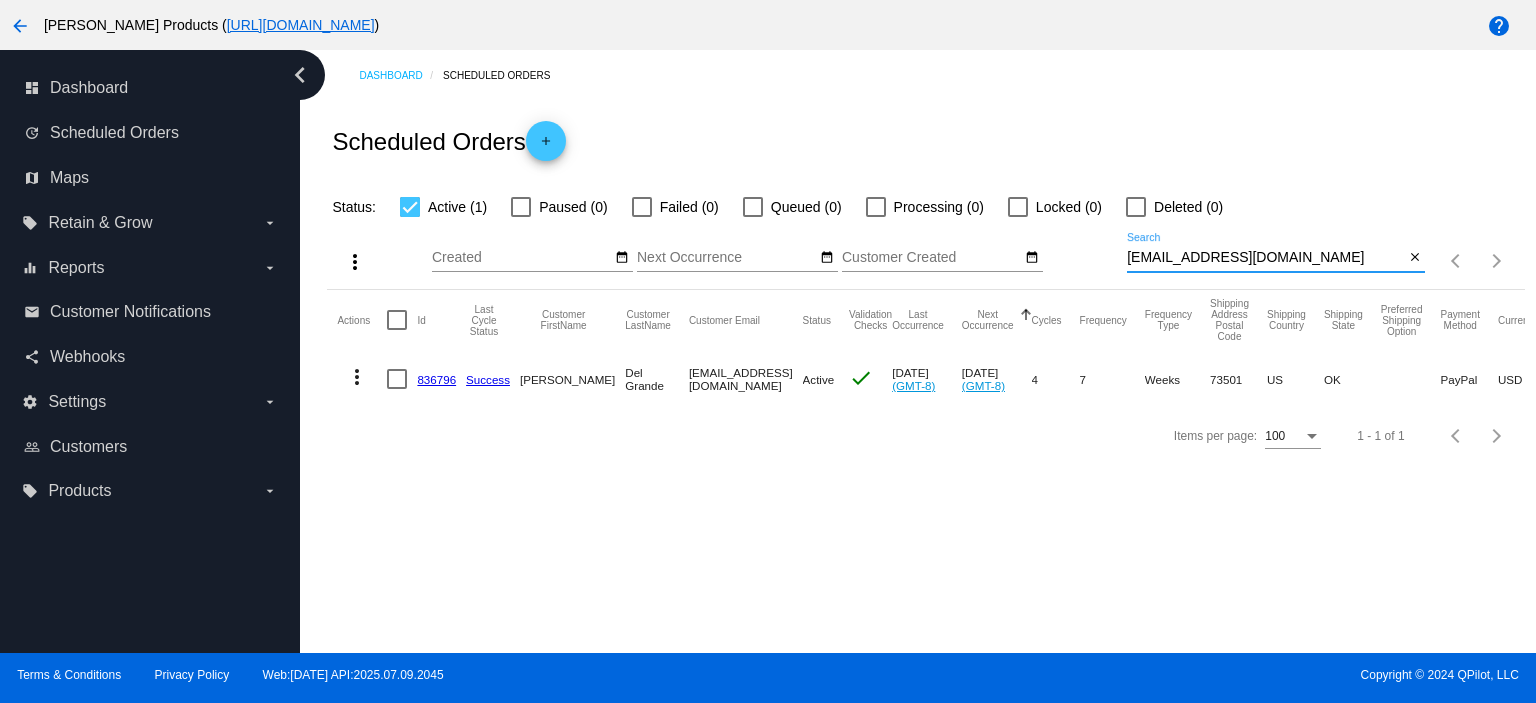 type on "[EMAIL_ADDRESS][DOMAIN_NAME]" 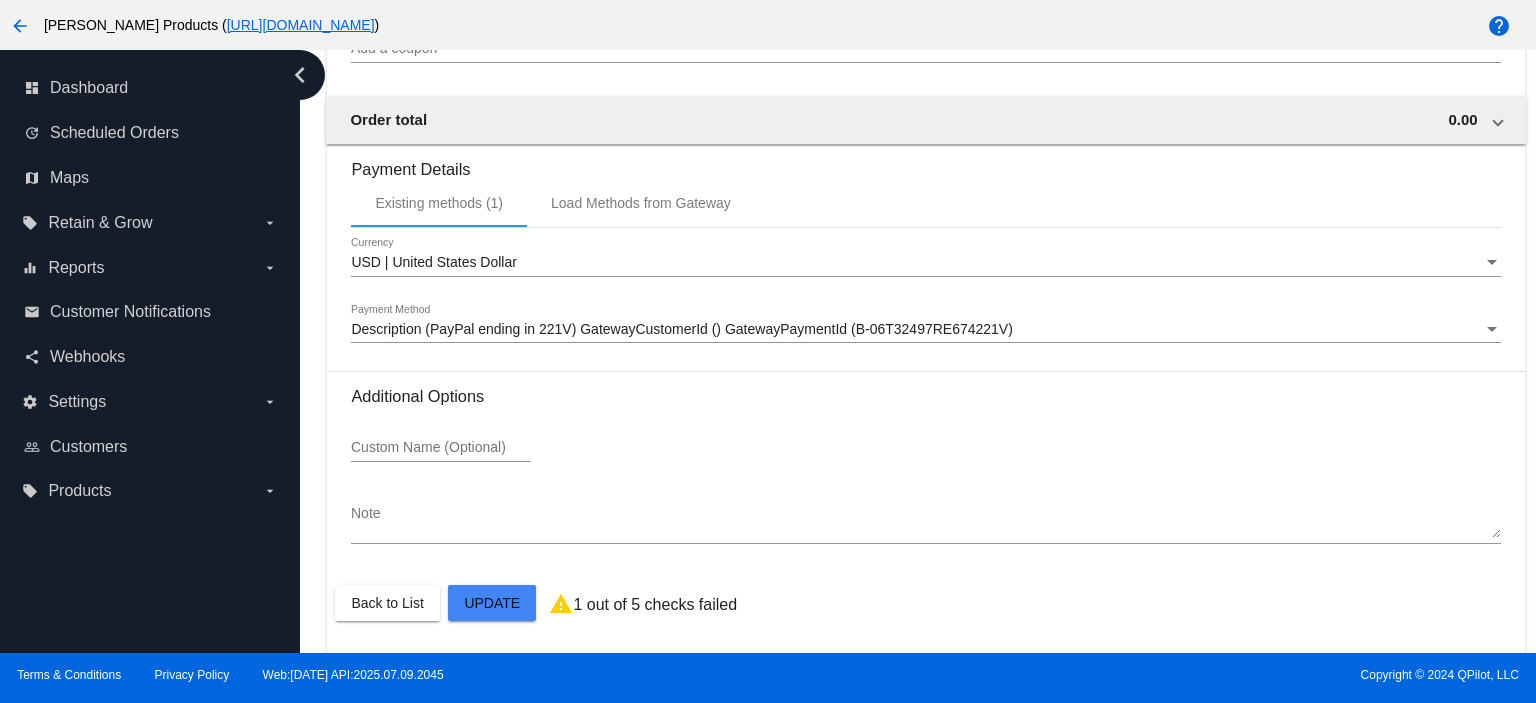 scroll, scrollTop: 2016, scrollLeft: 0, axis: vertical 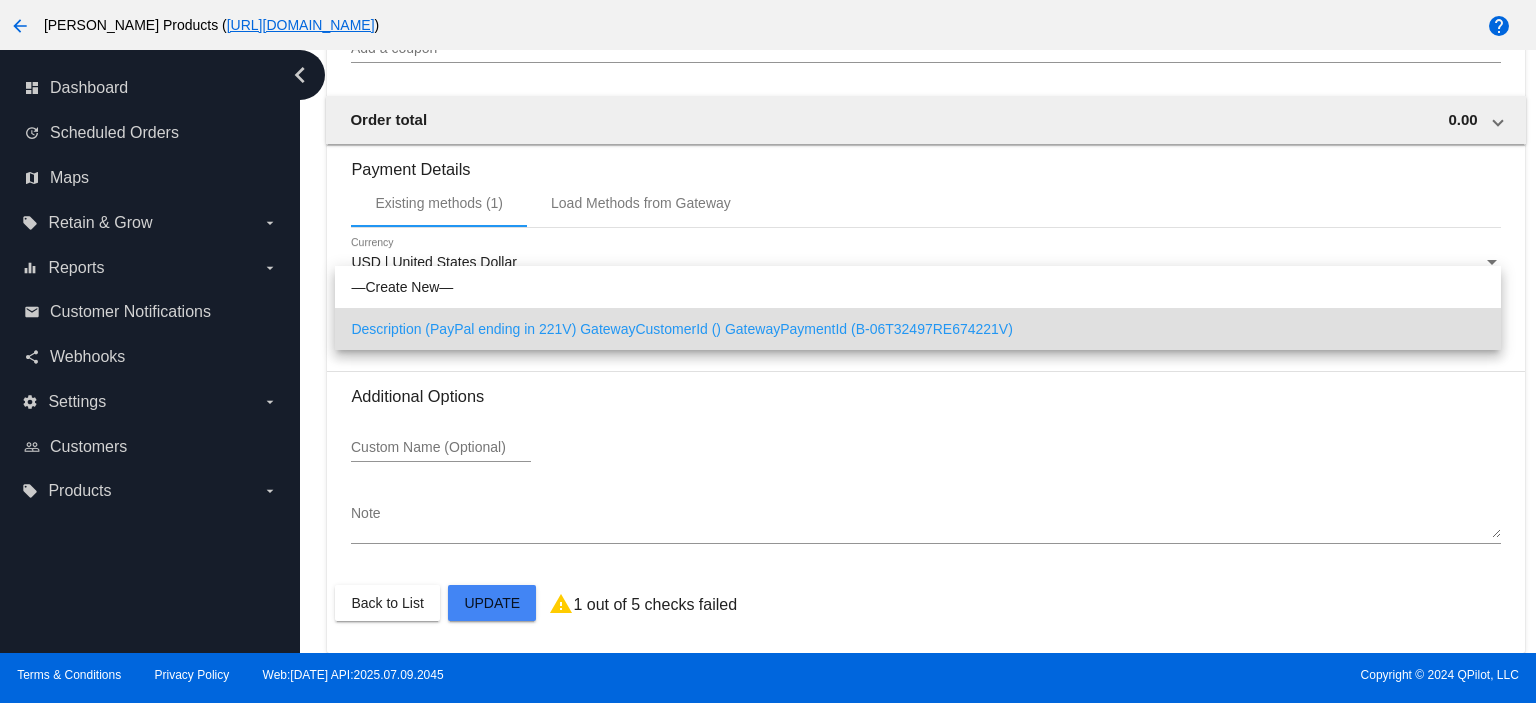 click on "Description (PayPal ending in 221V) GatewayCustomerId ()
GatewayPaymentId (B-06T32497RE674221V)" at bounding box center (918, 329) 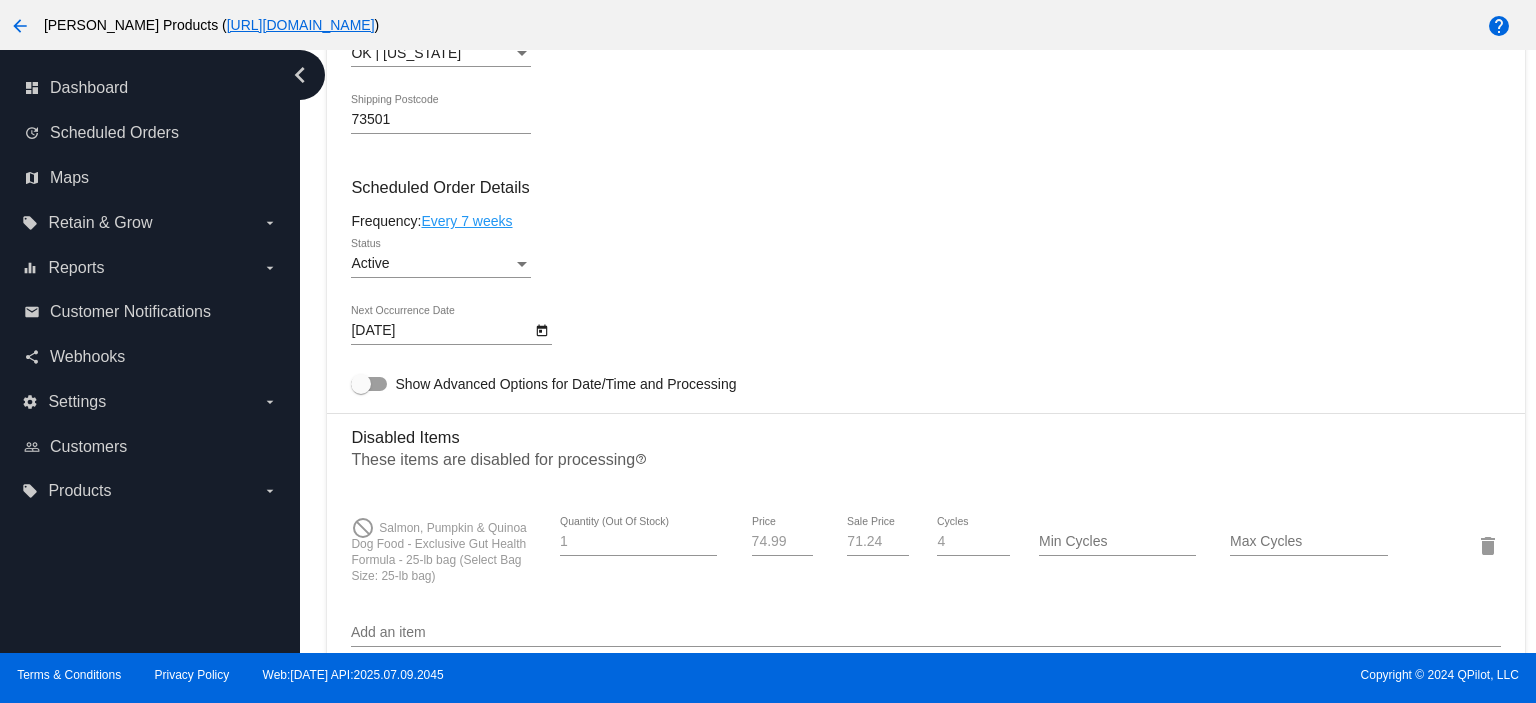 scroll, scrollTop: 0, scrollLeft: 0, axis: both 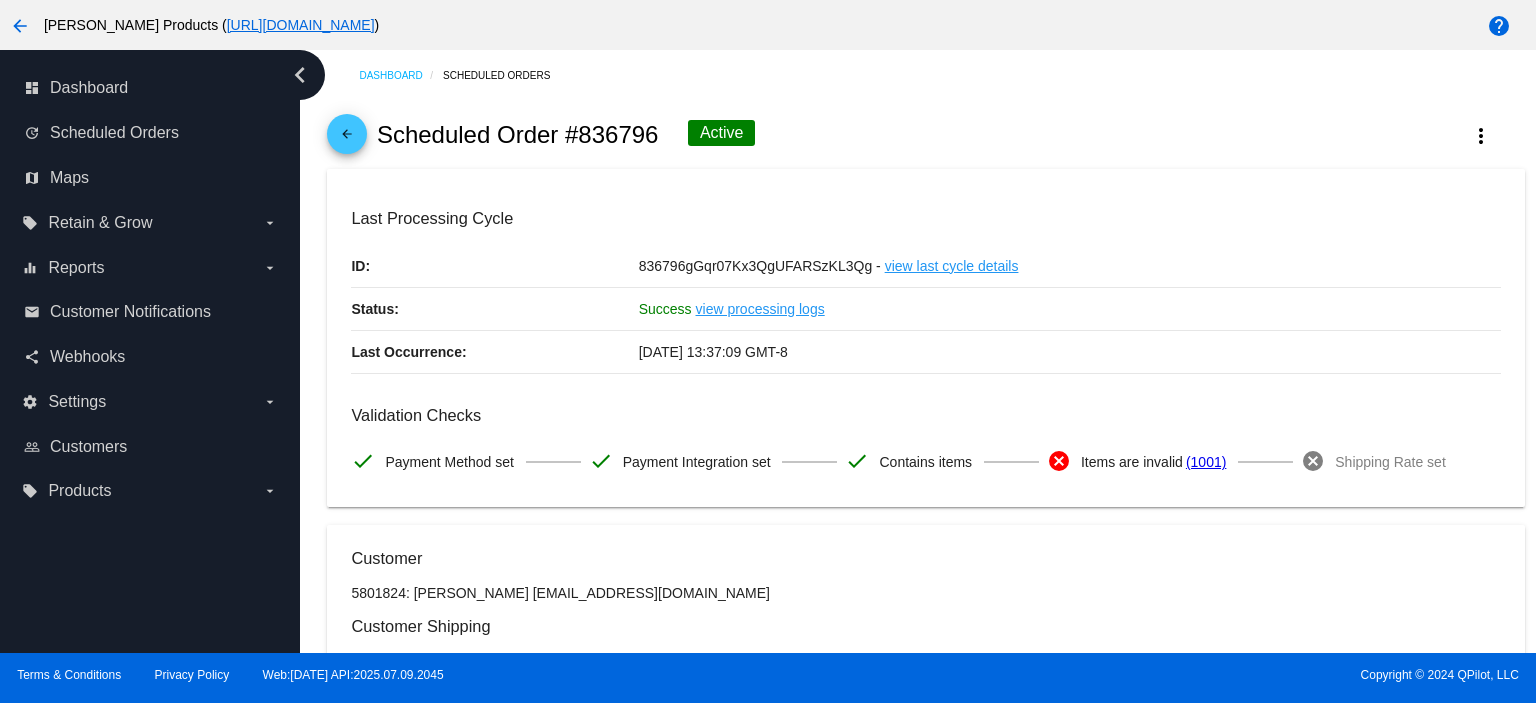 click on "arrow_back" 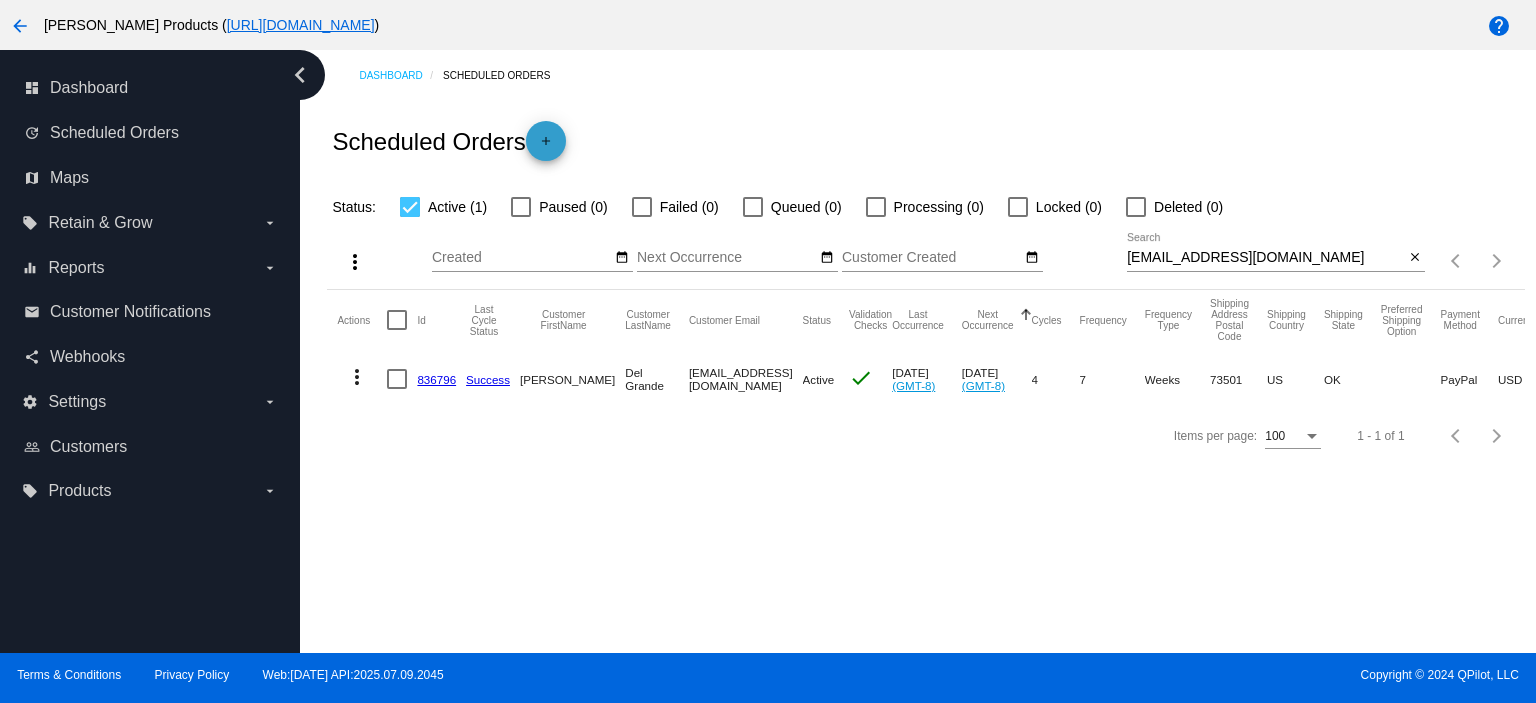 click on "add" 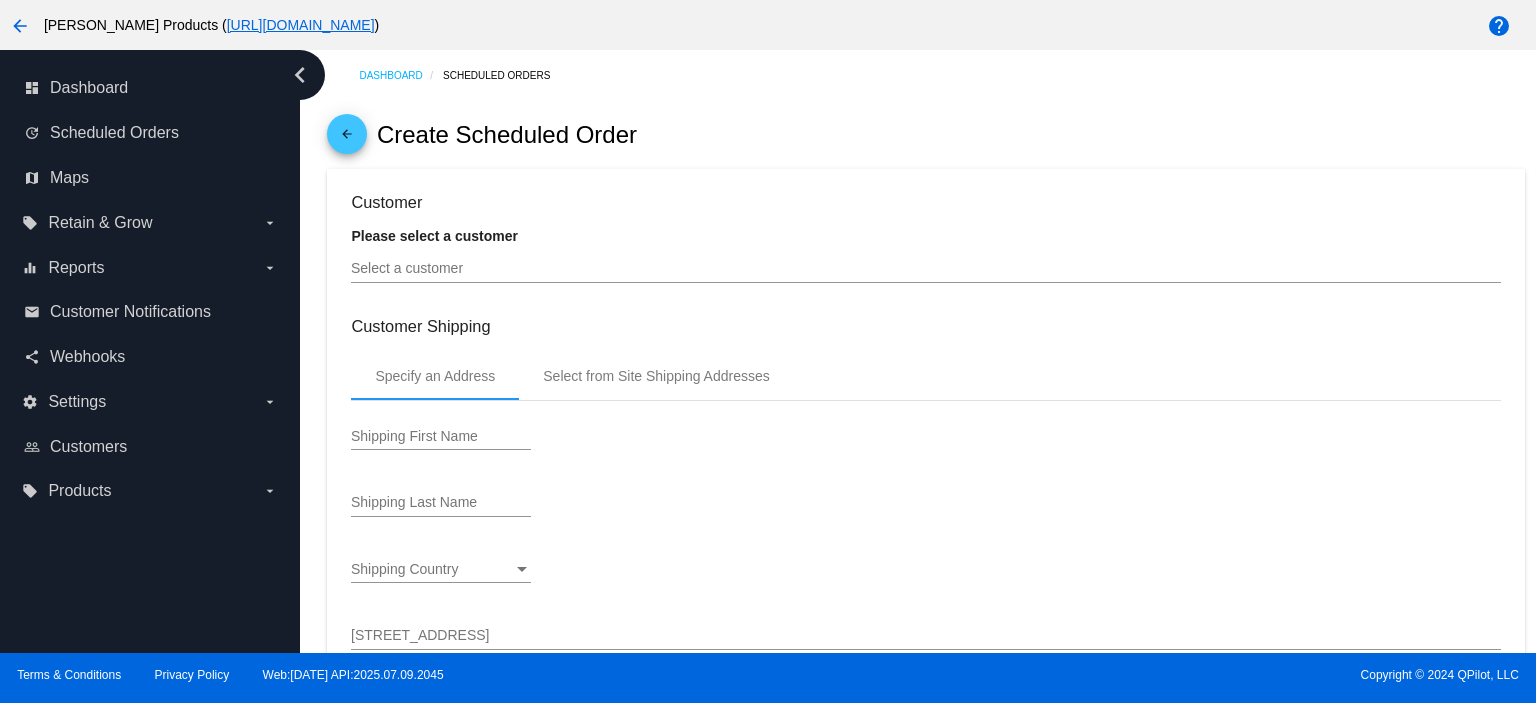 type on "[DATE]" 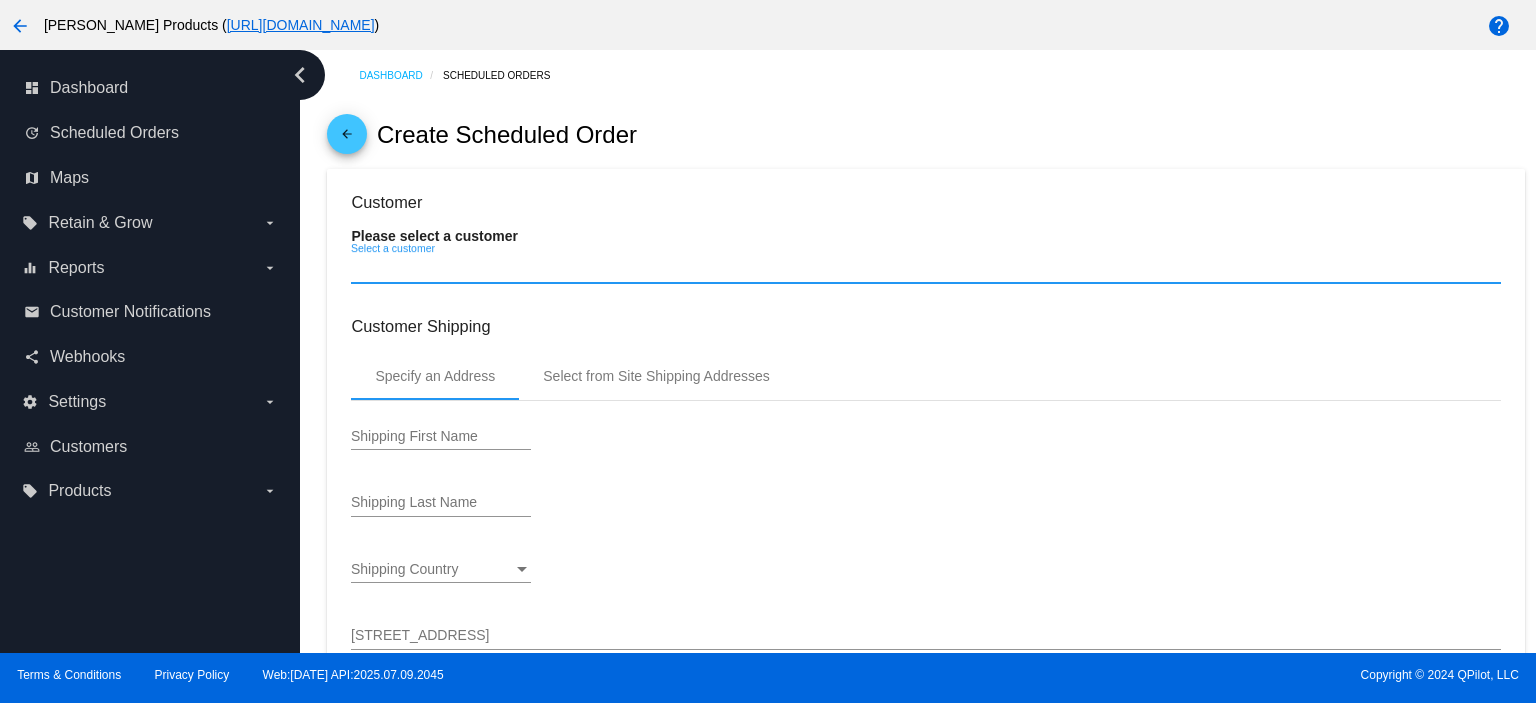 click on "Select a customer" at bounding box center [925, 269] 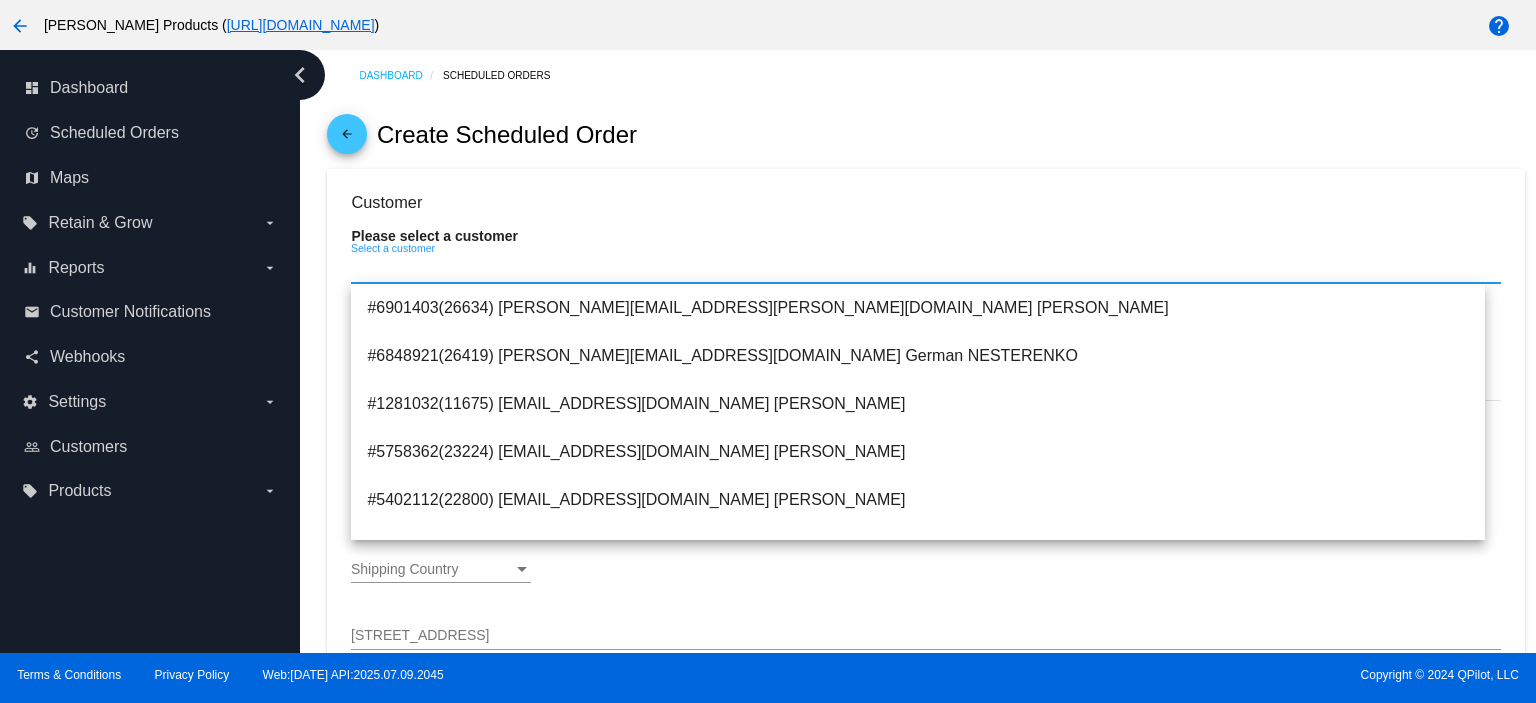 paste on "[PERSON_NAME][EMAIL_ADDRESS][PERSON_NAME][DOMAIN_NAME]" 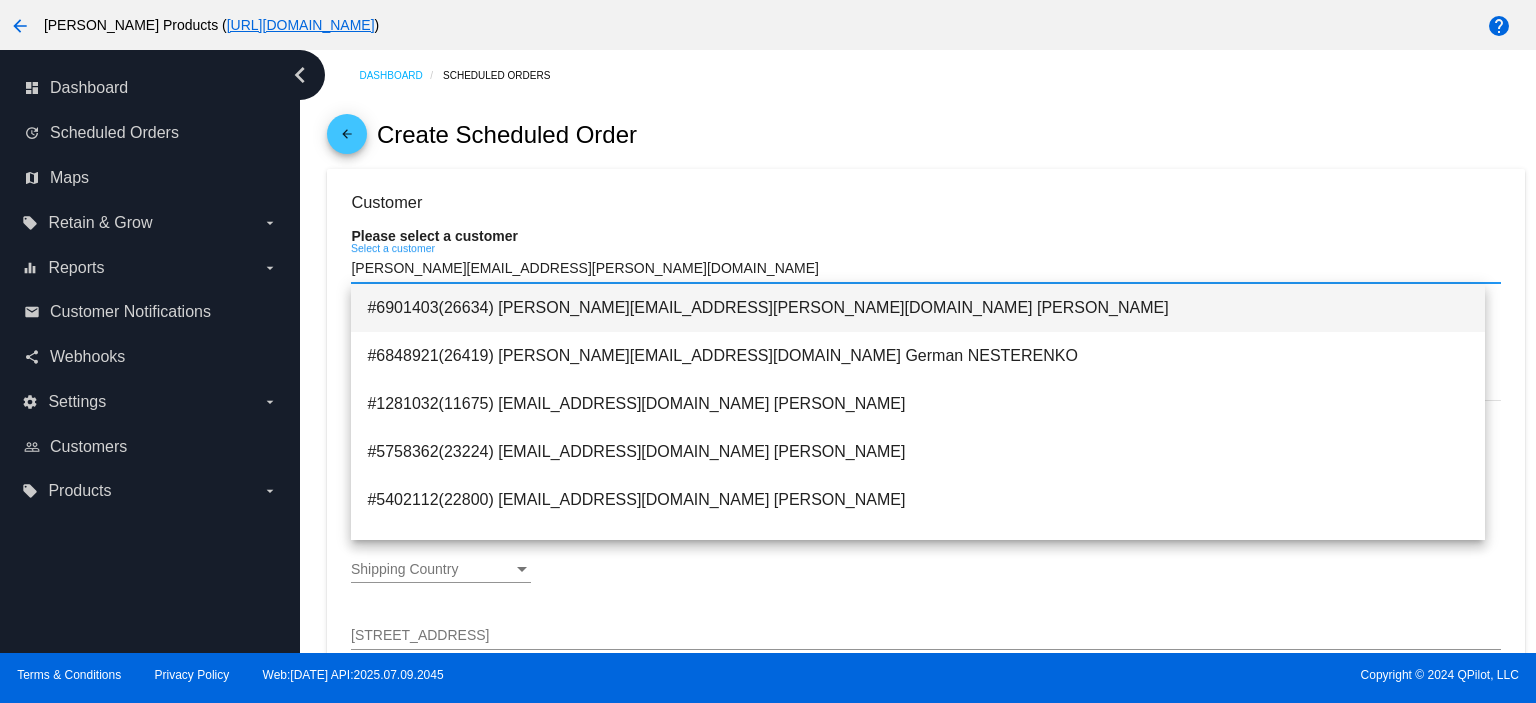 type on "[PERSON_NAME][EMAIL_ADDRESS][PERSON_NAME][DOMAIN_NAME]" 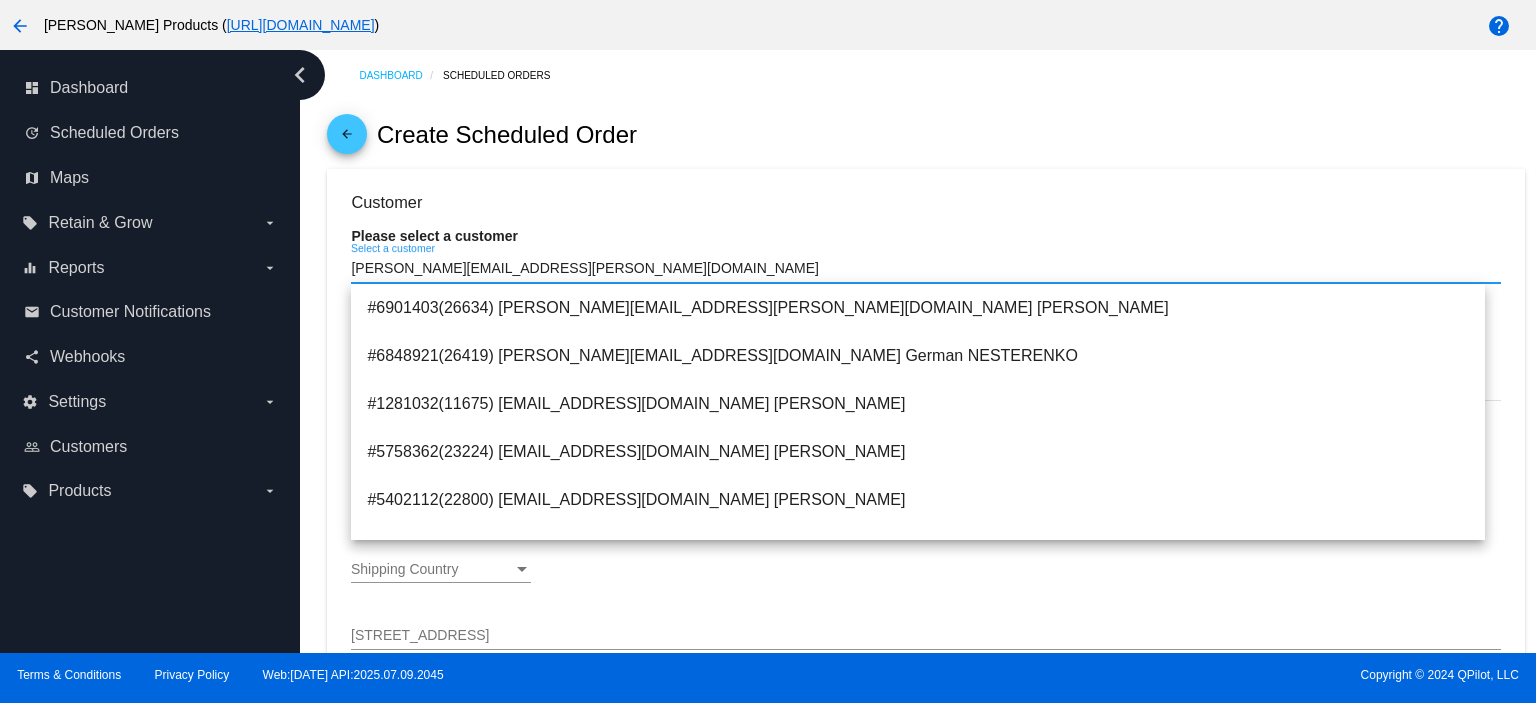 type 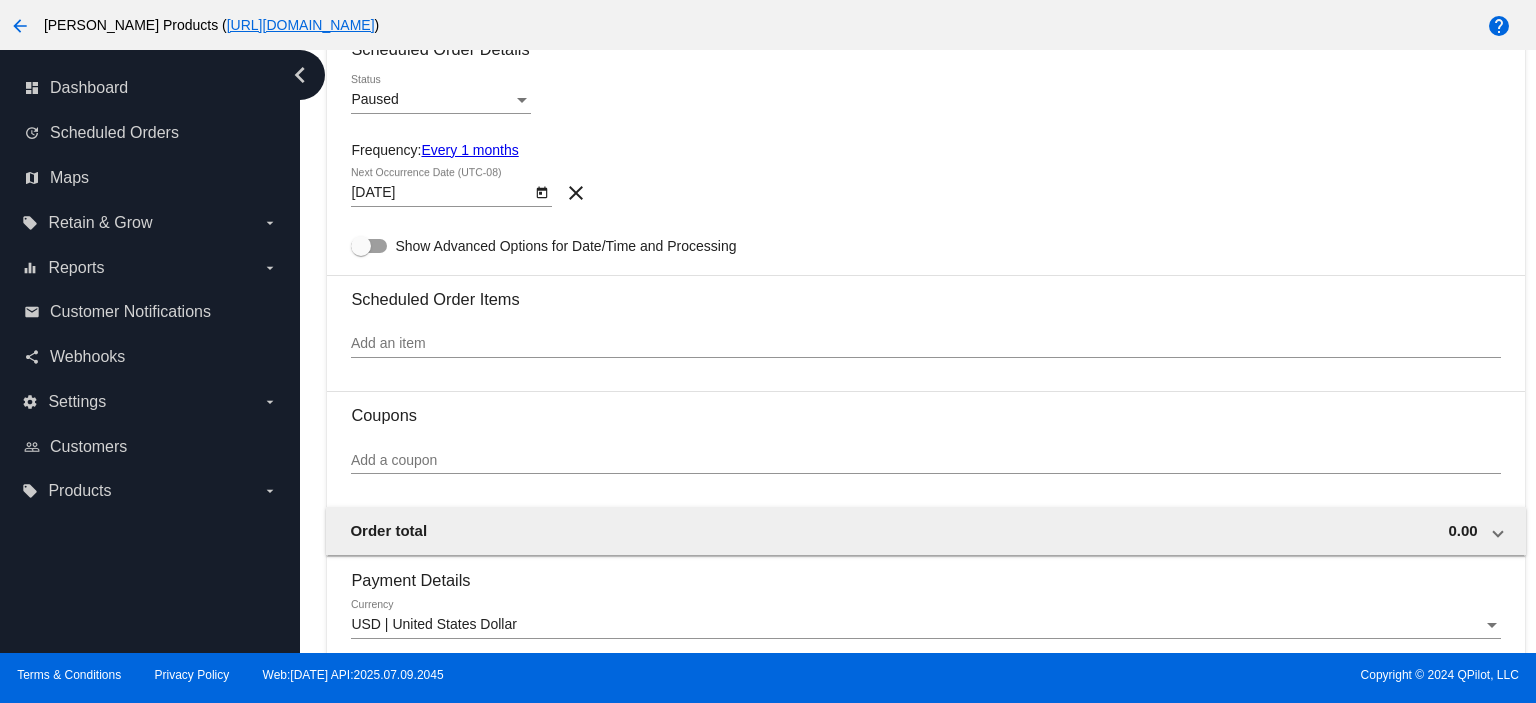 scroll, scrollTop: 1066, scrollLeft: 0, axis: vertical 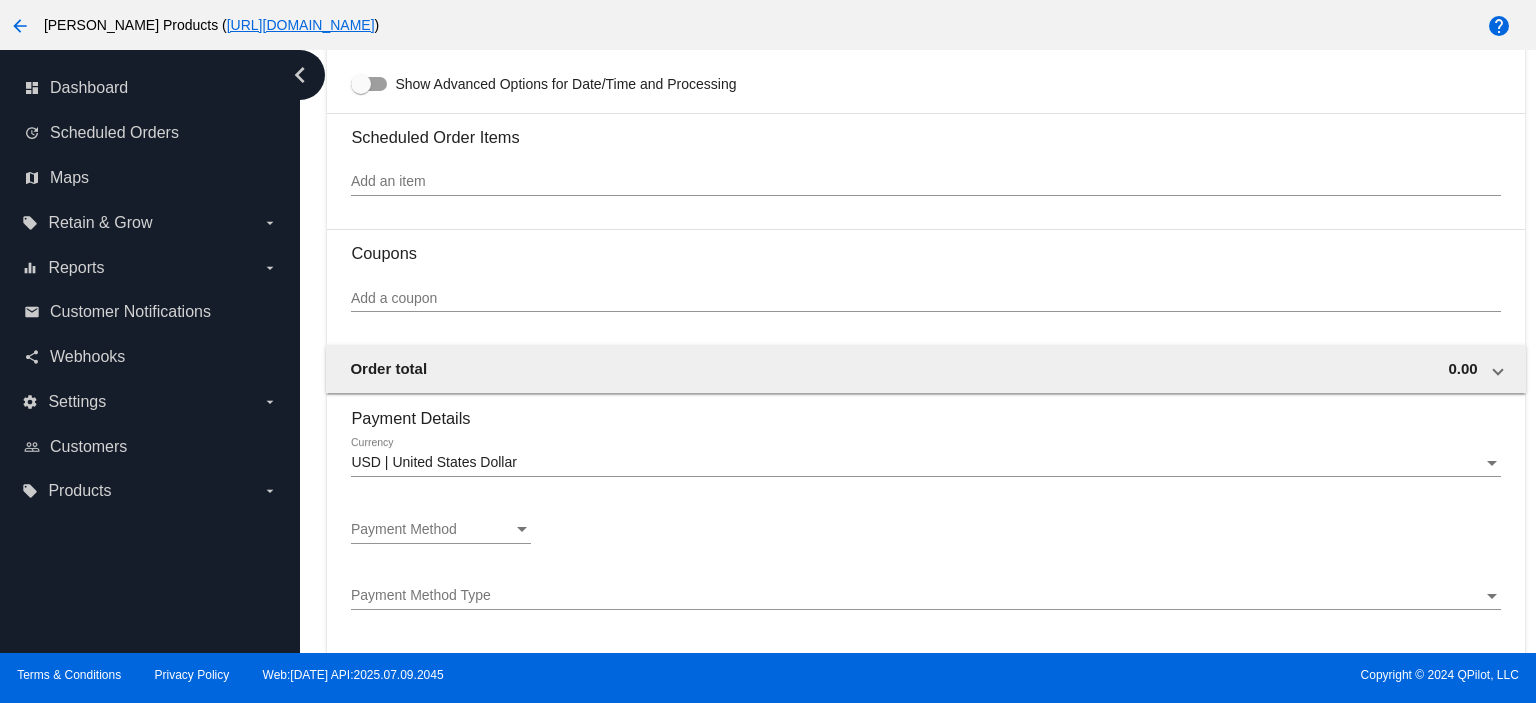click on "Payment Method
Payment Method" 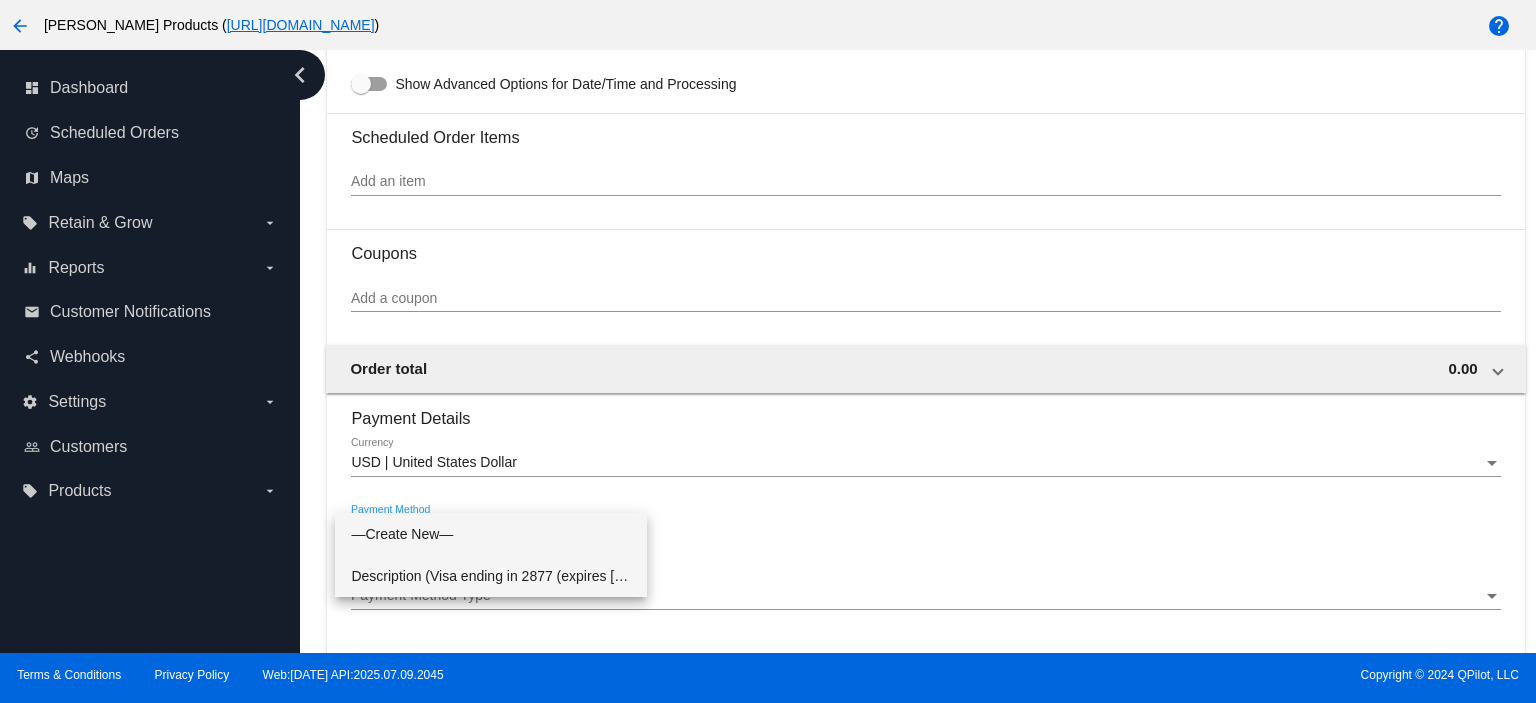 click on "Description (Visa ending in 2877 (expires [CREDIT_CARD_DATA])) GatewayCustomerId (cus_Sf26wR3Ny6jkR8)
GatewayPaymentId (pm_1Rji1nCKibLm462RDUAp7Uim)" at bounding box center (491, 576) 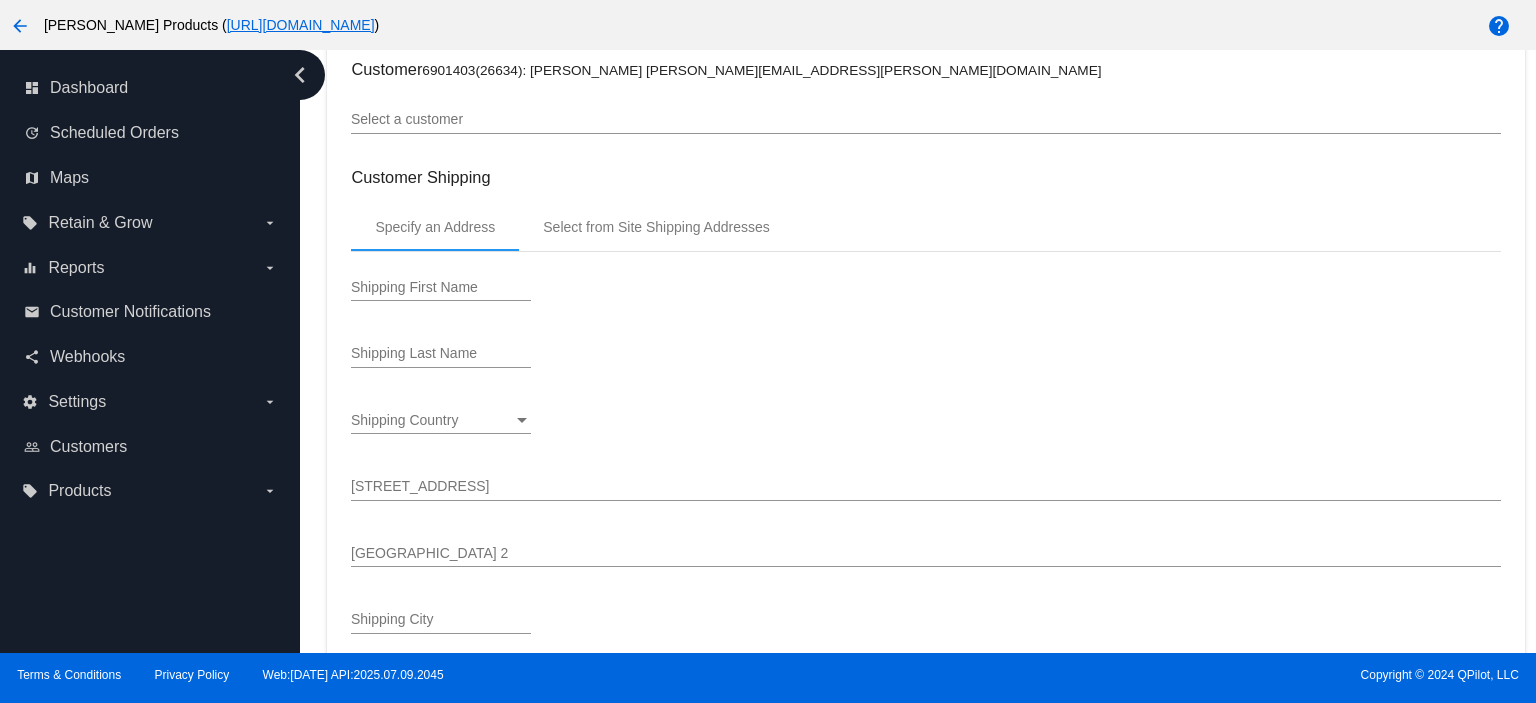 scroll, scrollTop: 0, scrollLeft: 0, axis: both 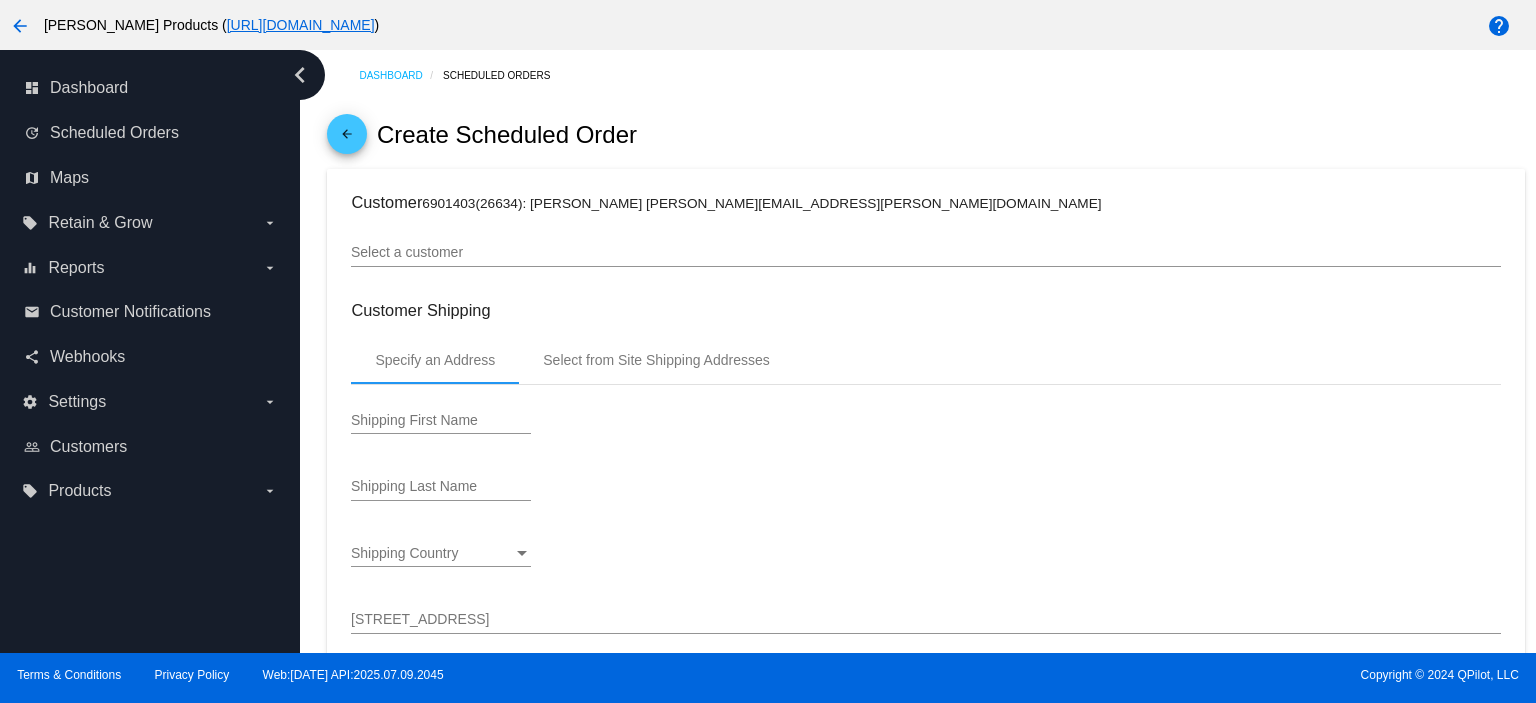 click on "Shipping First Name" at bounding box center (441, 421) 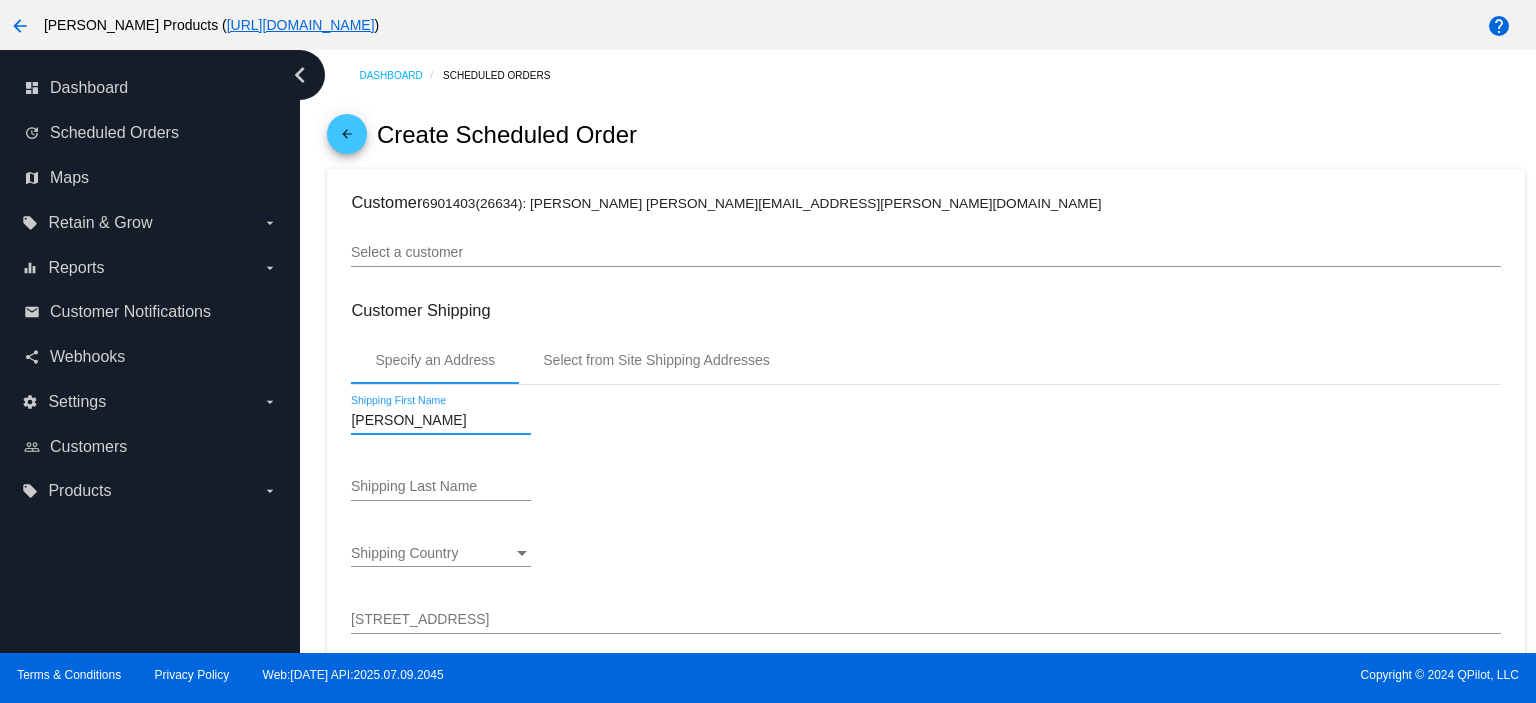 type on "[PERSON_NAME]" 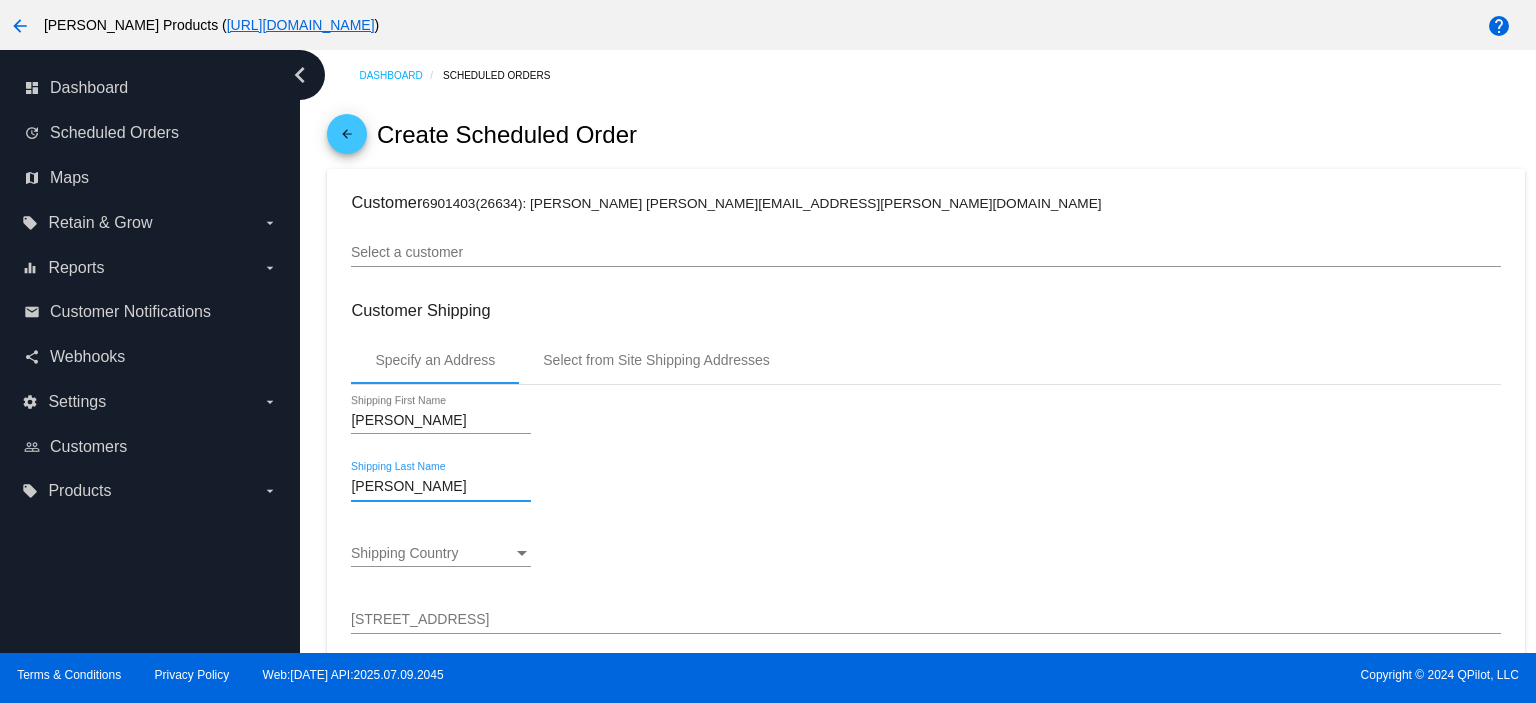 type on "[PERSON_NAME]" 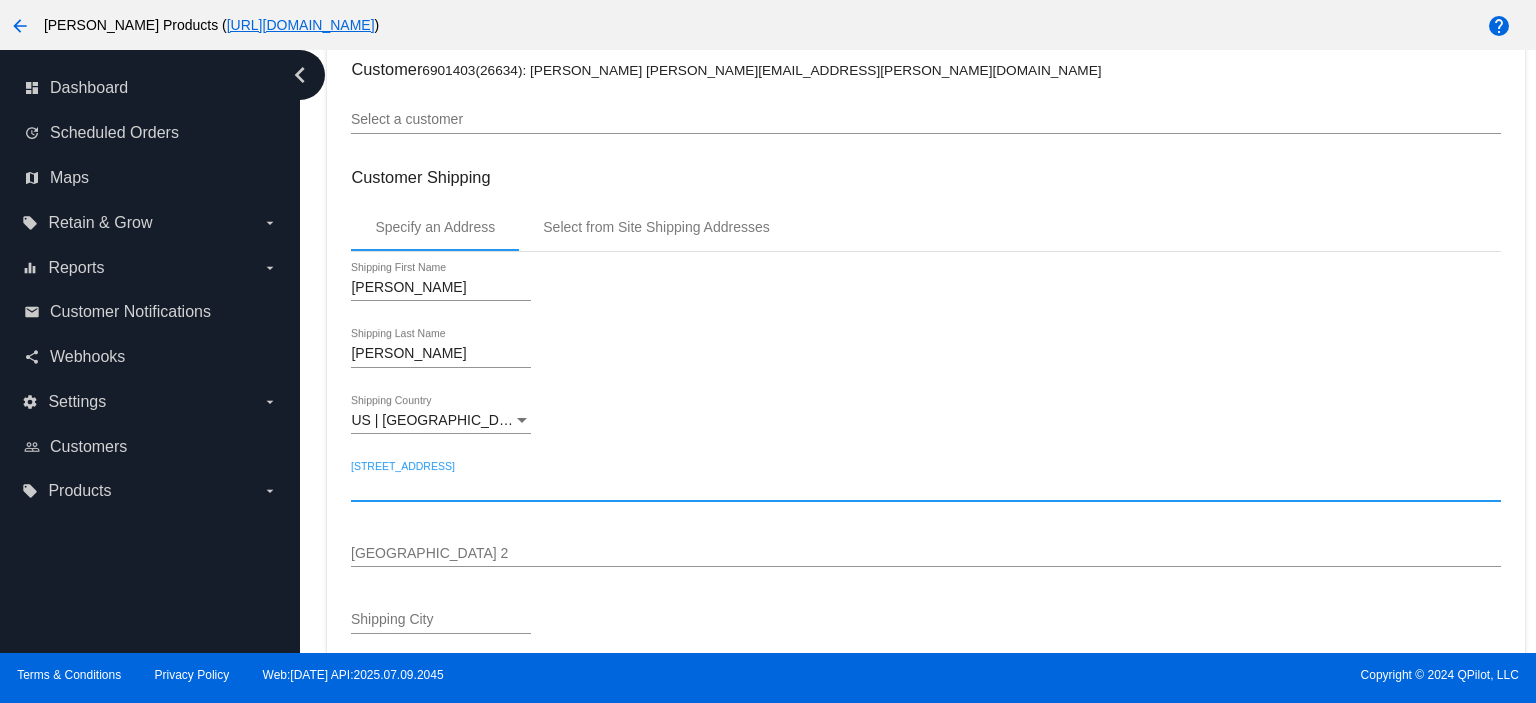 scroll, scrollTop: 266, scrollLeft: 0, axis: vertical 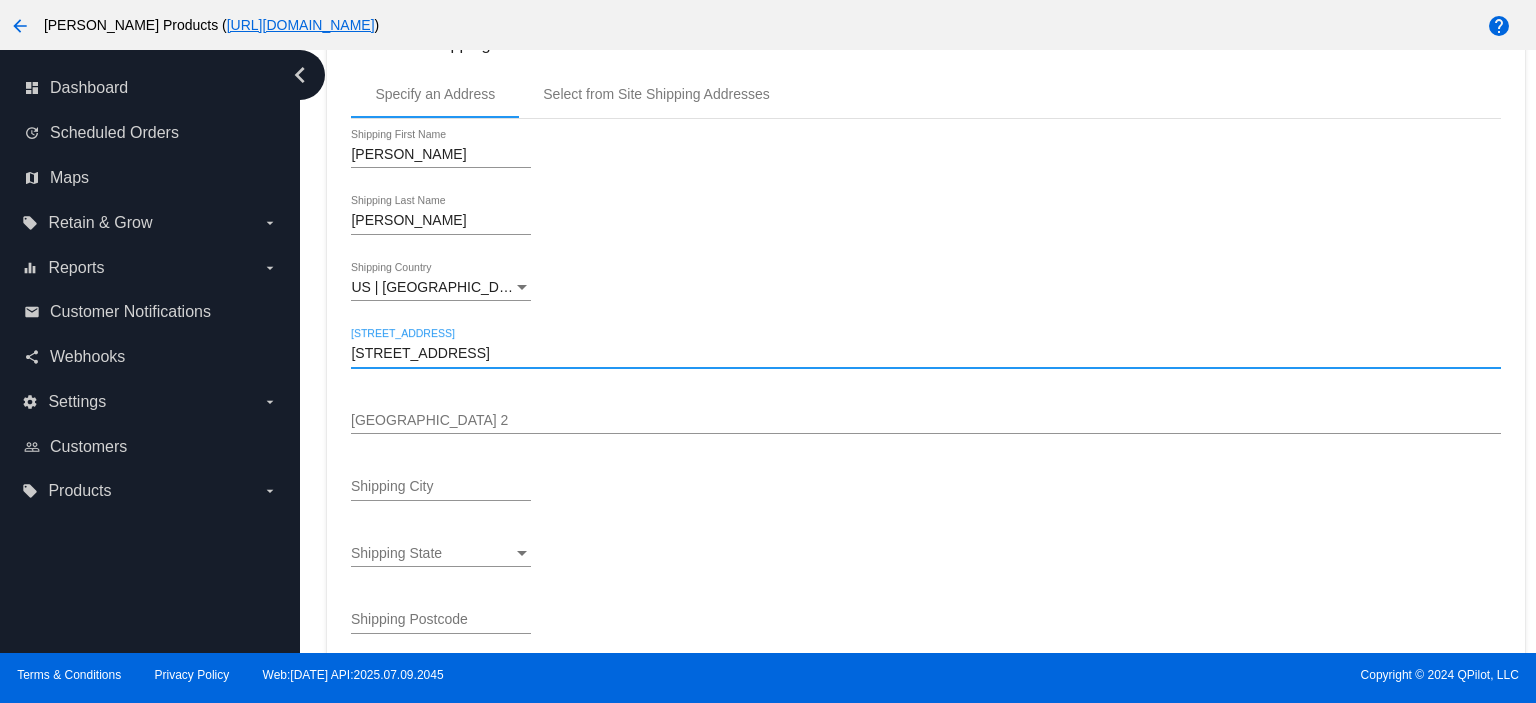 type on "[STREET_ADDRESS]" 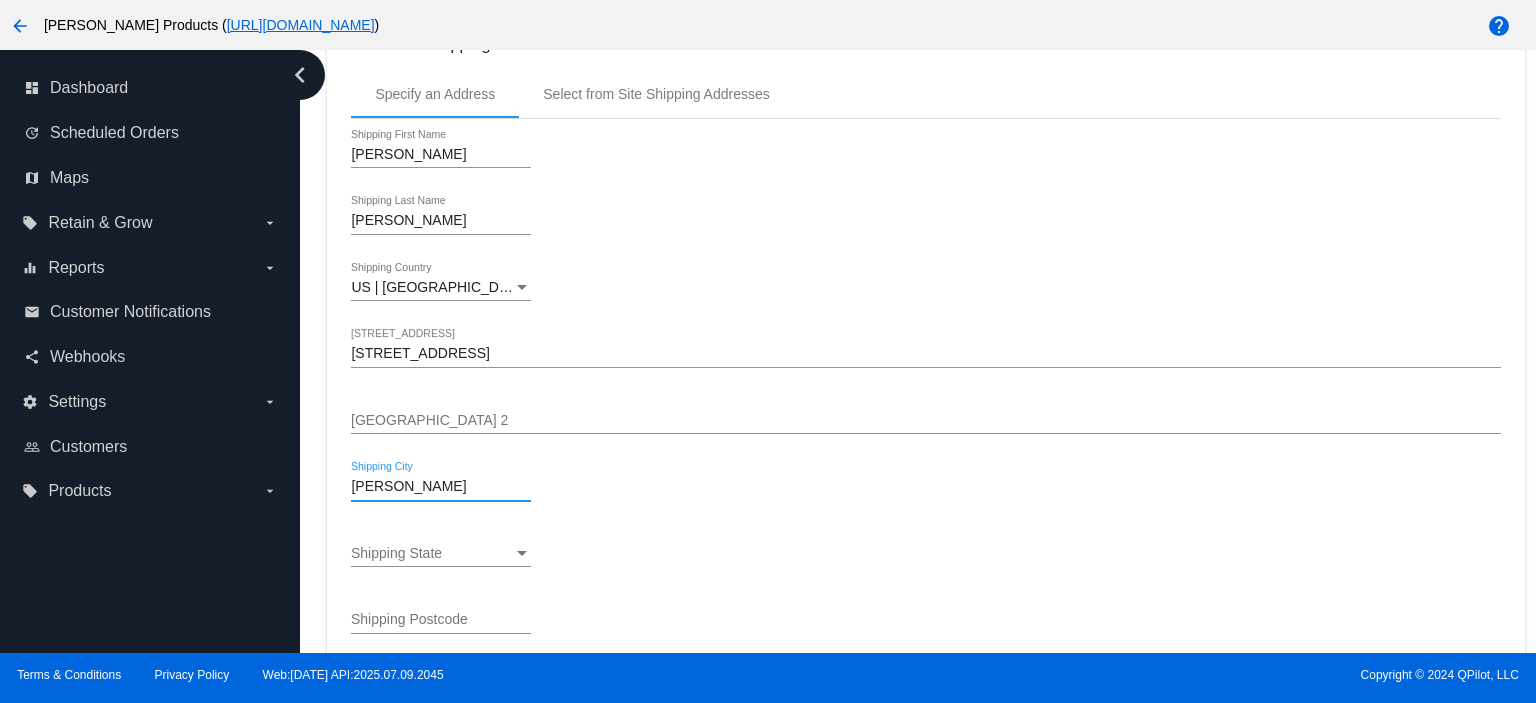 type on "[GEOGRAPHIC_DATA]" 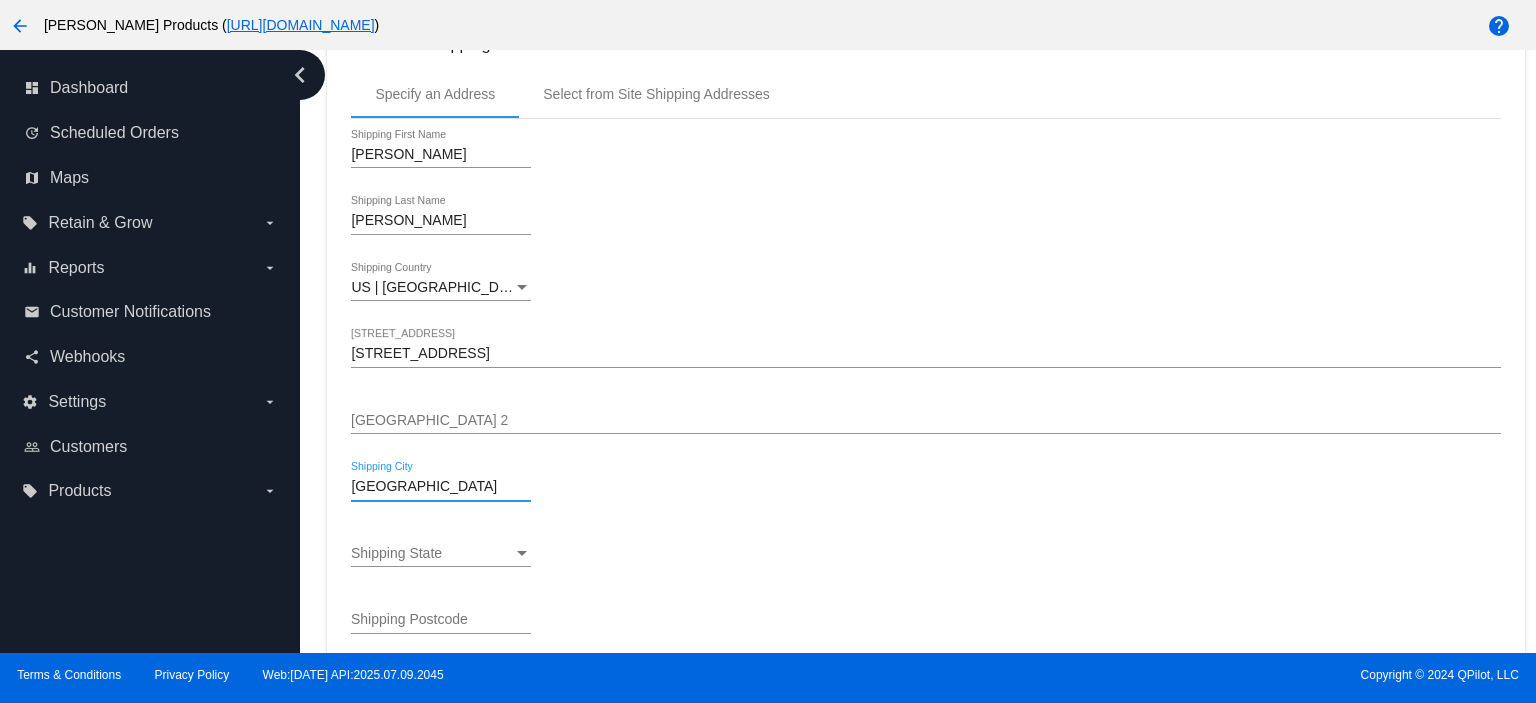 click on "Shipping State
Shipping State" at bounding box center (441, 547) 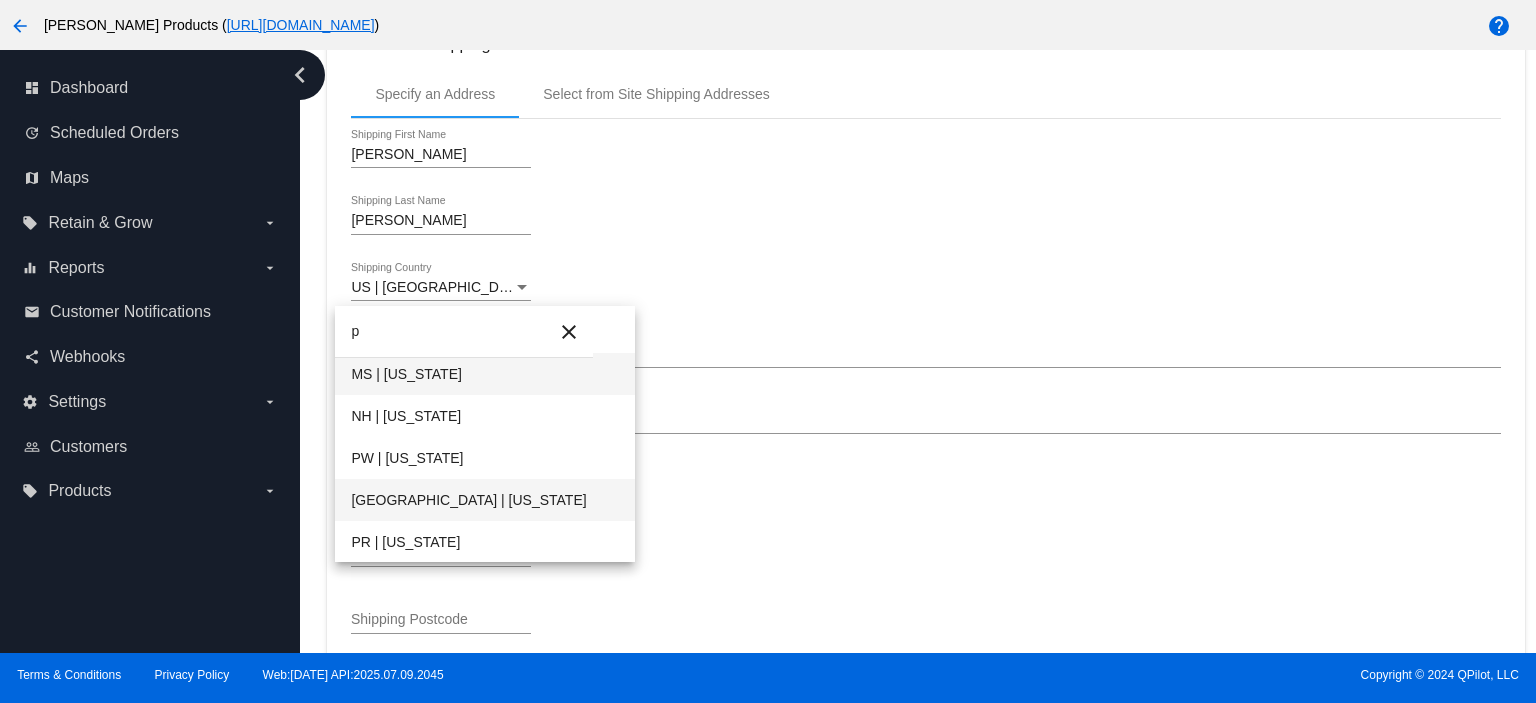 type on "p" 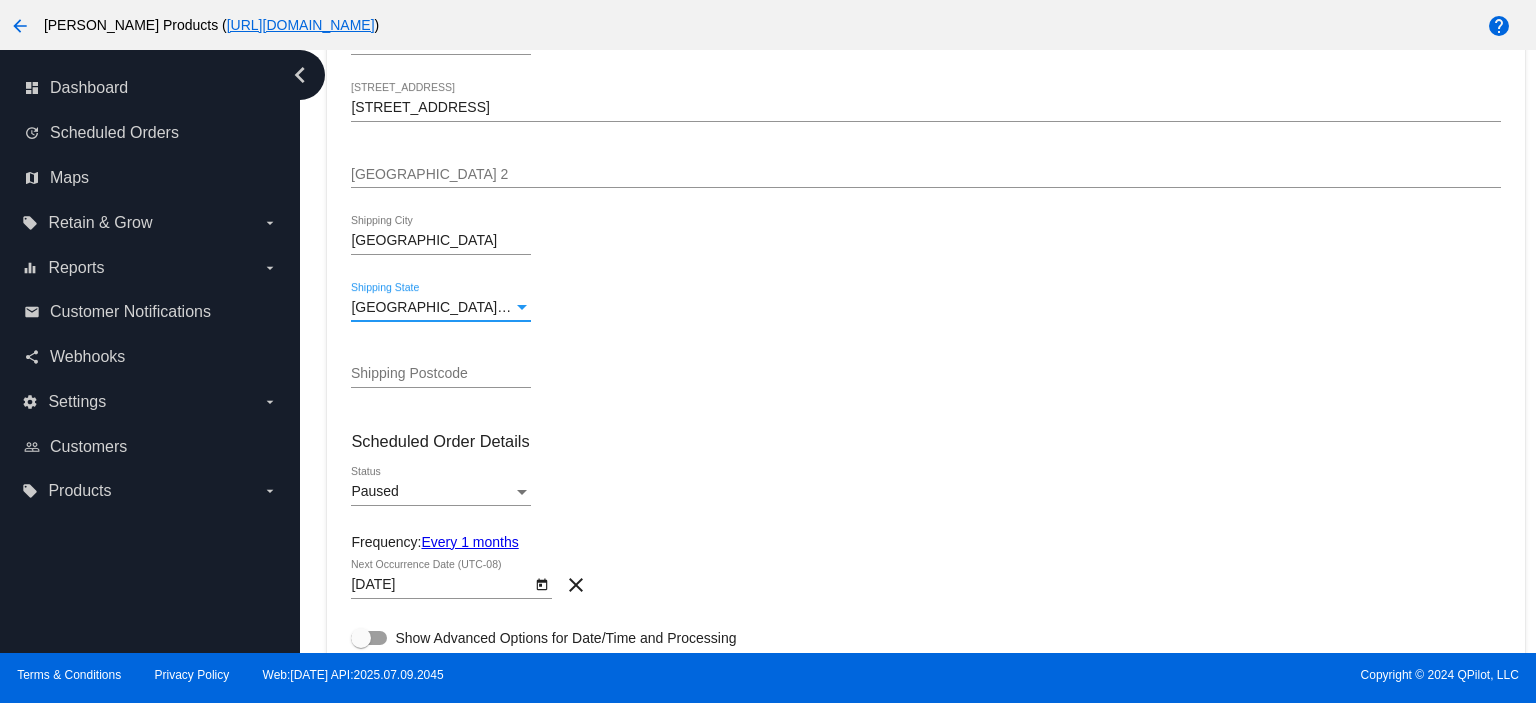 scroll, scrollTop: 533, scrollLeft: 0, axis: vertical 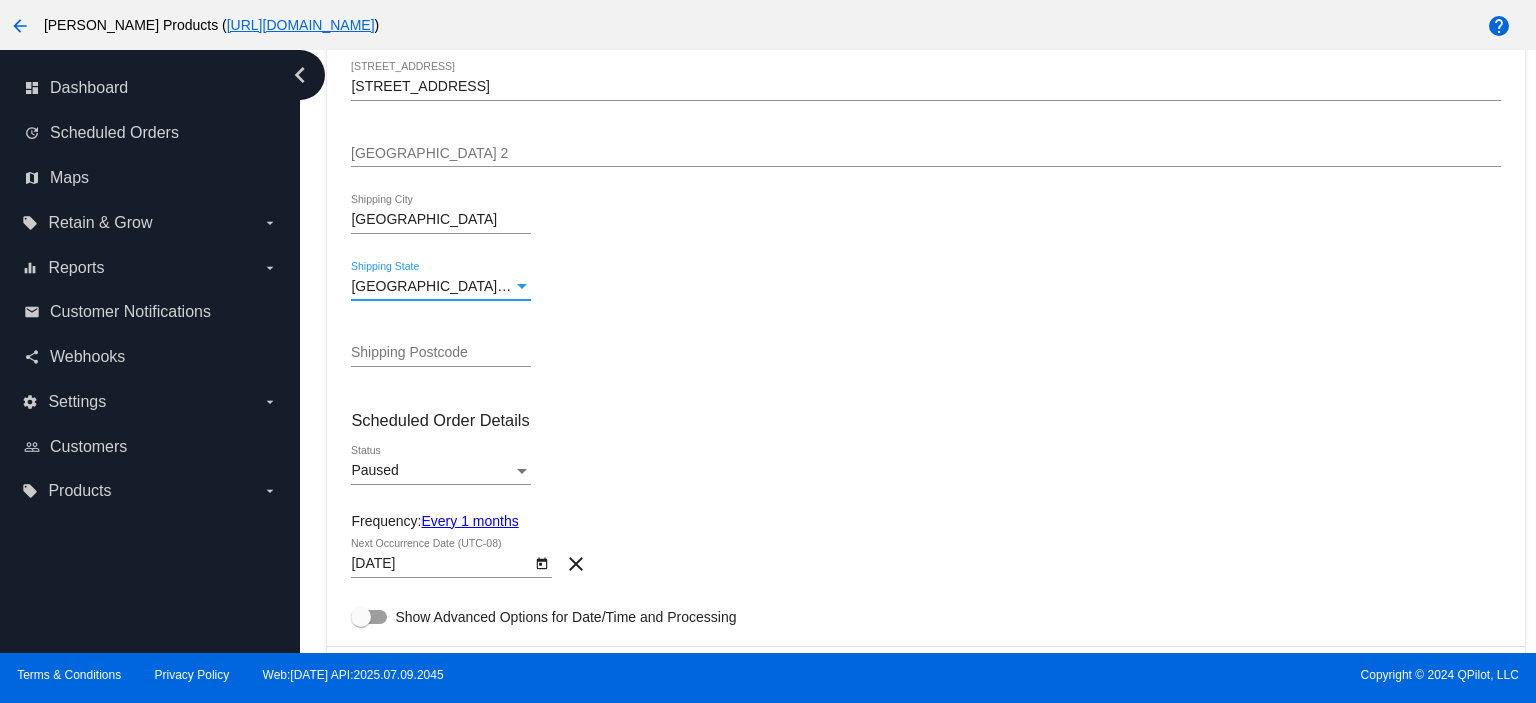 click on "Shipping Postcode" at bounding box center (441, 353) 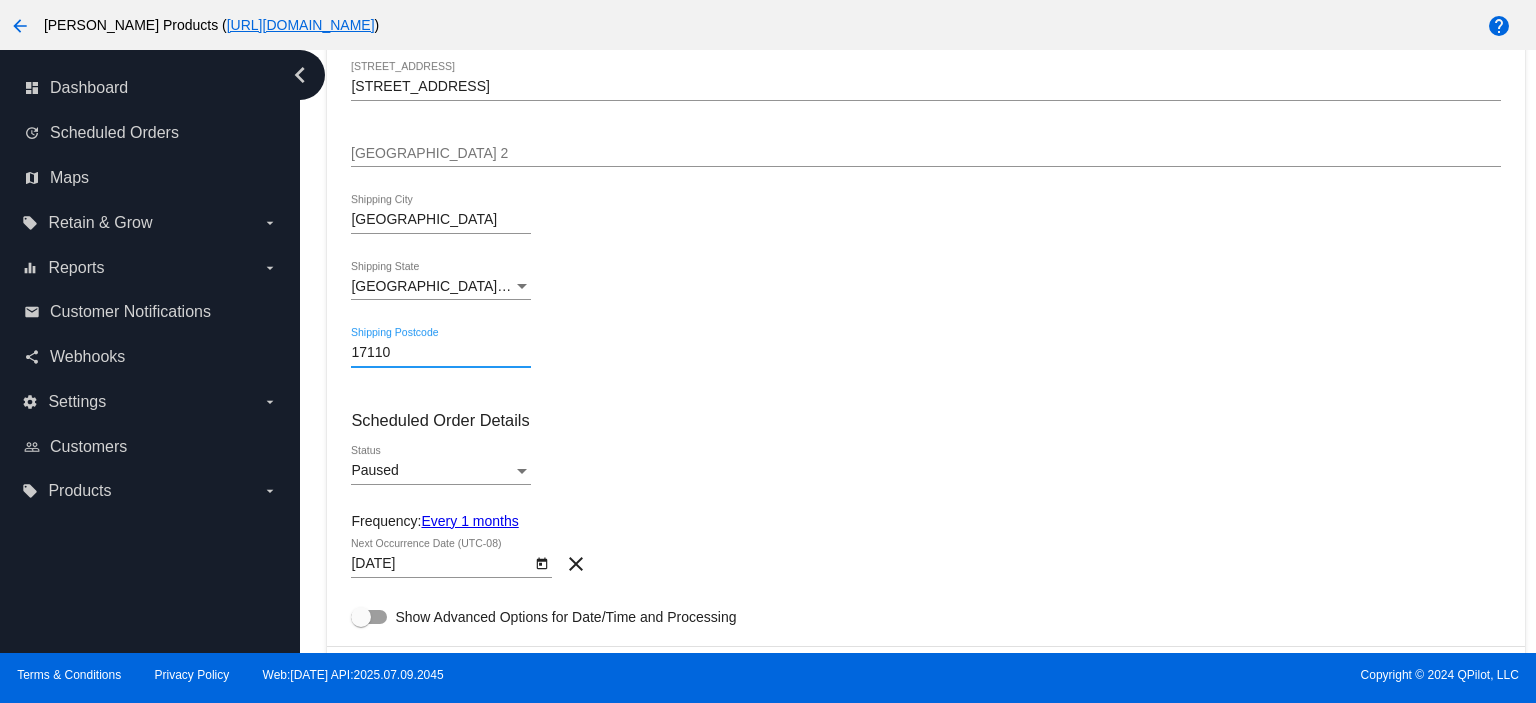 type on "17110" 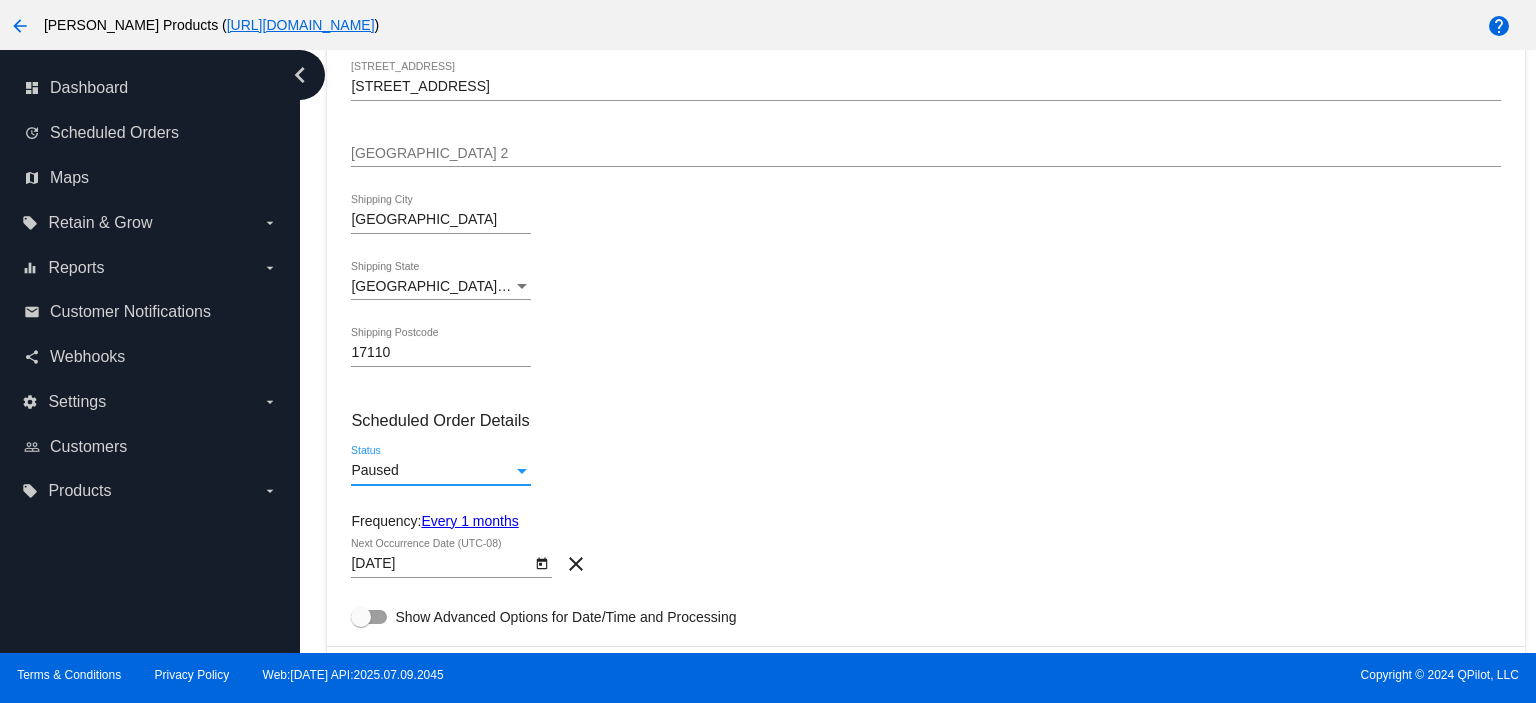 click on "Paused" at bounding box center [374, 470] 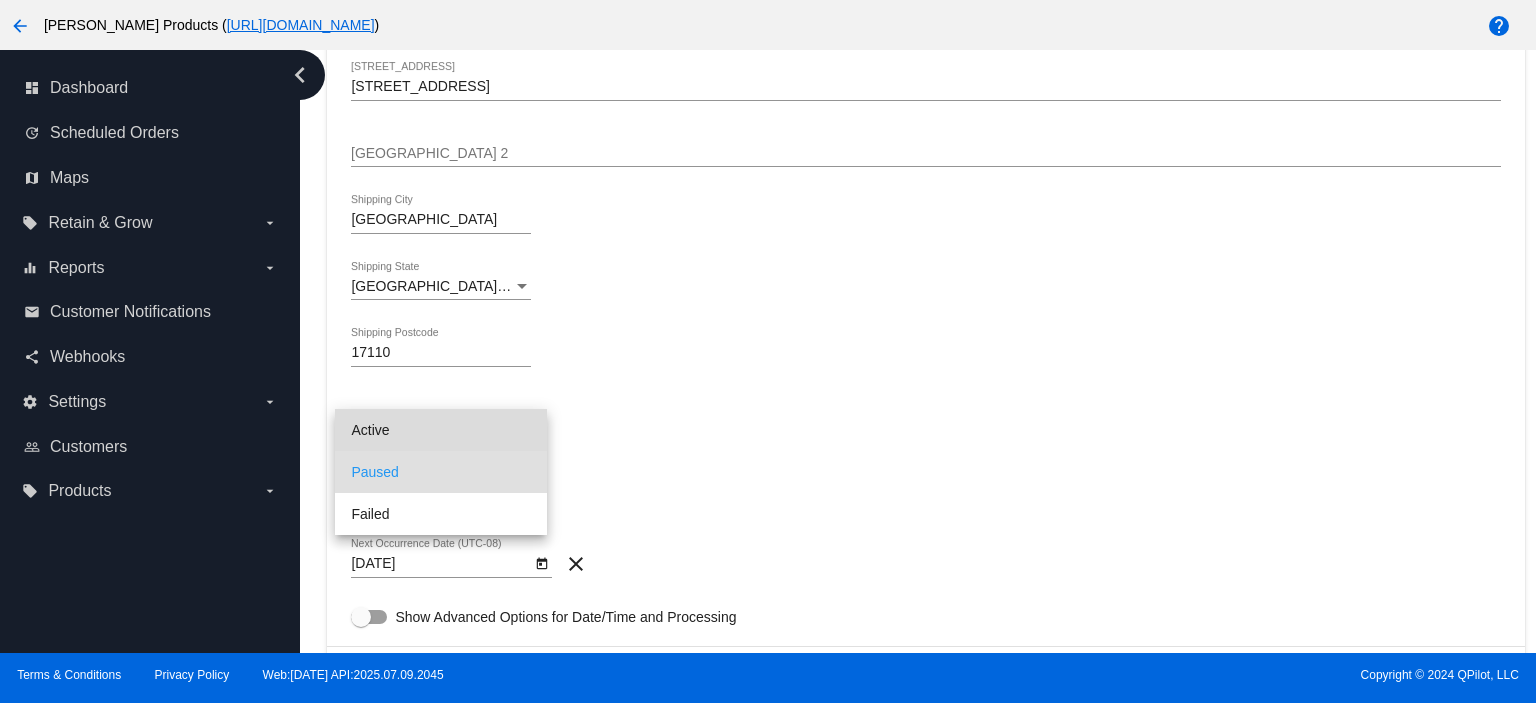 click on "Active" at bounding box center (441, 430) 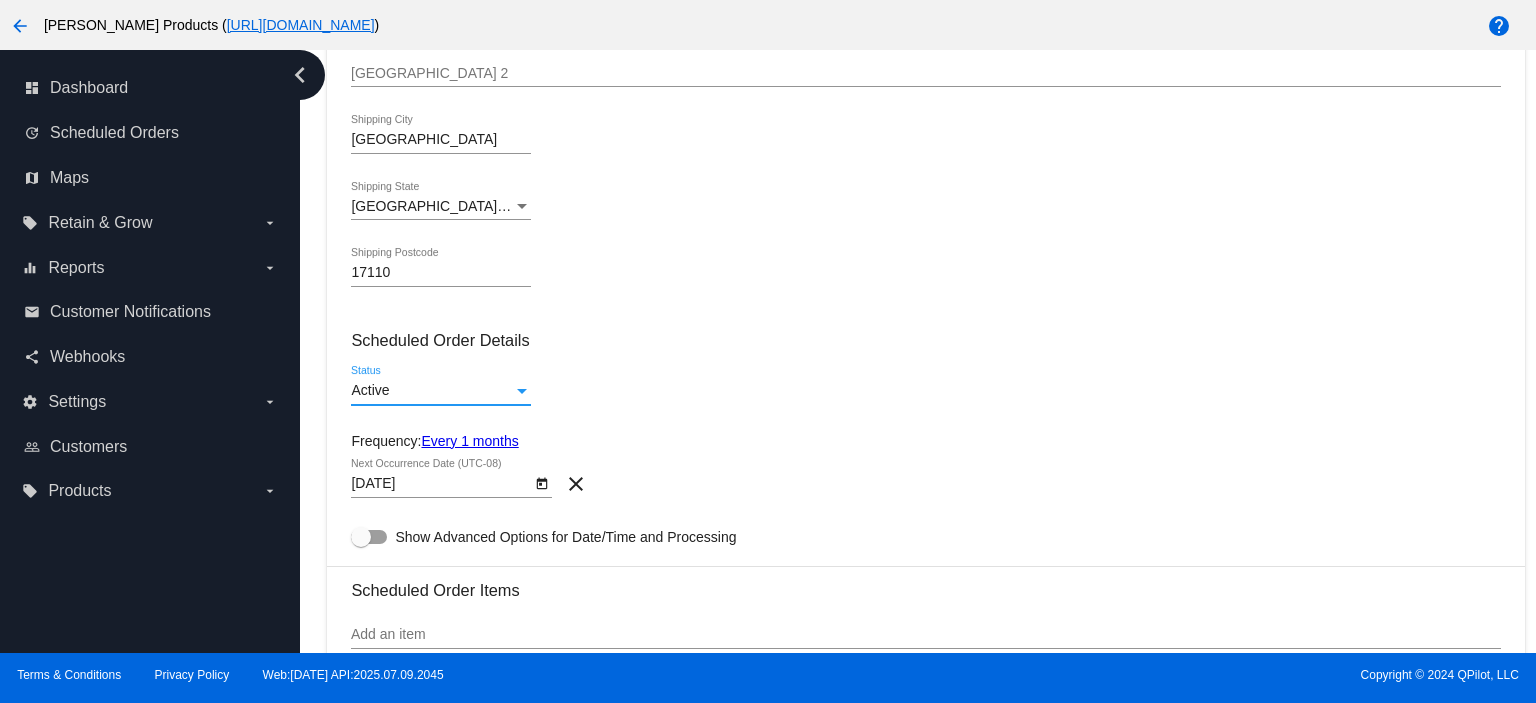 scroll, scrollTop: 666, scrollLeft: 0, axis: vertical 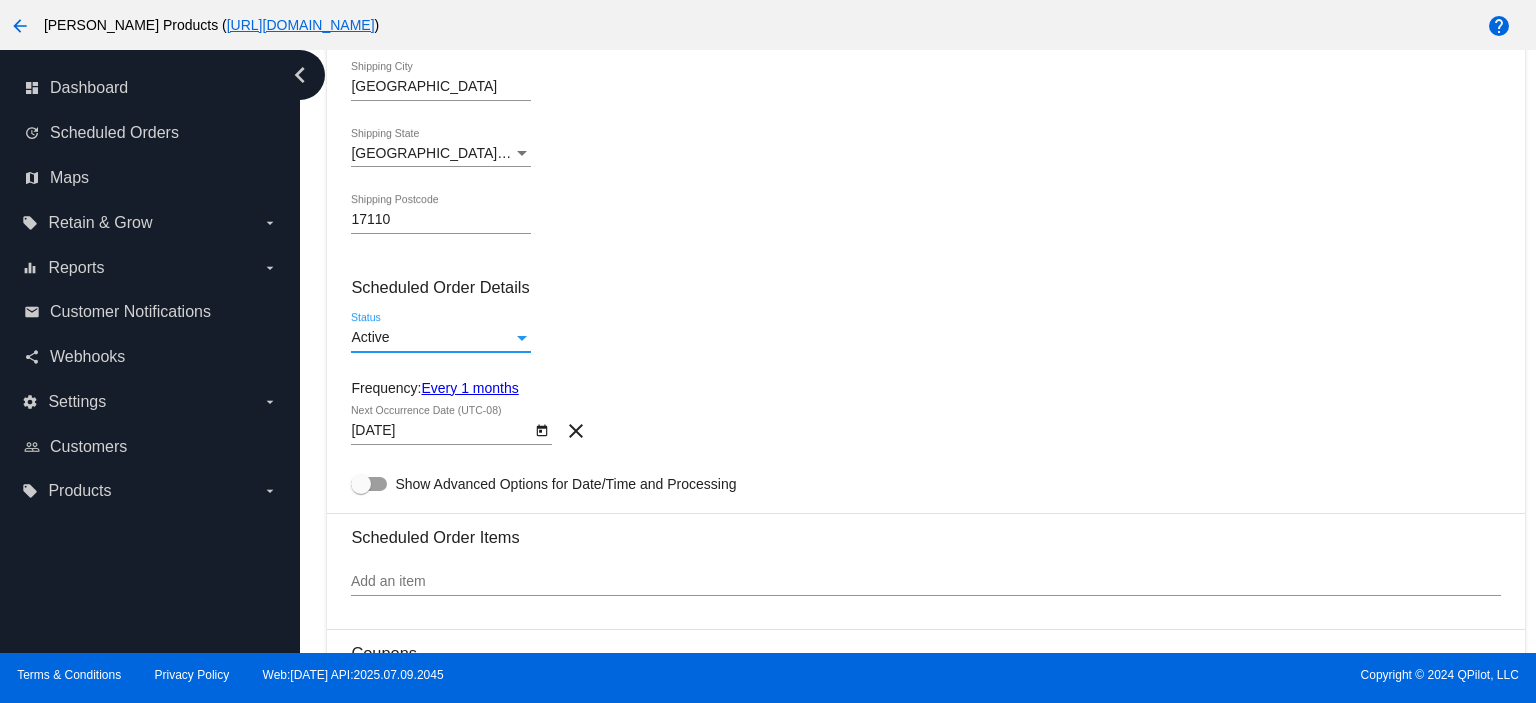 click on "Every 1 months" 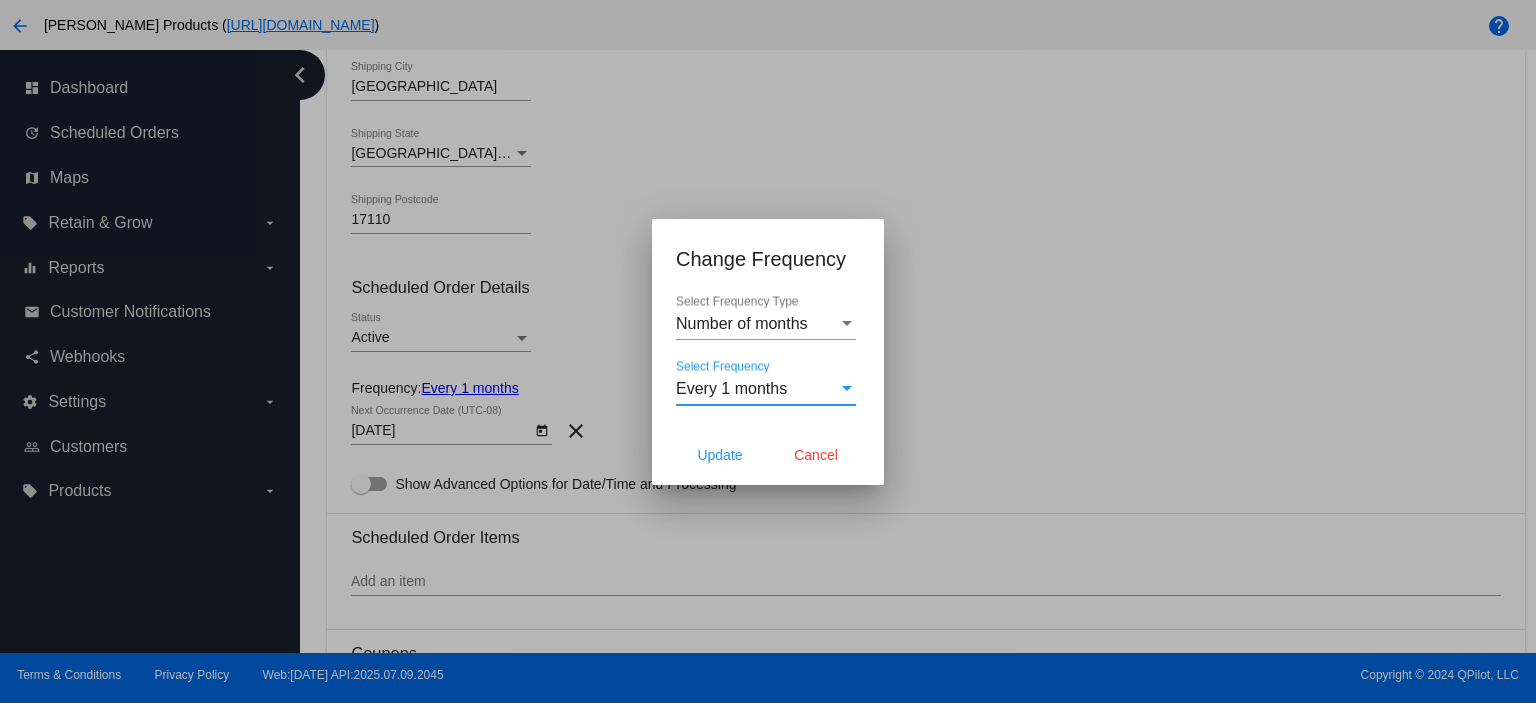 click on "Every 1 months" at bounding box center (731, 388) 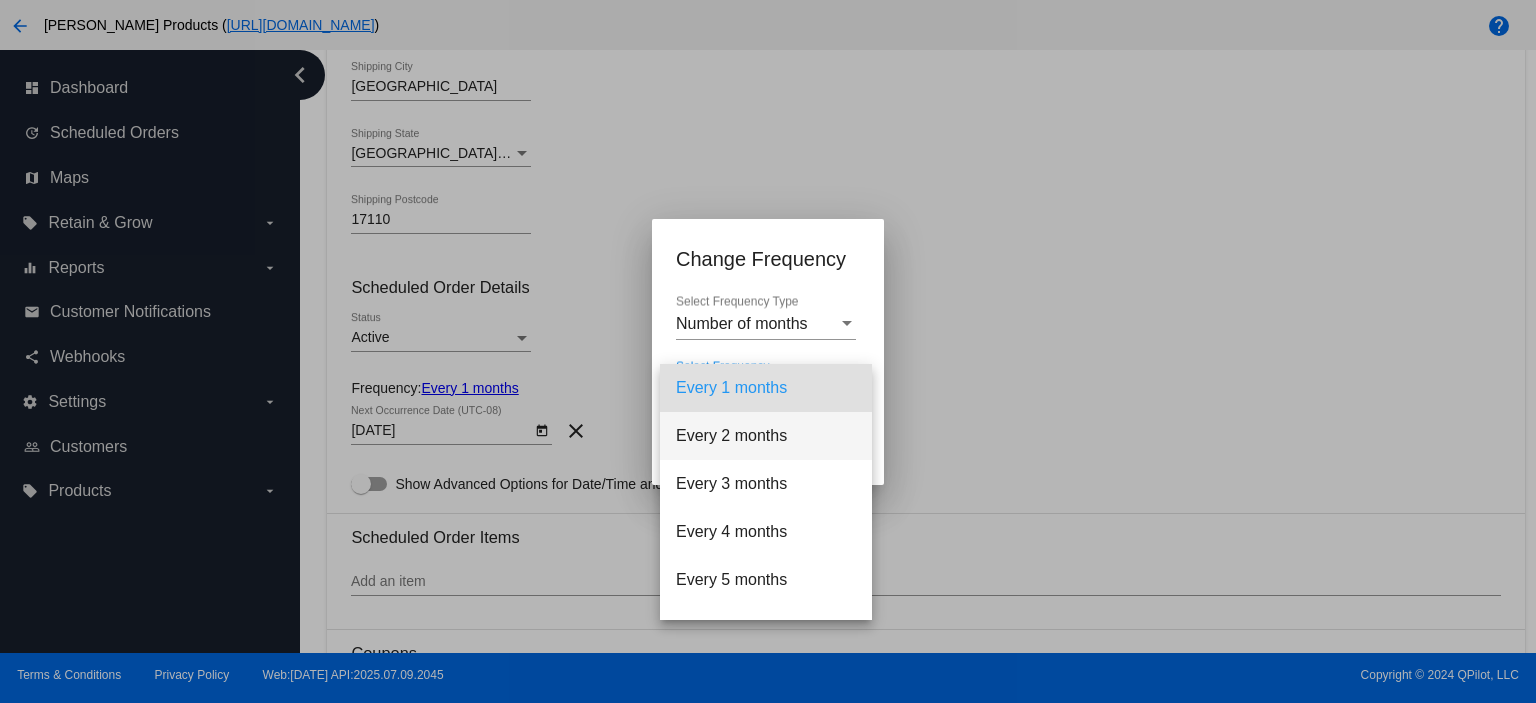 click on "Every 2 months" at bounding box center [766, 436] 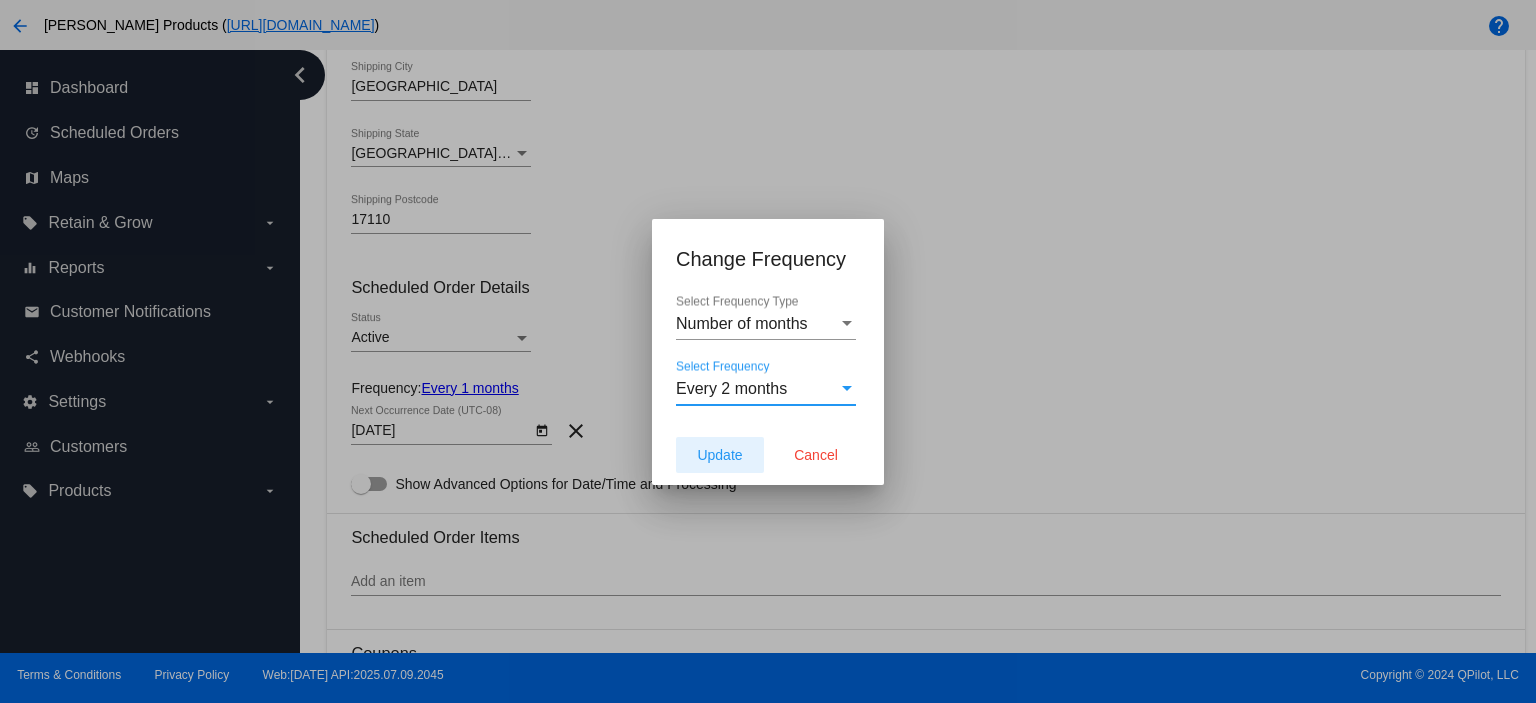 click on "Update" 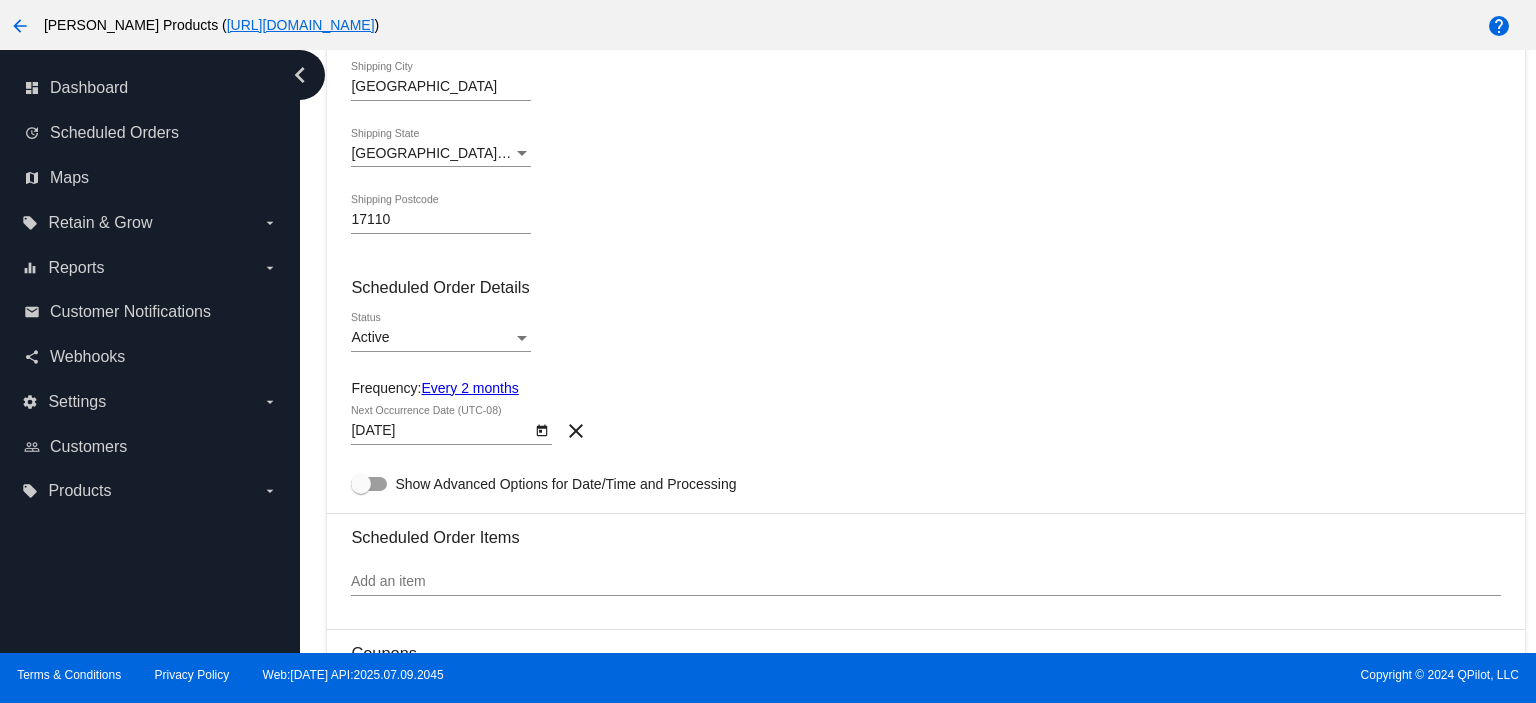 type on "[DATE]" 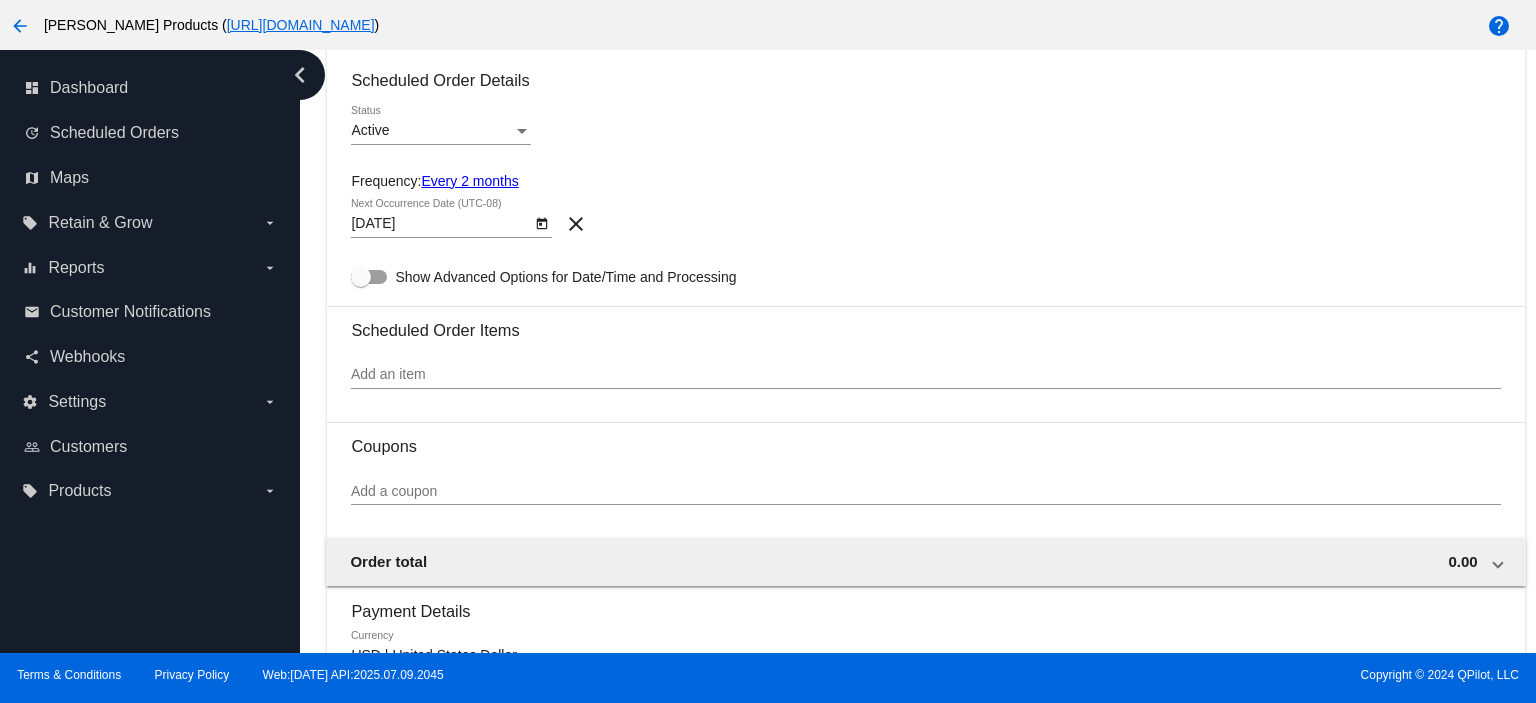 scroll, scrollTop: 933, scrollLeft: 0, axis: vertical 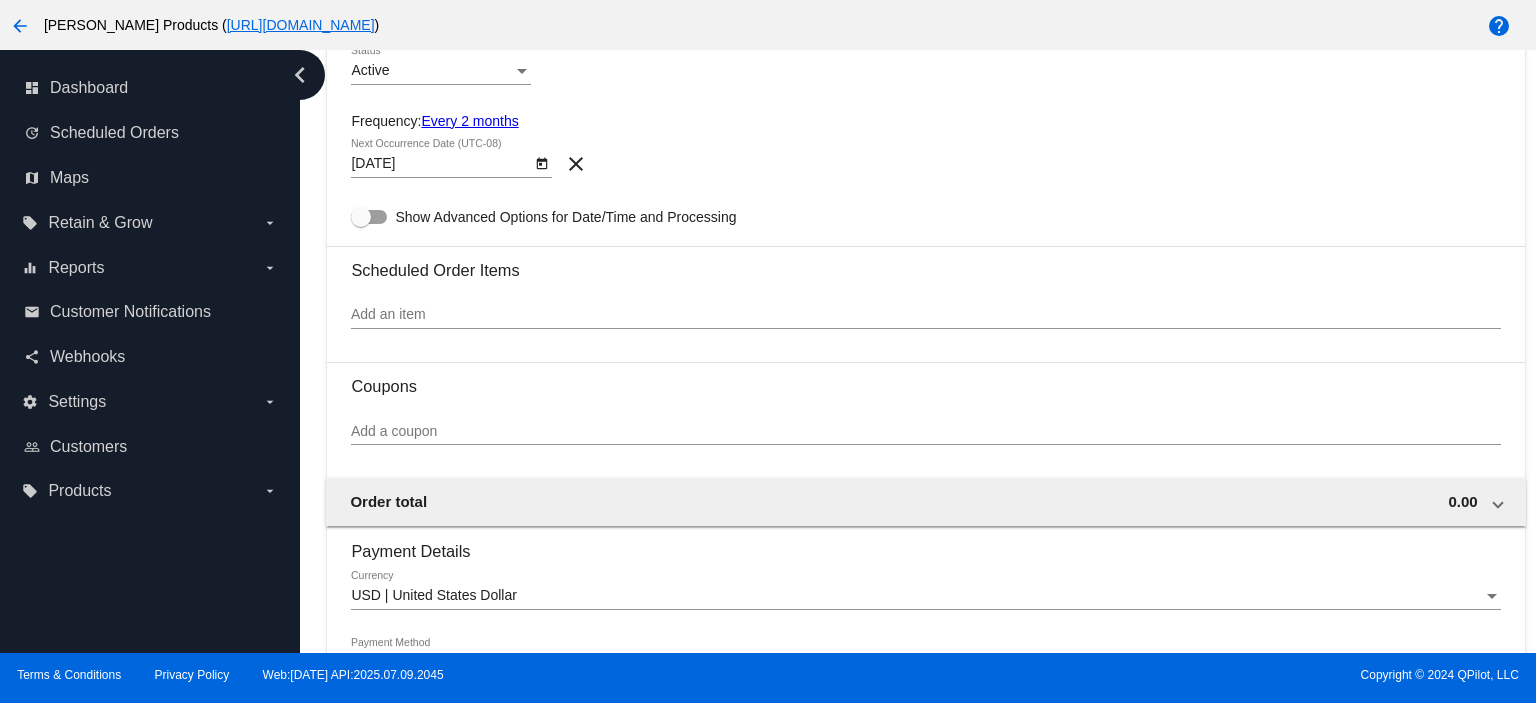 click on "Add an item" at bounding box center (925, 315) 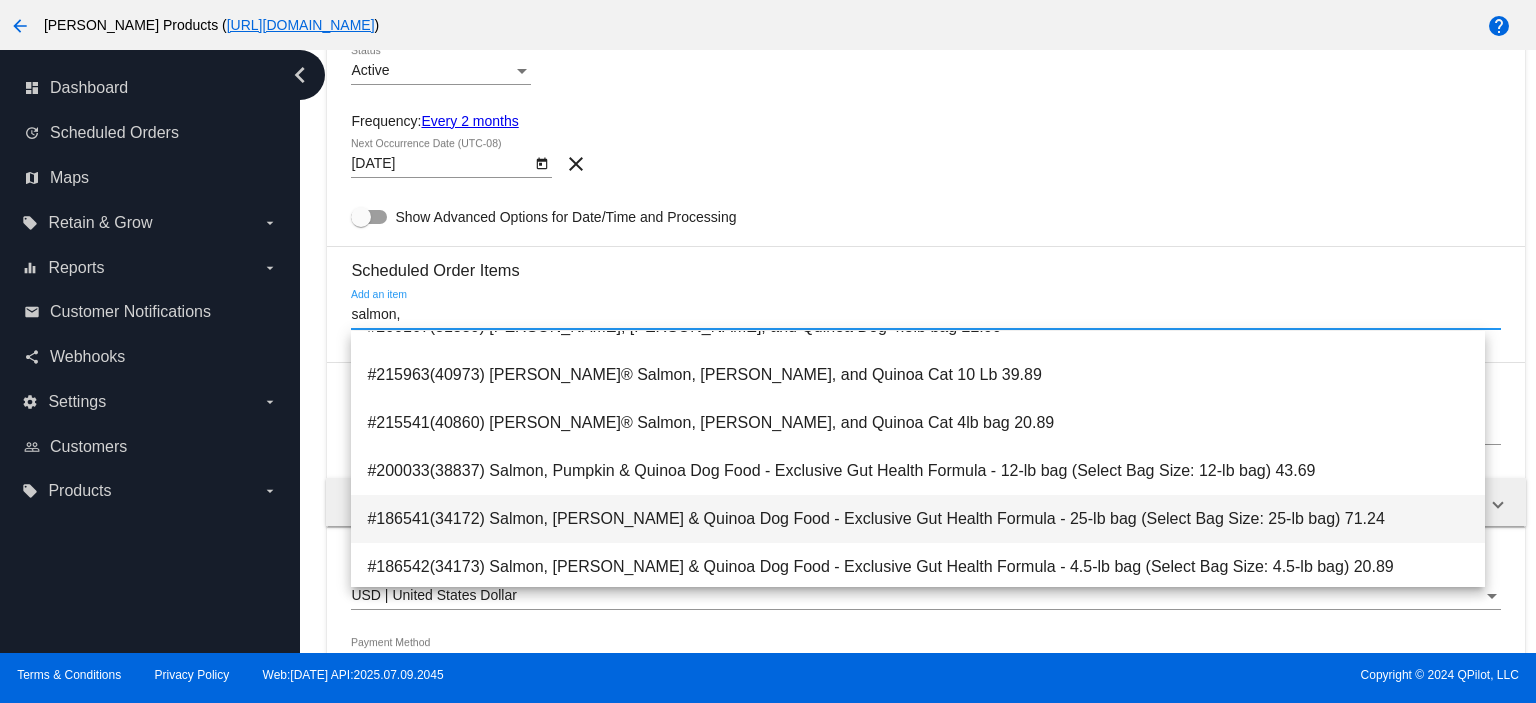 scroll, scrollTop: 133, scrollLeft: 0, axis: vertical 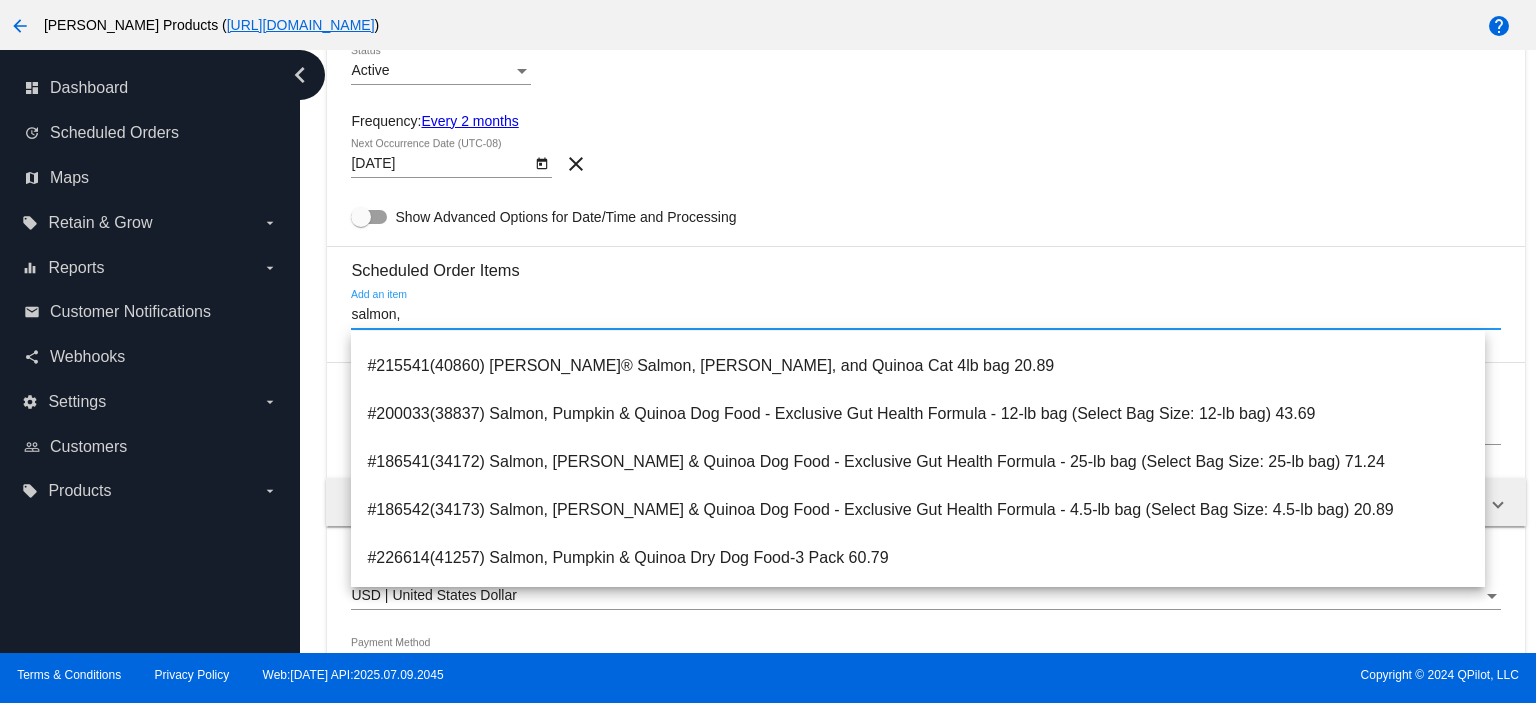 type on "salmon," 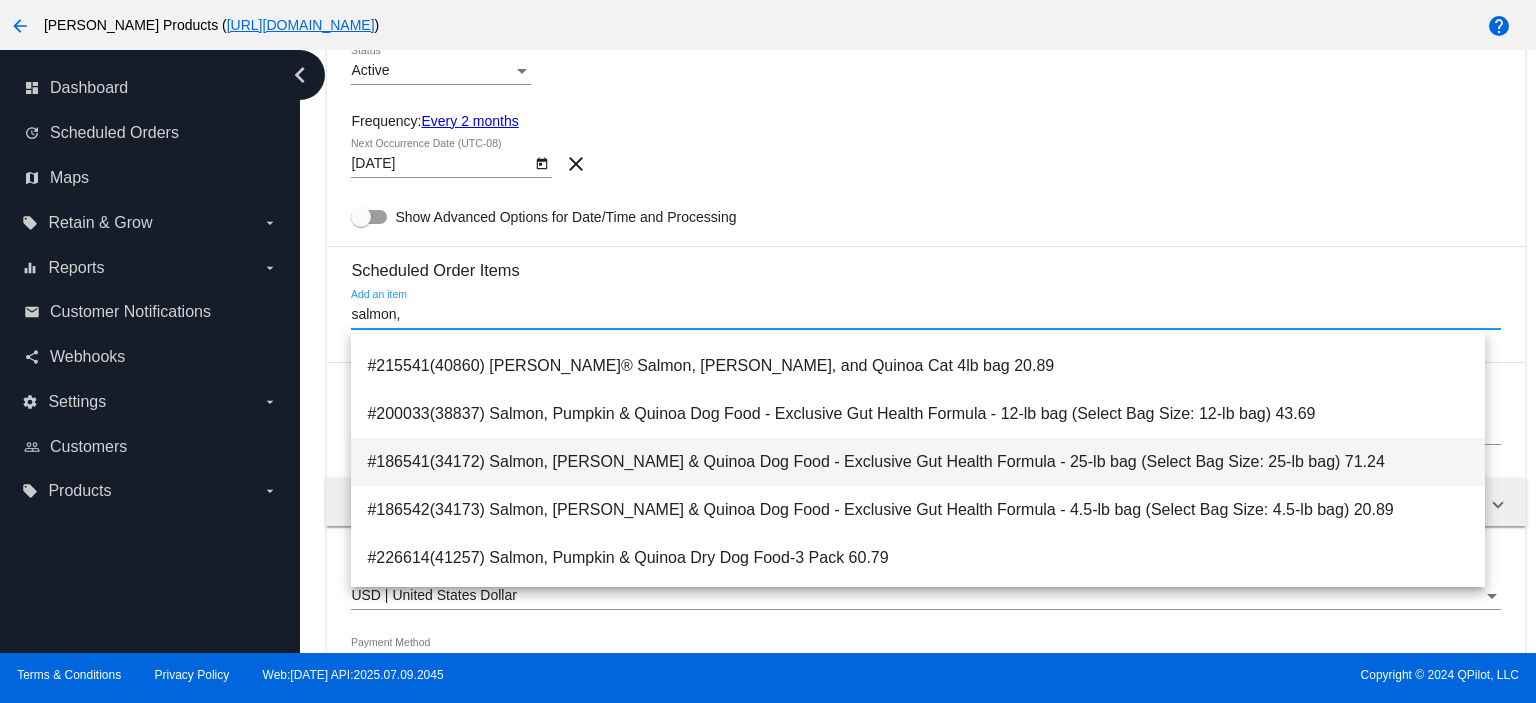 click on "#186541(34172)
Salmon, [PERSON_NAME] & Quinoa Dog Food - Exclusive Gut Health Formula - 25-lb bag (Select Bag Size: 25-lb bag)
71.24" at bounding box center [918, 462] 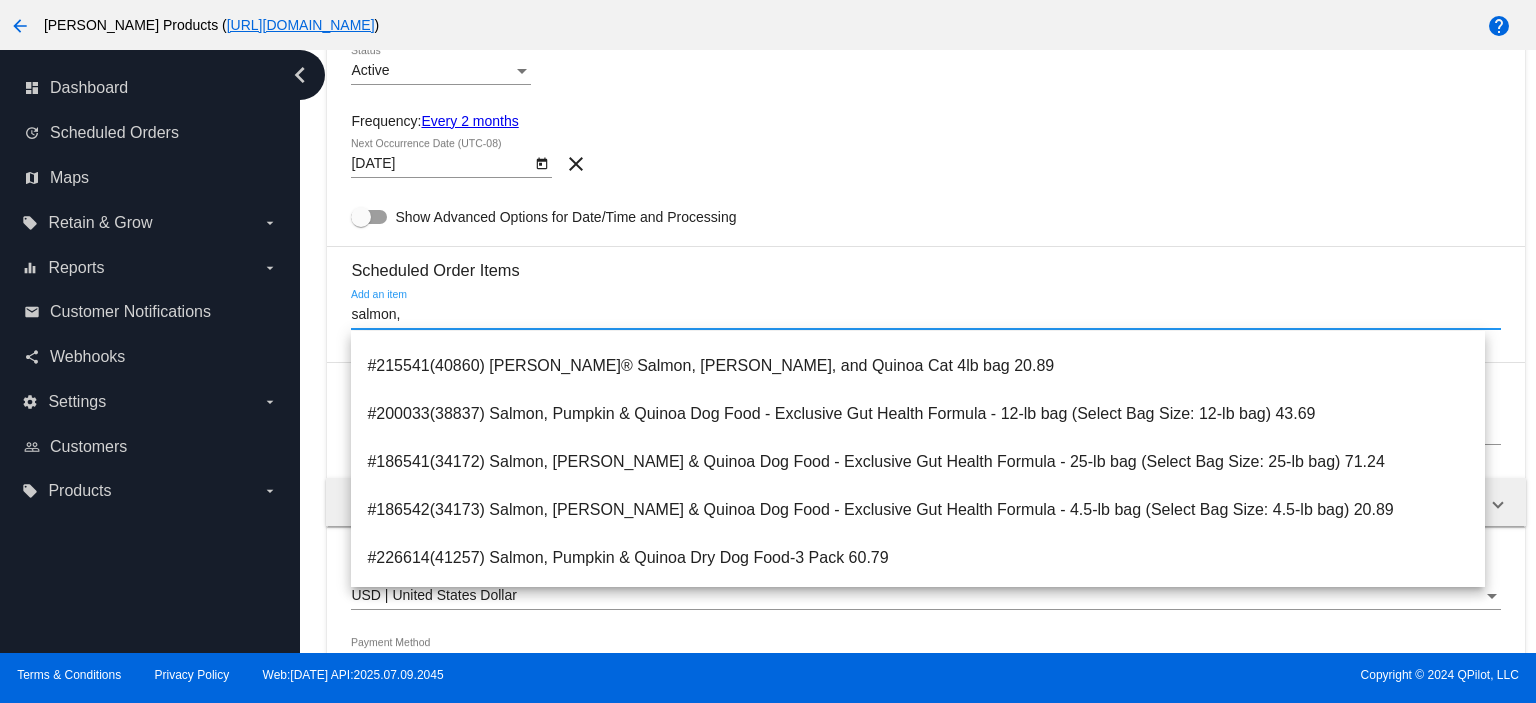 type 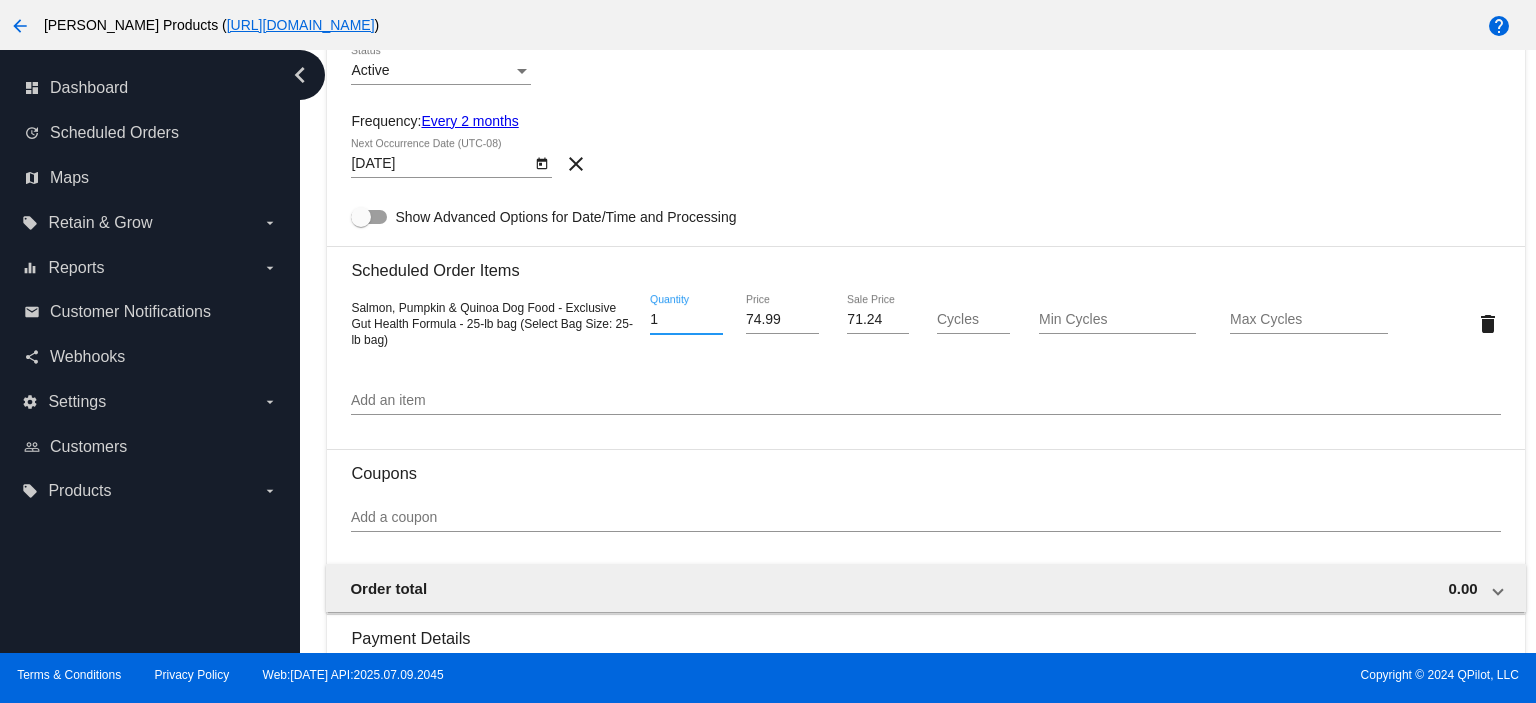 drag, startPoint x: 669, startPoint y: 323, endPoint x: 624, endPoint y: 324, distance: 45.01111 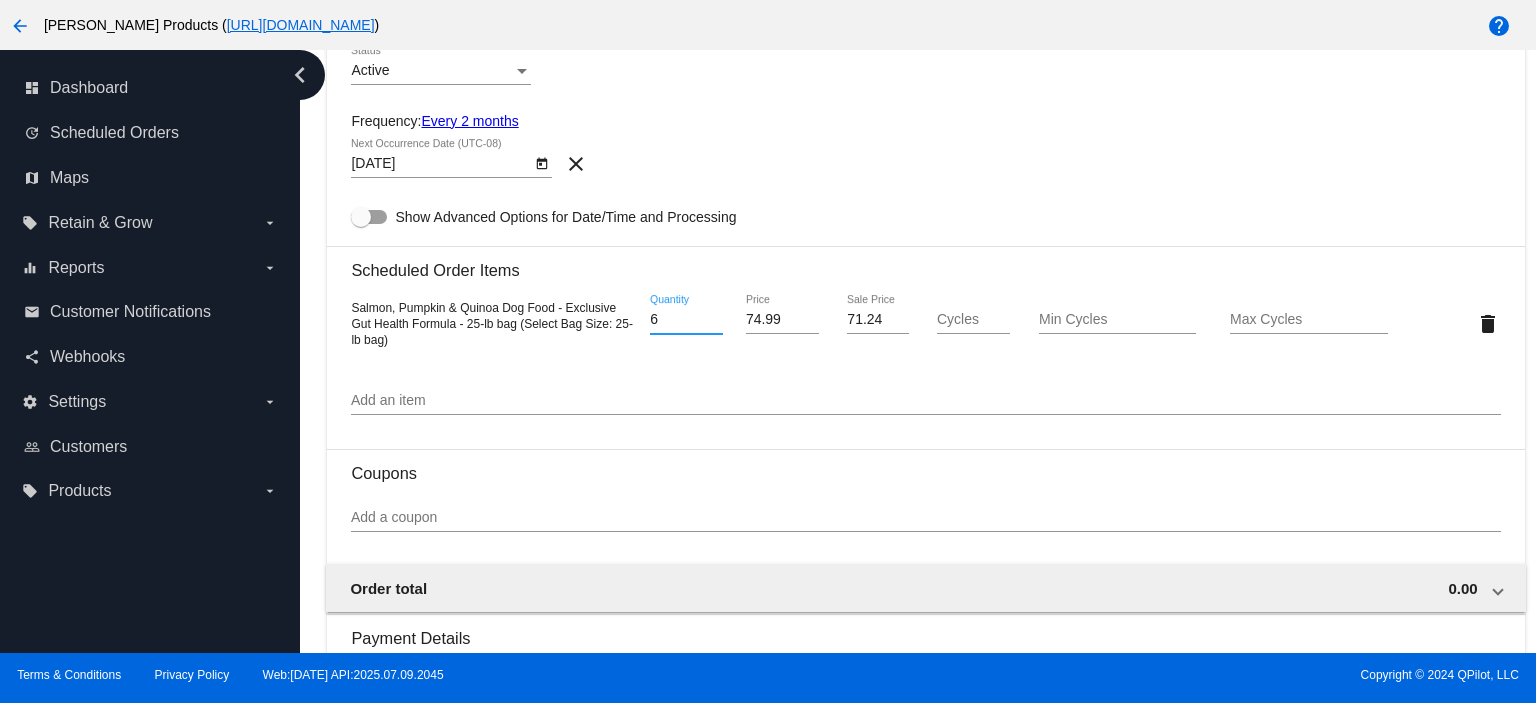 type on "6" 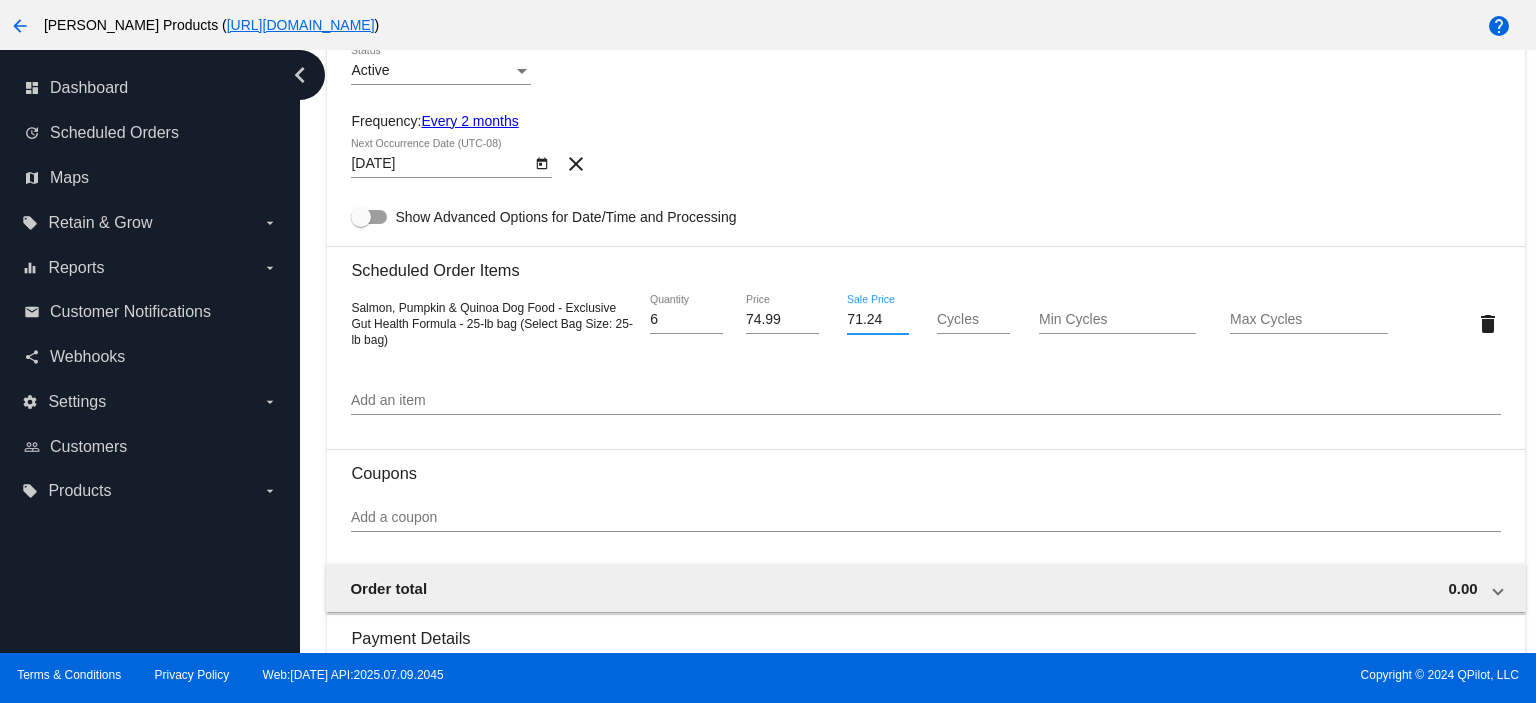 click on "Add a coupon" at bounding box center (925, 518) 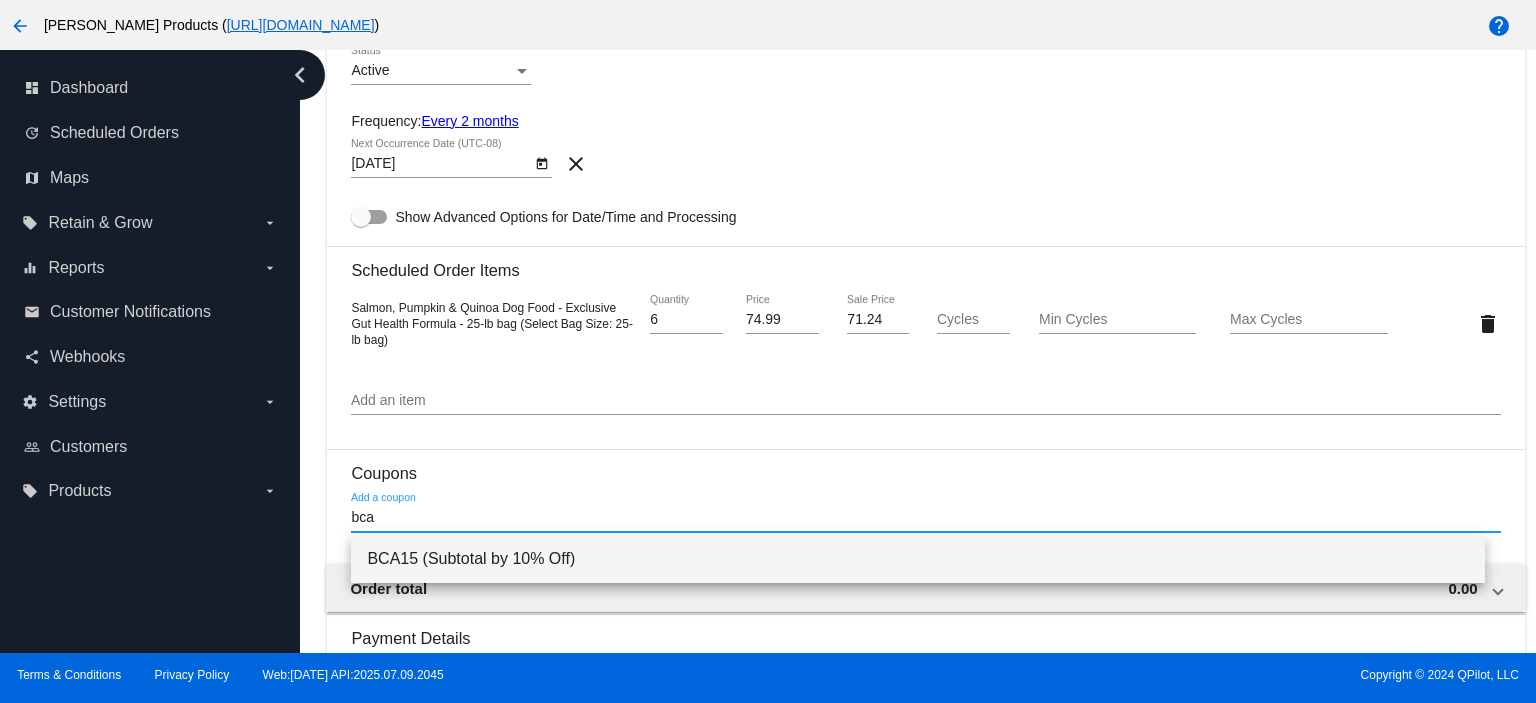 type on "bca" 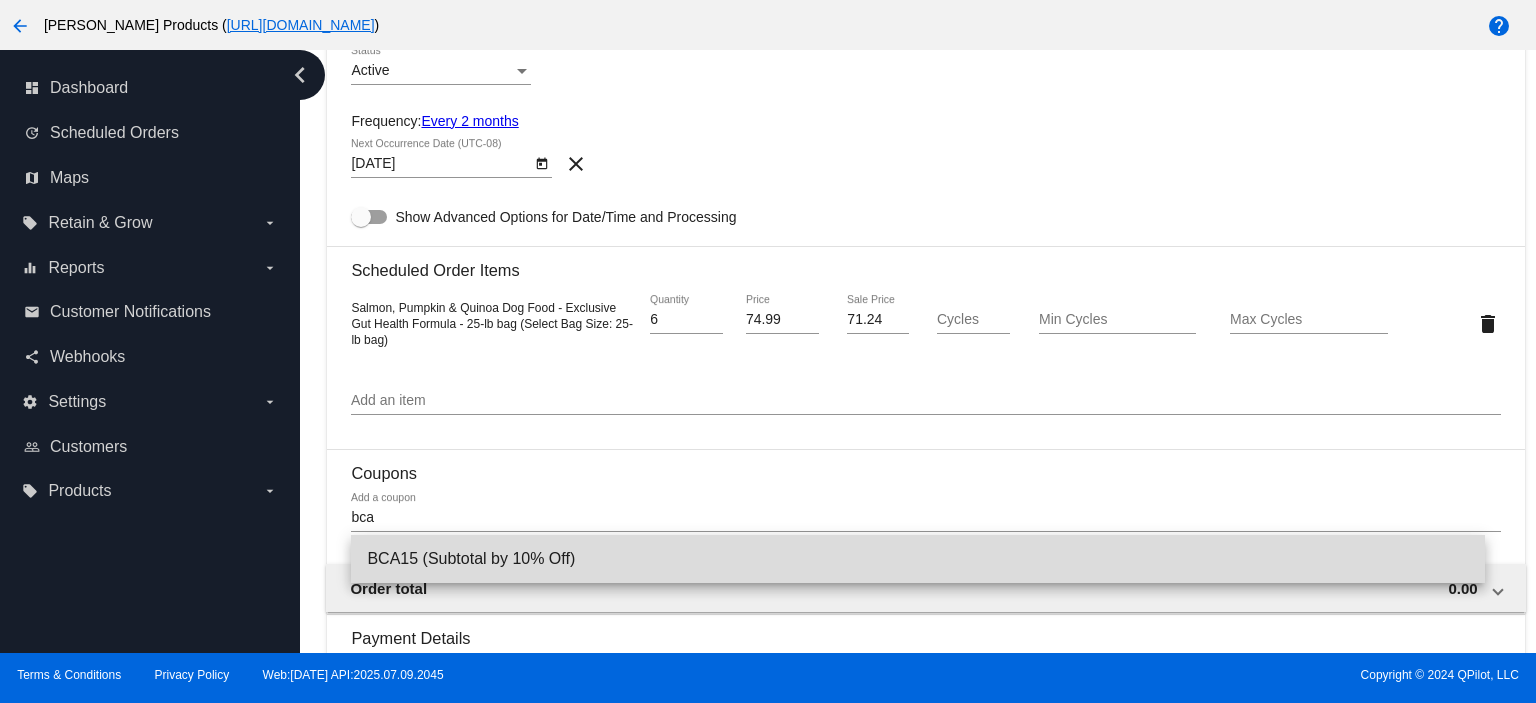 click on "BCA15 (Subtotal by 10% Off)" at bounding box center (918, 559) 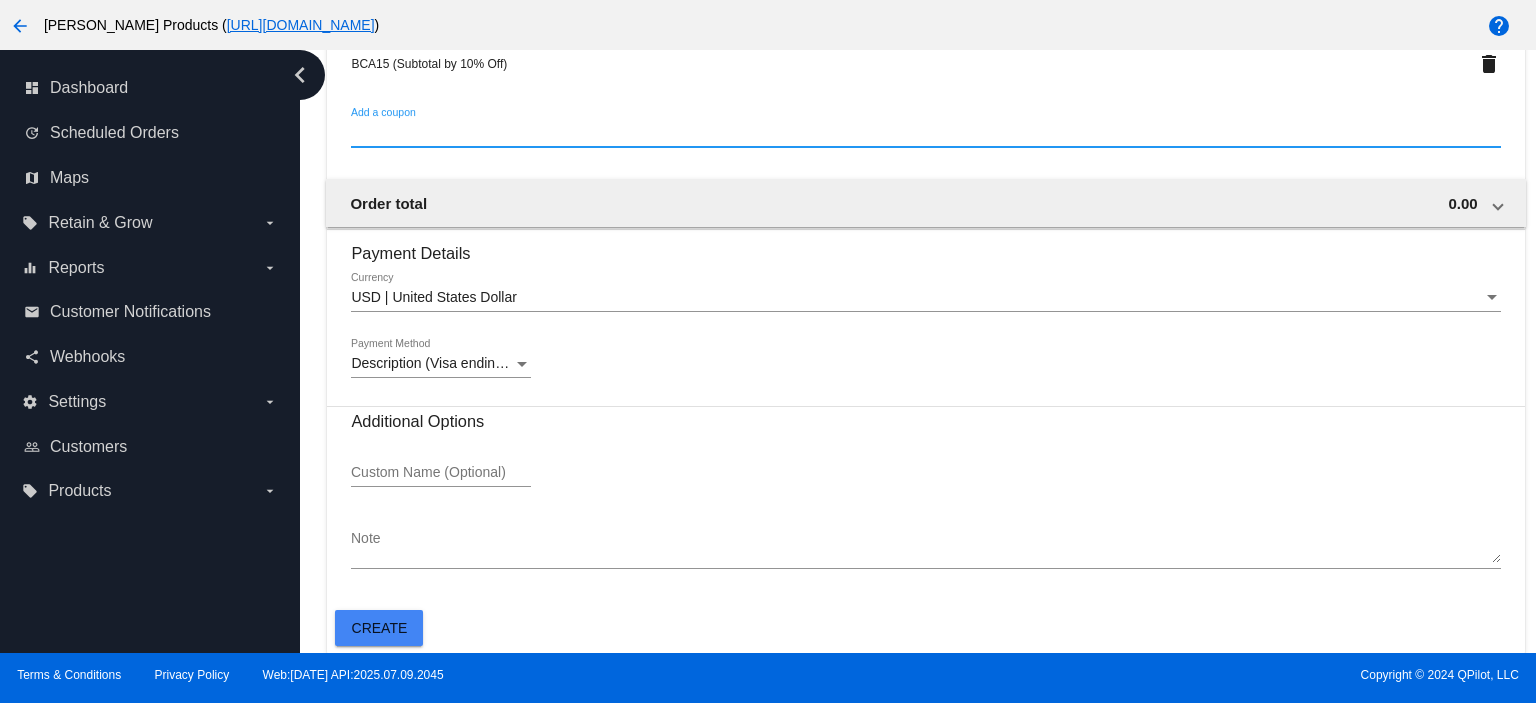 scroll, scrollTop: 1393, scrollLeft: 0, axis: vertical 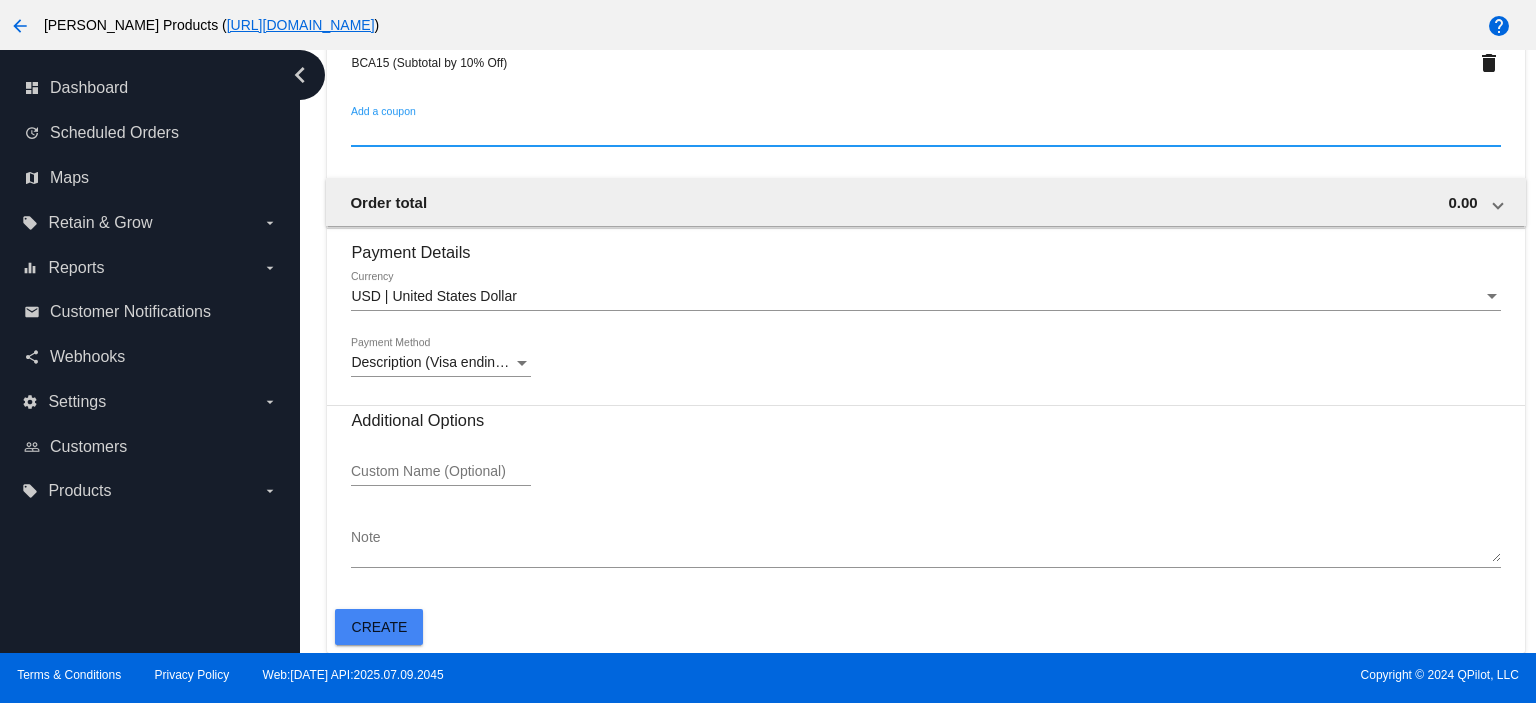 click on "Create" 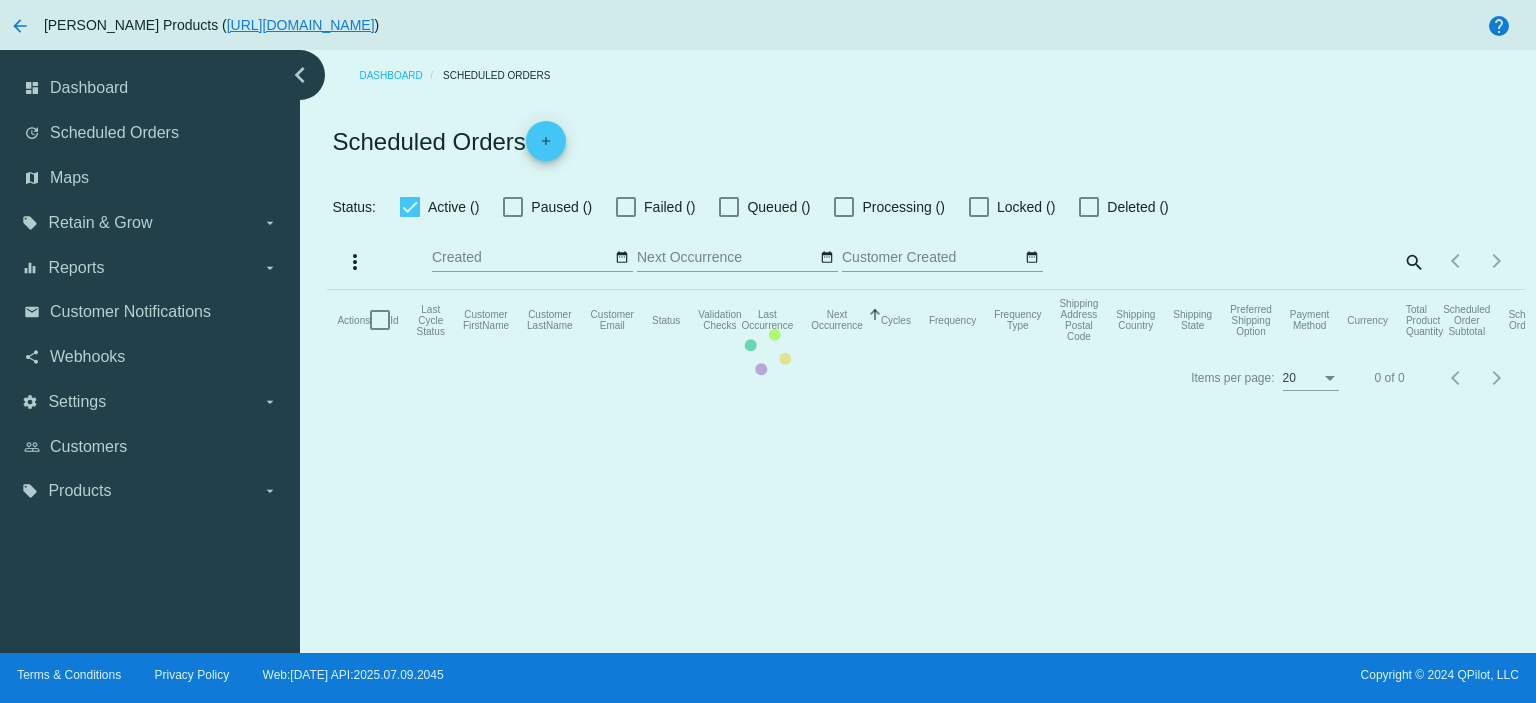 scroll, scrollTop: 0, scrollLeft: 0, axis: both 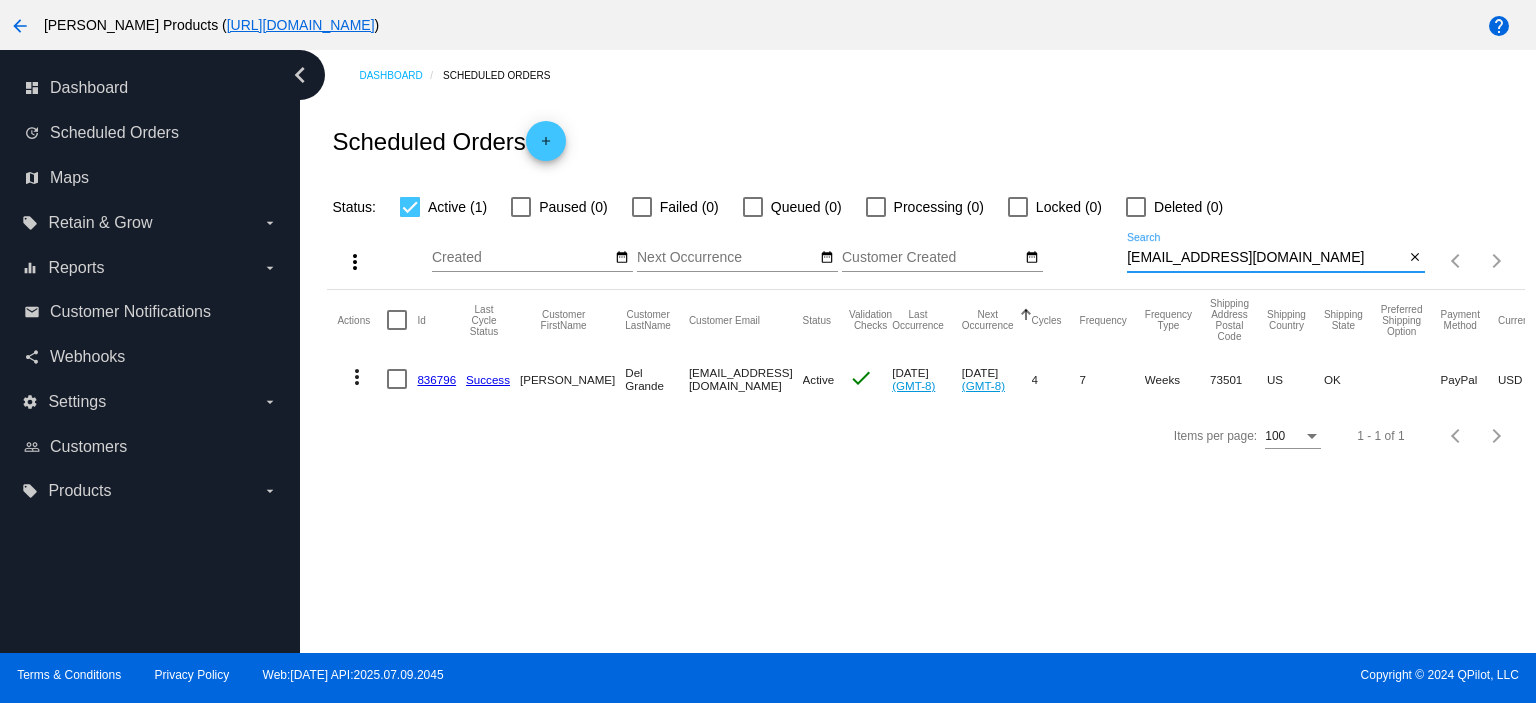 drag, startPoint x: 1300, startPoint y: 262, endPoint x: 1120, endPoint y: 259, distance: 180.025 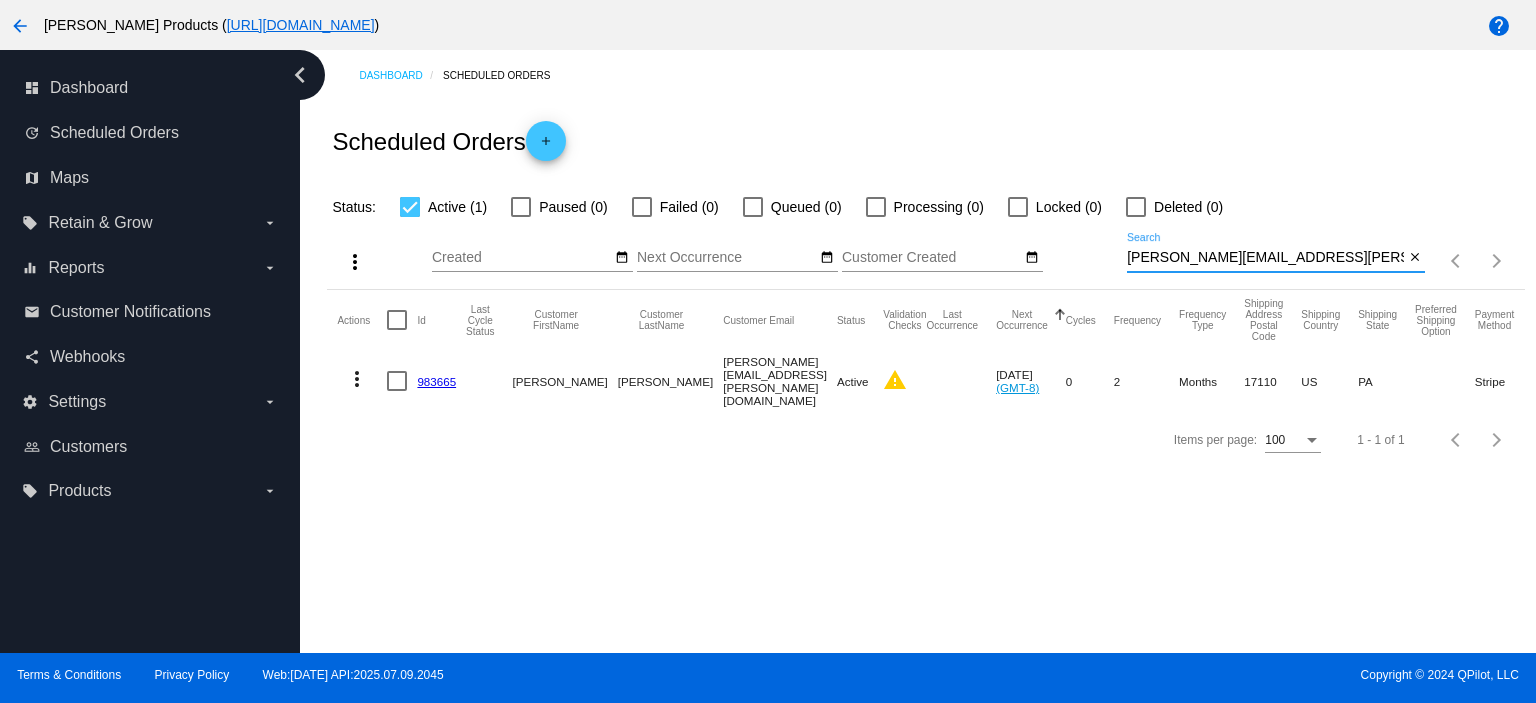 type on "[PERSON_NAME][EMAIL_ADDRESS][PERSON_NAME][DOMAIN_NAME]" 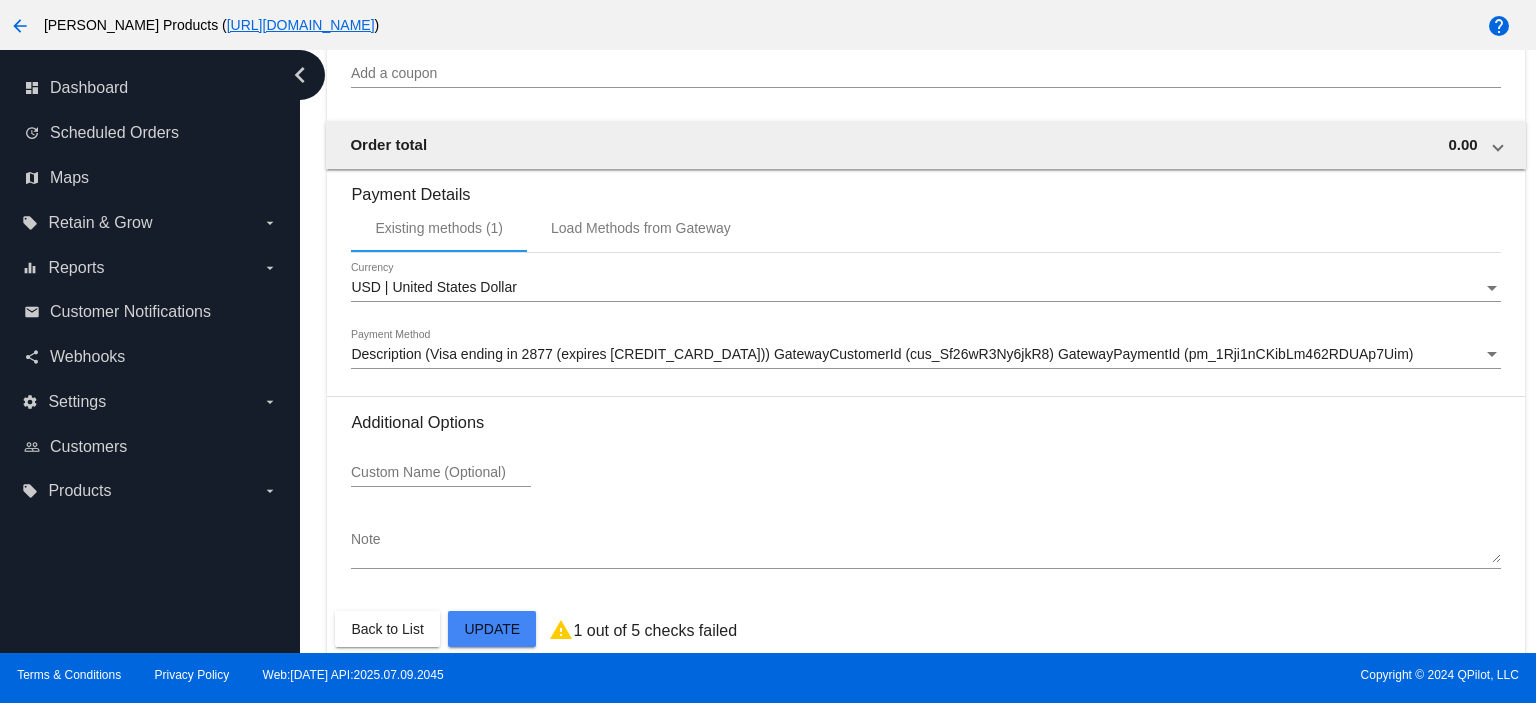 scroll, scrollTop: 1835, scrollLeft: 0, axis: vertical 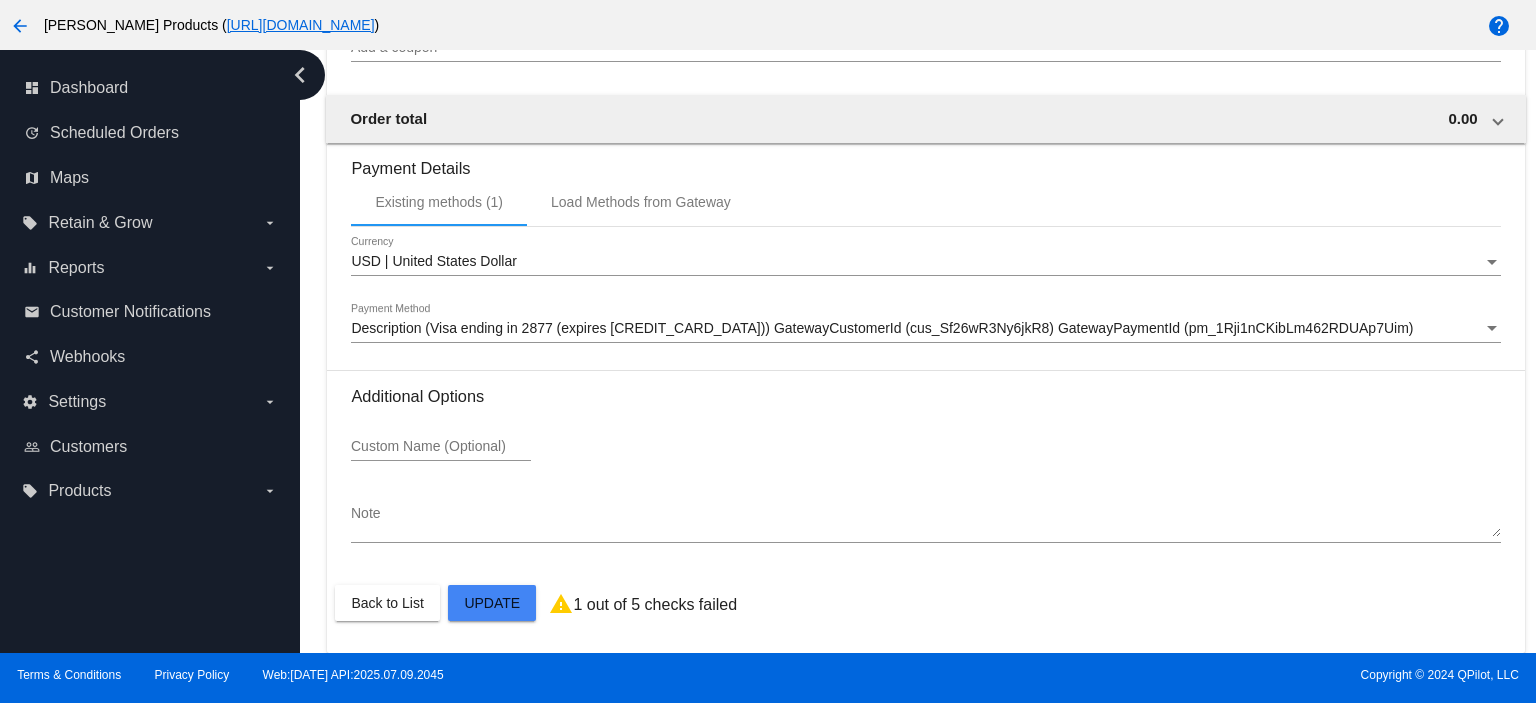 click on "Customer
6901403: [PERSON_NAME]
[PERSON_NAME][EMAIL_ADDRESS][PERSON_NAME][DOMAIN_NAME]
Customer Shipping
Enter Shipping Address Select A Saved Address (0)
[PERSON_NAME]
Shipping First Name
[PERSON_NAME]
Shipping Last Name
[GEOGRAPHIC_DATA] | [GEOGRAPHIC_DATA]
Shipping Country
[STREET_ADDRESS]
[STREET_ADDRESS]
[GEOGRAPHIC_DATA]
[GEOGRAPHIC_DATA] | [US_STATE]
Shipping State
17110
Shipping Postcode
Scheduled Order Details
Frequency:
Every 2 months
Active
6 0" 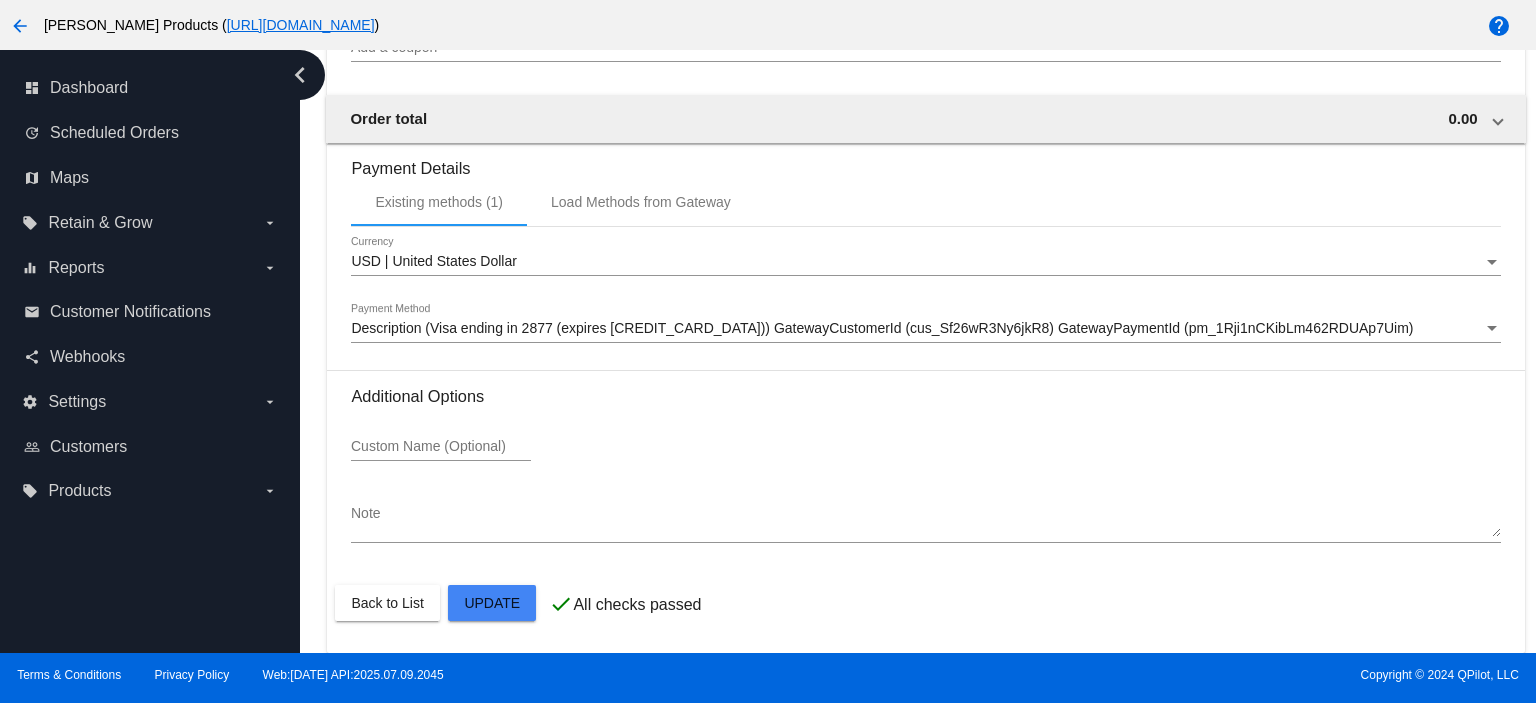 scroll, scrollTop: 1835, scrollLeft: 0, axis: vertical 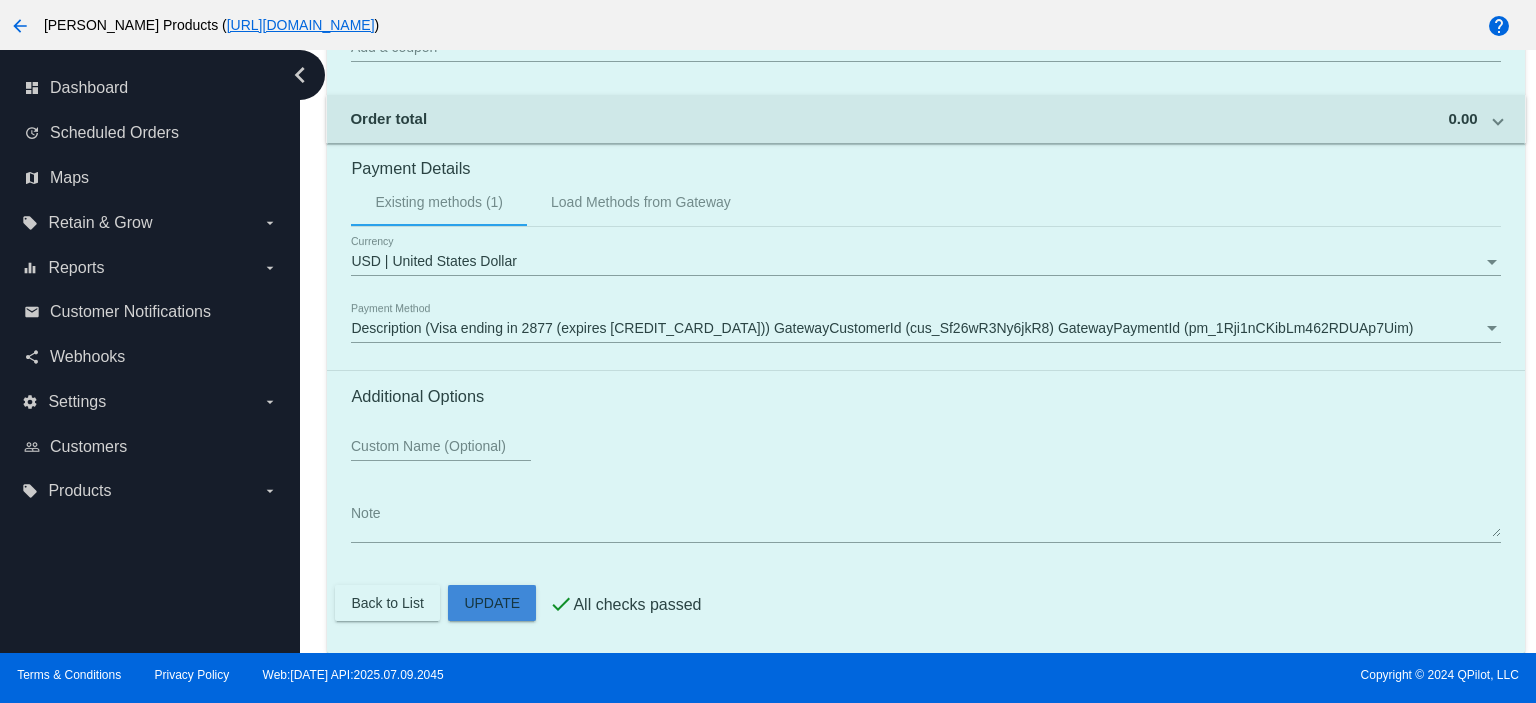 click on "Customer
6901403: [PERSON_NAME]
[PERSON_NAME][EMAIL_ADDRESS][PERSON_NAME][DOMAIN_NAME]
Customer Shipping
Enter Shipping Address Select A Saved Address (0)
[PERSON_NAME]
Shipping First Name
[PERSON_NAME]
Shipping Last Name
[GEOGRAPHIC_DATA] | [GEOGRAPHIC_DATA]
Shipping Country
[STREET_ADDRESS]
[STREET_ADDRESS]
[GEOGRAPHIC_DATA]
[GEOGRAPHIC_DATA] | [US_STATE]
Shipping State
17110
Shipping Postcode
Scheduled Order Details
Frequency:
Every 2 months
Active
6 0" 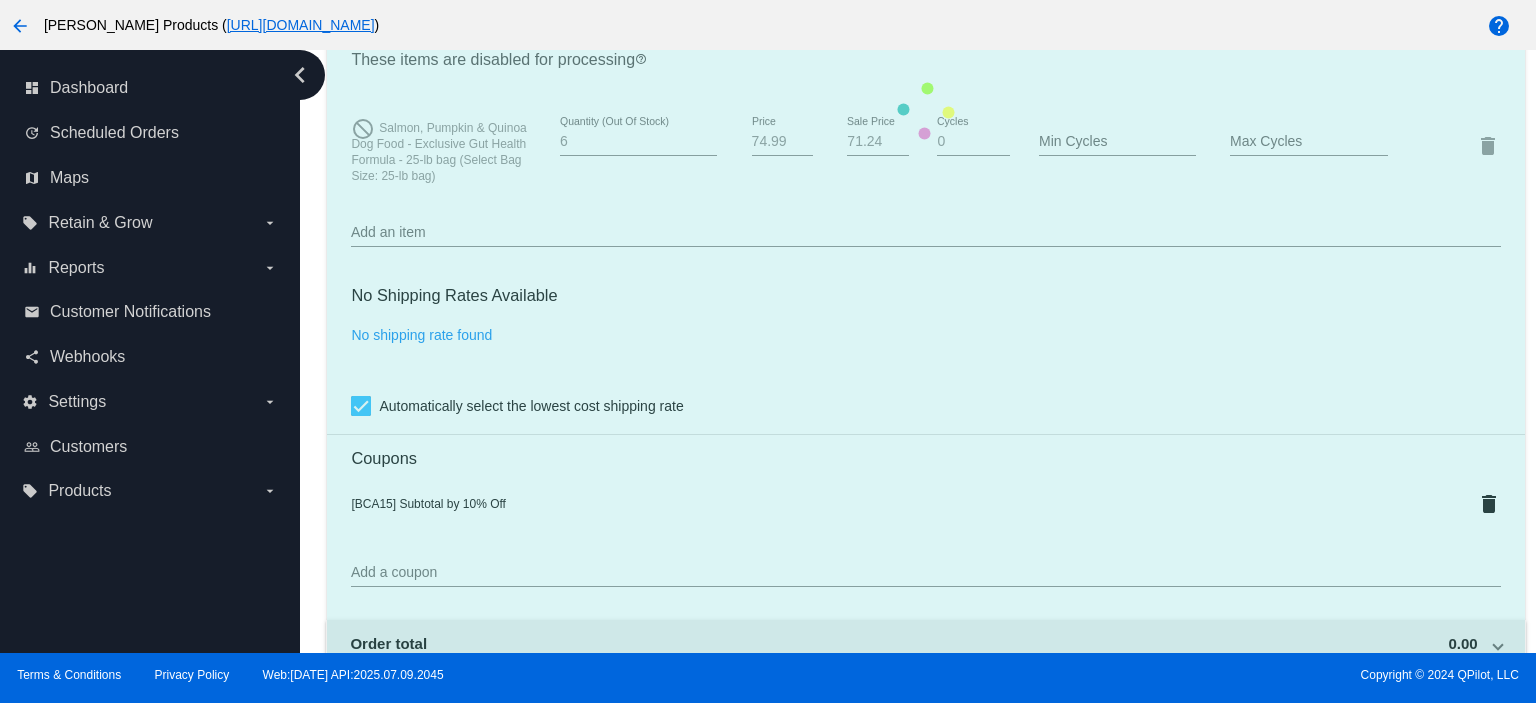 scroll, scrollTop: 901, scrollLeft: 0, axis: vertical 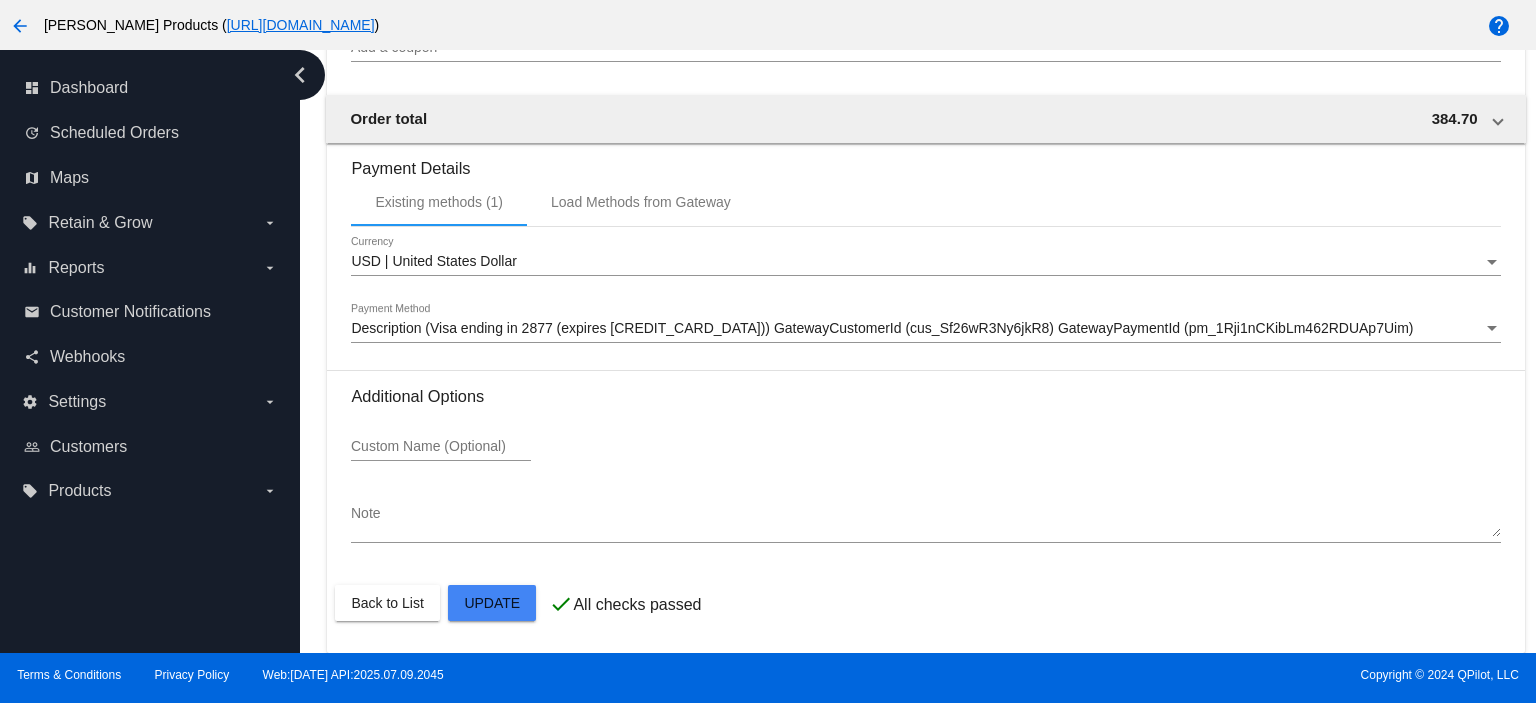 click on "Customer
6901403: [PERSON_NAME]
[PERSON_NAME][EMAIL_ADDRESS][PERSON_NAME][DOMAIN_NAME]
Customer Shipping
Enter Shipping Address Select A Saved Address (0)
[PERSON_NAME]
Shipping First Name
[PERSON_NAME]
Shipping Last Name
[GEOGRAPHIC_DATA] | [GEOGRAPHIC_DATA]
Shipping Country
[STREET_ADDRESS]
[STREET_ADDRESS]
[GEOGRAPHIC_DATA]
[GEOGRAPHIC_DATA] | [US_STATE]
Shipping State
17110
Shipping Postcode
Scheduled Order Details
Frequency:
Every 2 months
Active
6 0" 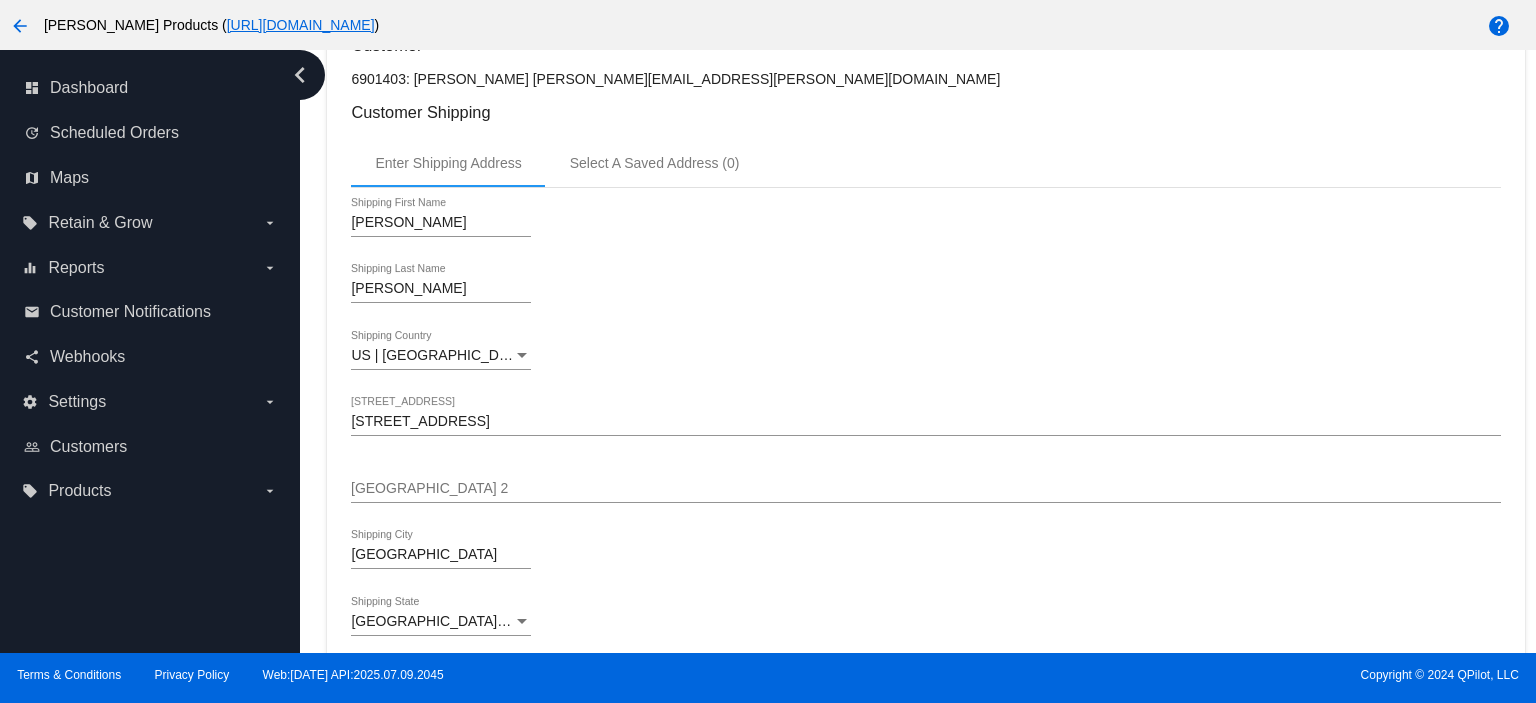 scroll, scrollTop: 0, scrollLeft: 0, axis: both 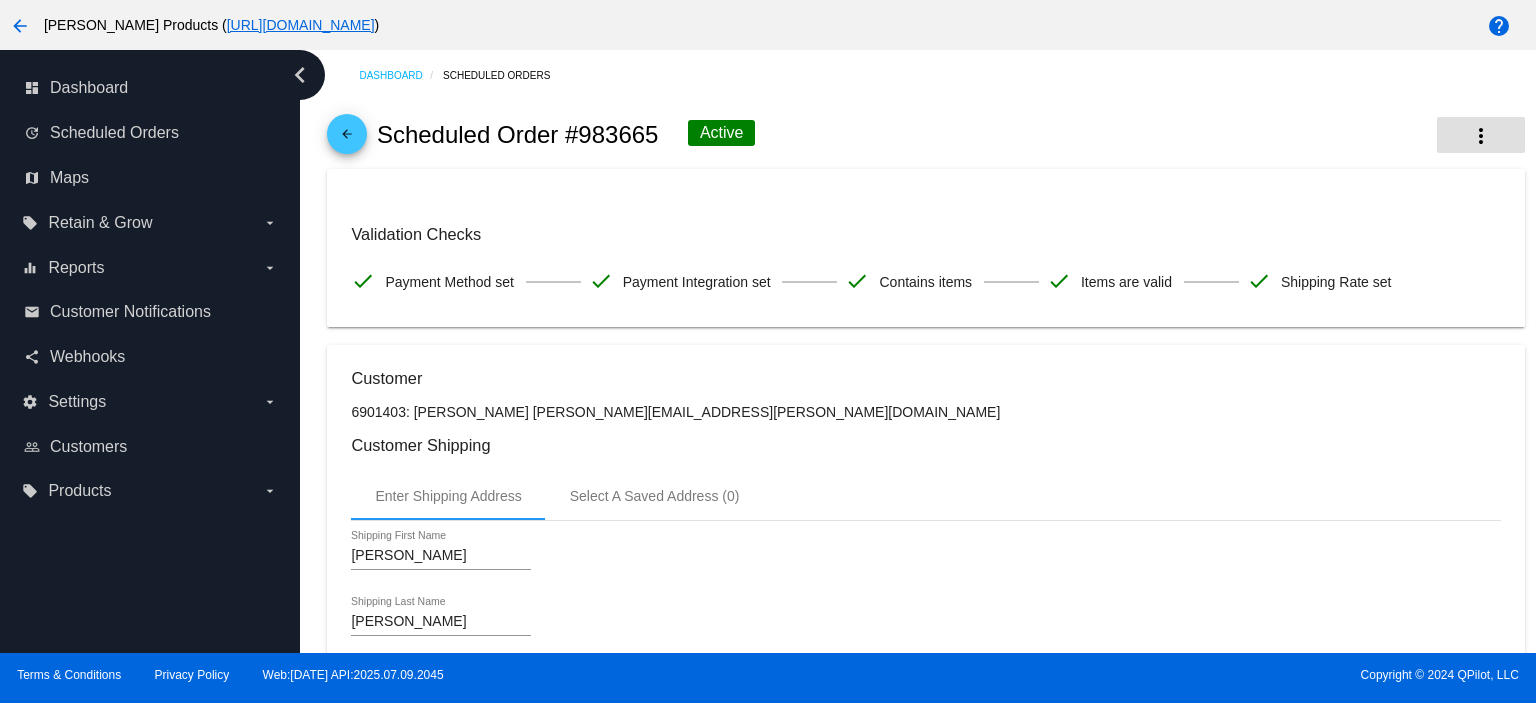 click on "more_vert" 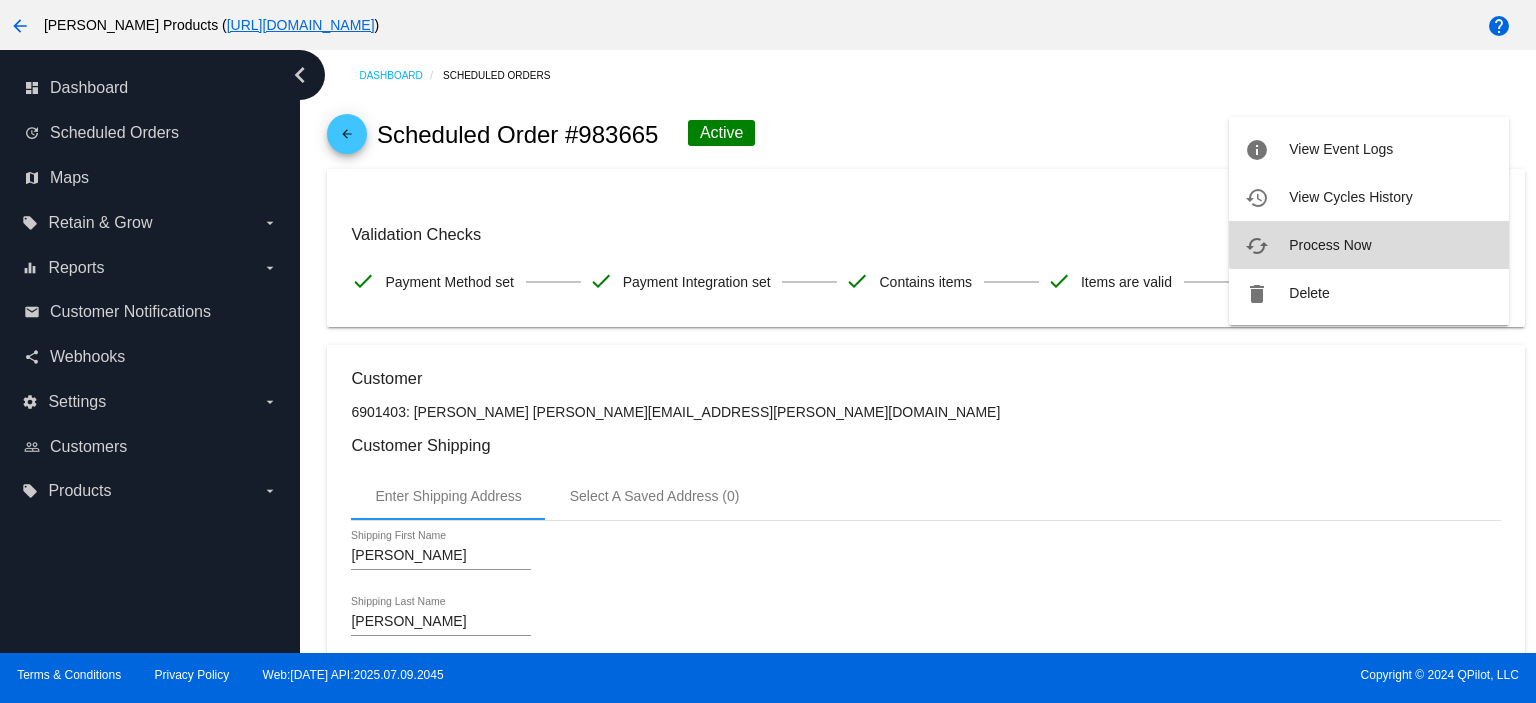 click on "cached
Process Now" at bounding box center [1369, 245] 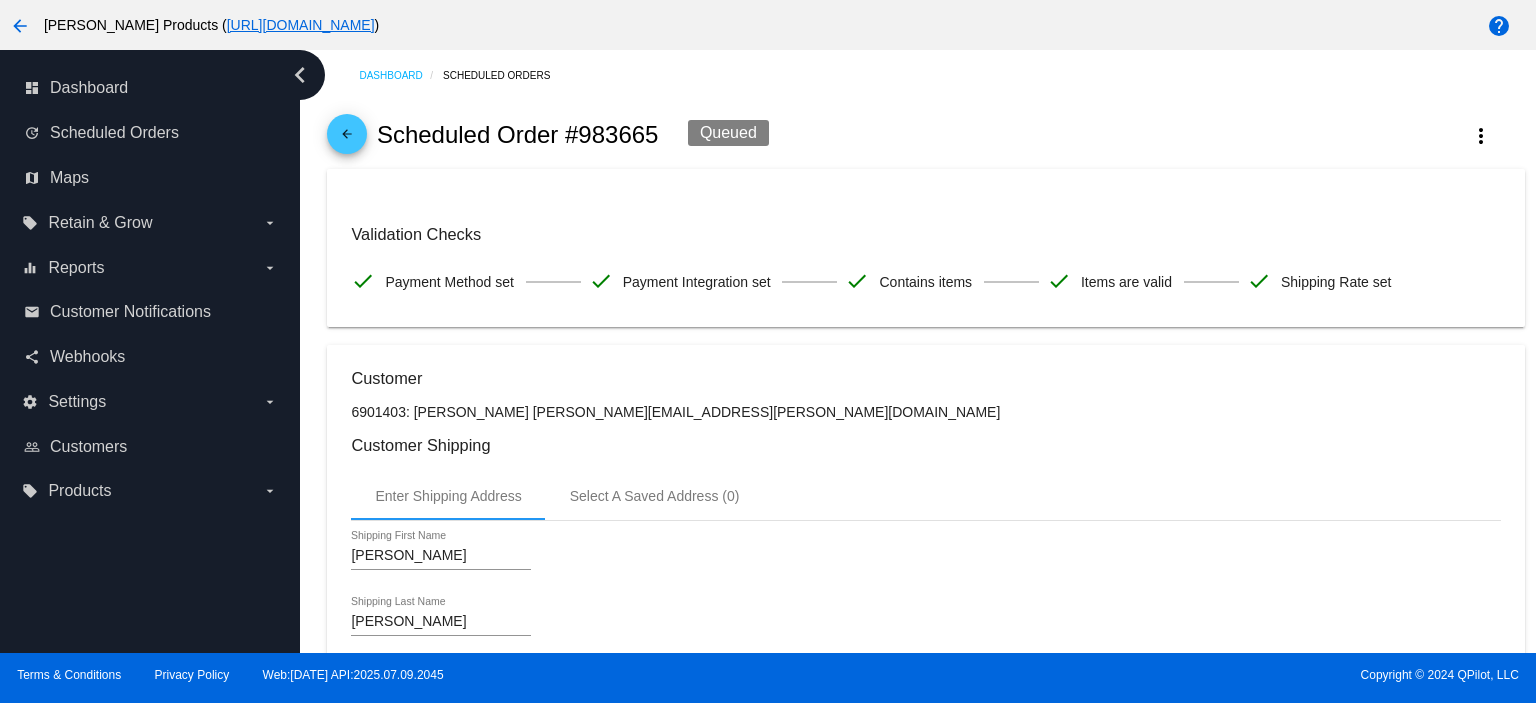click on "arrow_back" 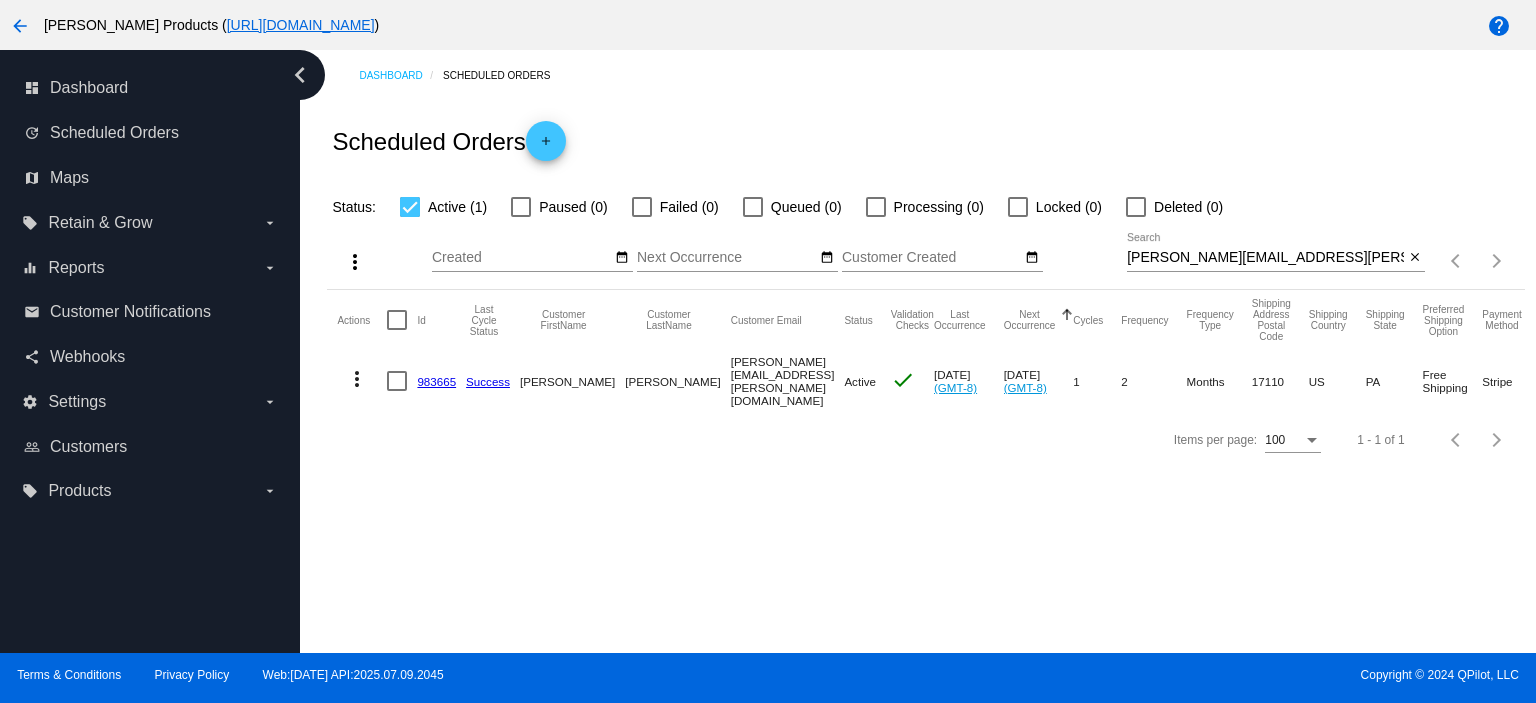 click on "983665" 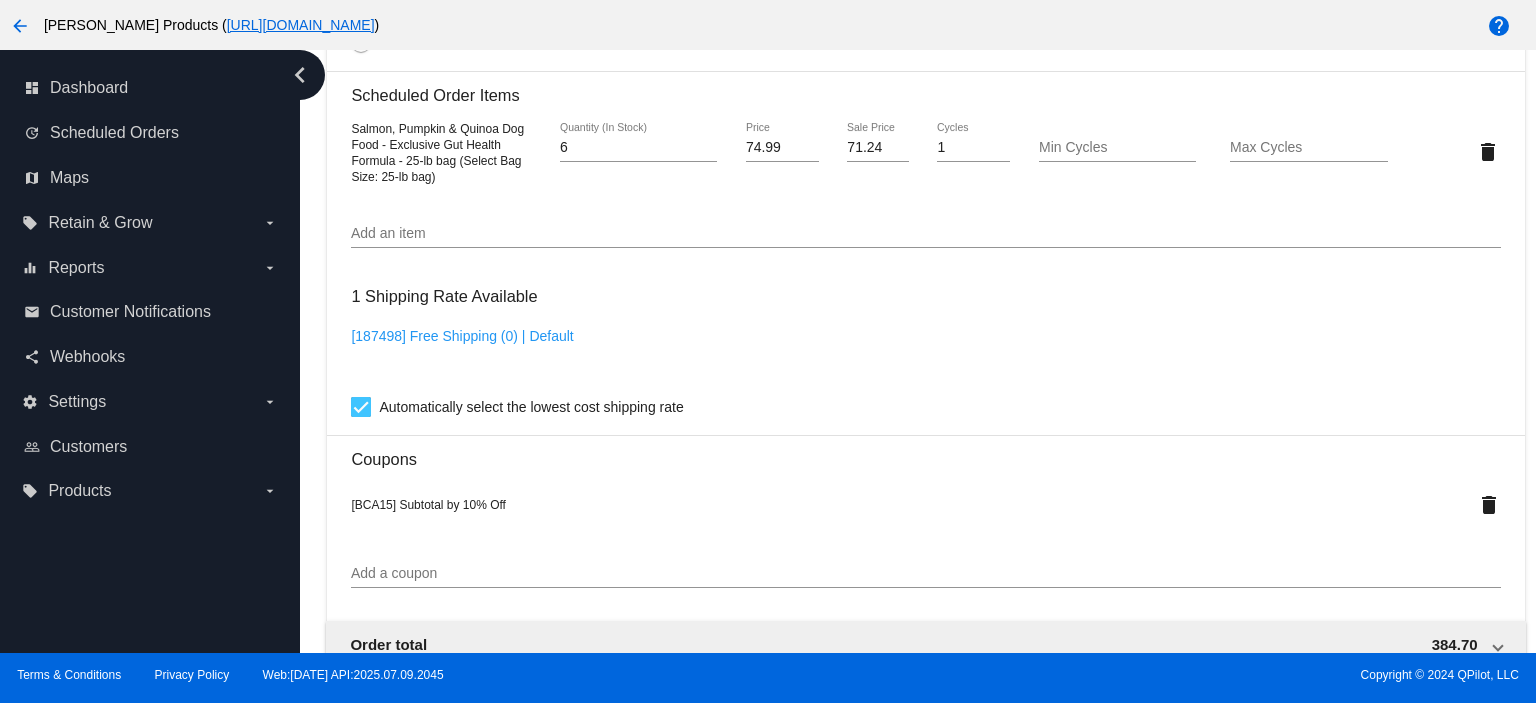 scroll, scrollTop: 892, scrollLeft: 0, axis: vertical 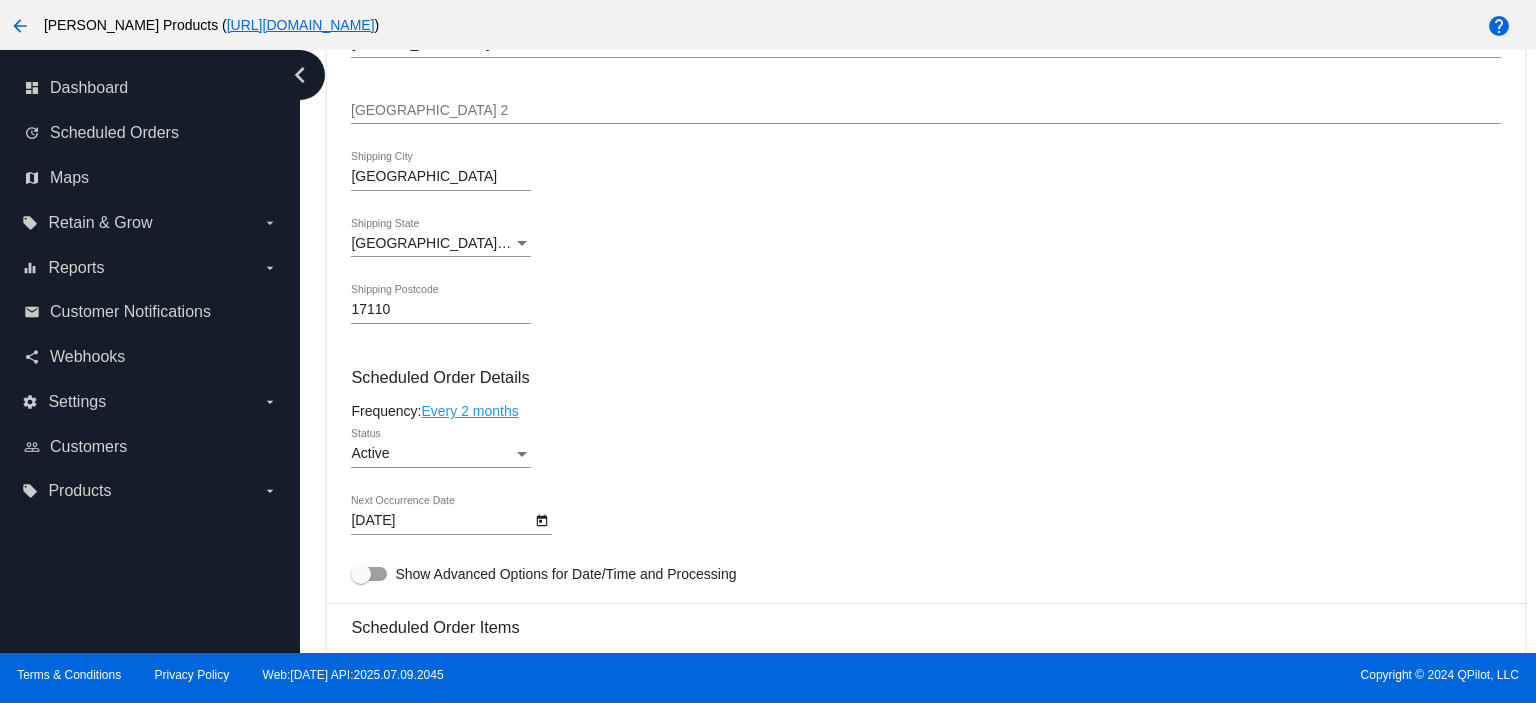 click on "Active" at bounding box center (432, 454) 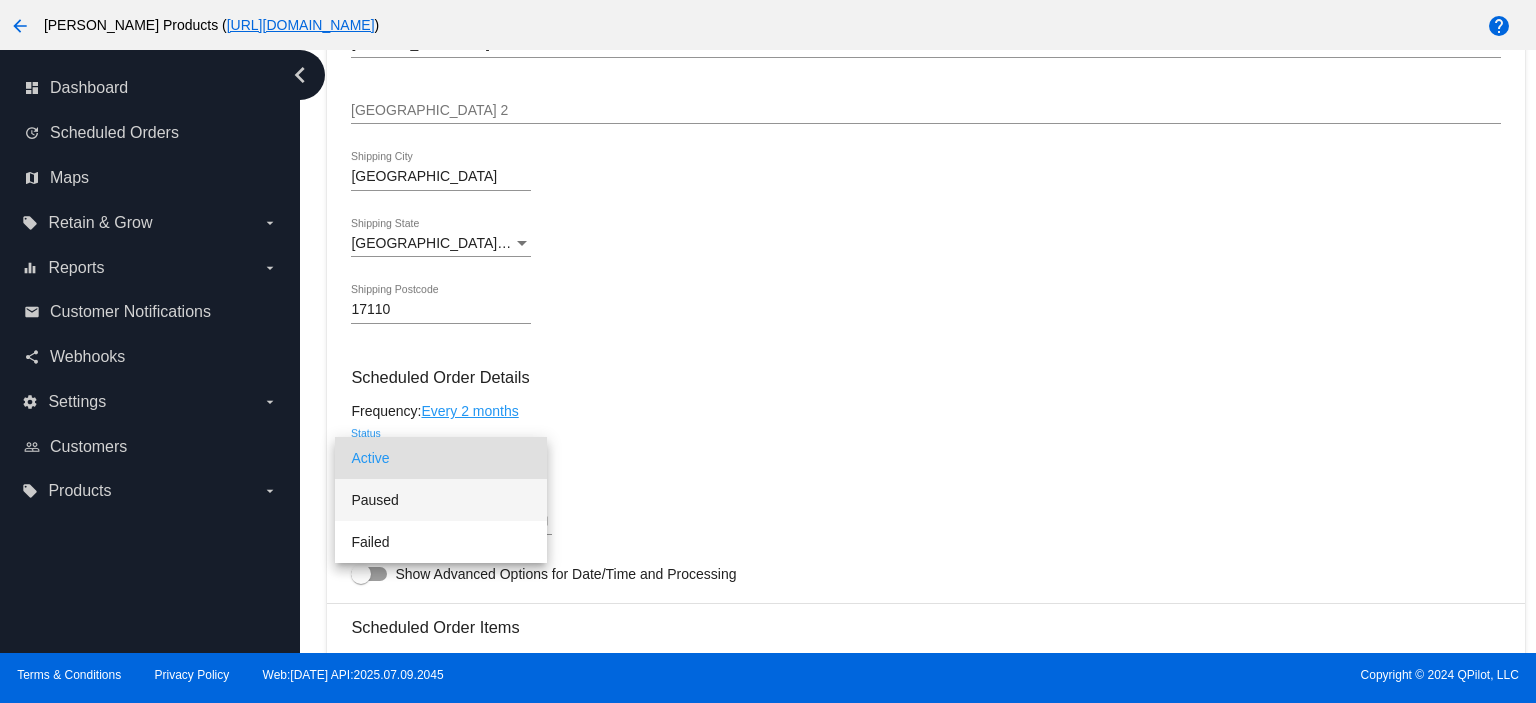 click on "Paused" at bounding box center (441, 500) 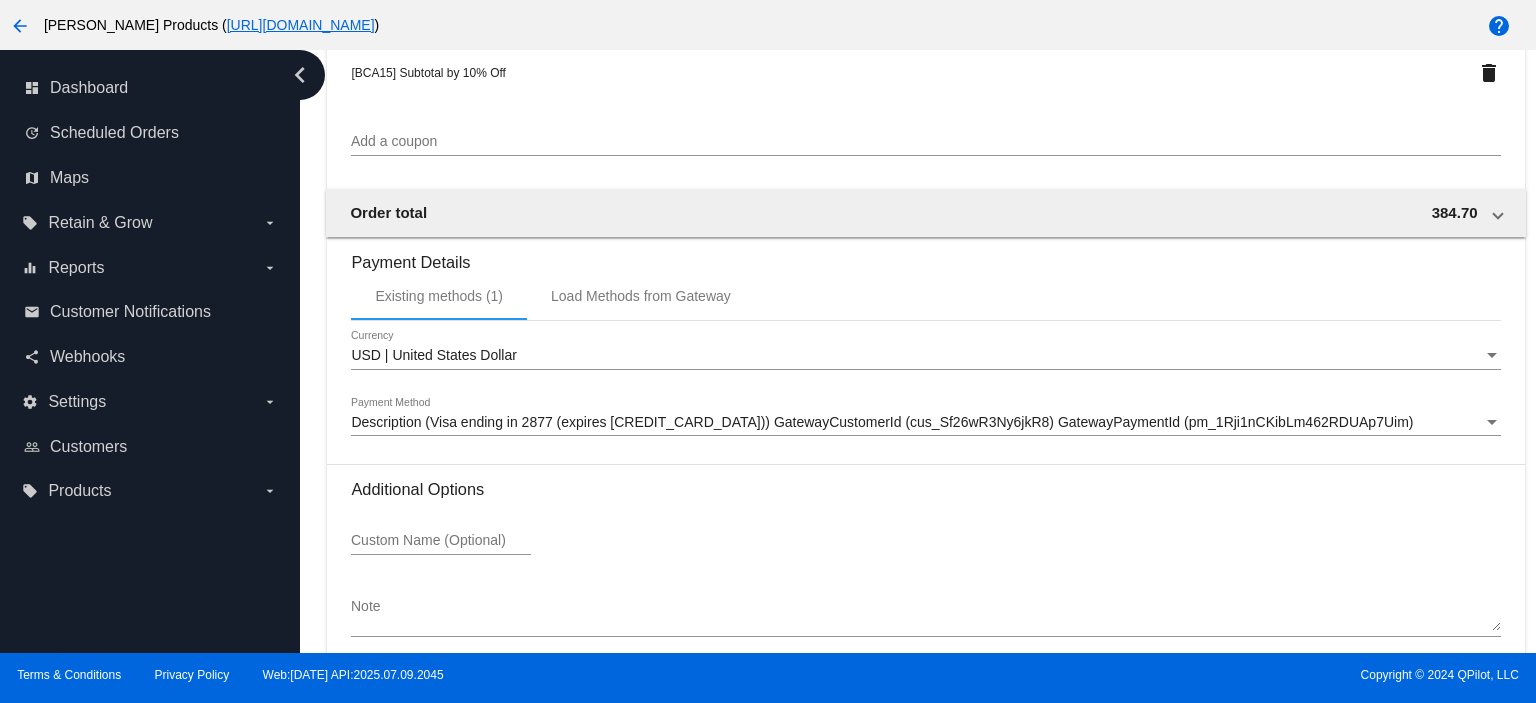 scroll, scrollTop: 1958, scrollLeft: 0, axis: vertical 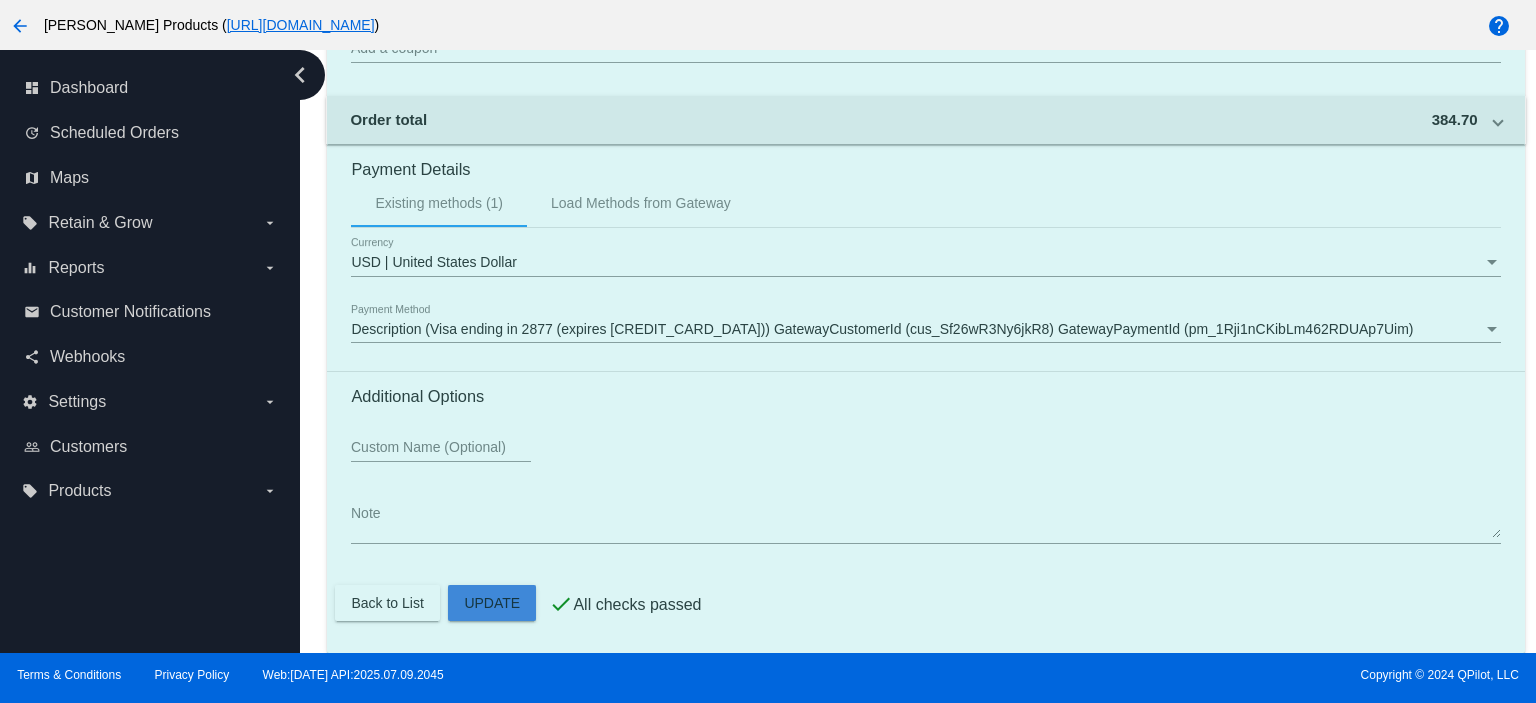 click on "Customer
6901403: Kathy DelGrande
kathy.delgrande@lucypetproducts.com
Customer Shipping
Enter Shipping Address Select A Saved Address (0)
Kathy
Shipping First Name
DelGrande
Shipping Last Name
US | USA
Shipping Country
4505 Lakeside Dr
Shipping Street 1
Shipping Street 2
HARRISBURG
Shipping City
PA | Pennsylvania
Shipping State
17110
Shipping Postcode
Scheduled Order Details
Frequency:
Every 2 months
Paused
6 1" 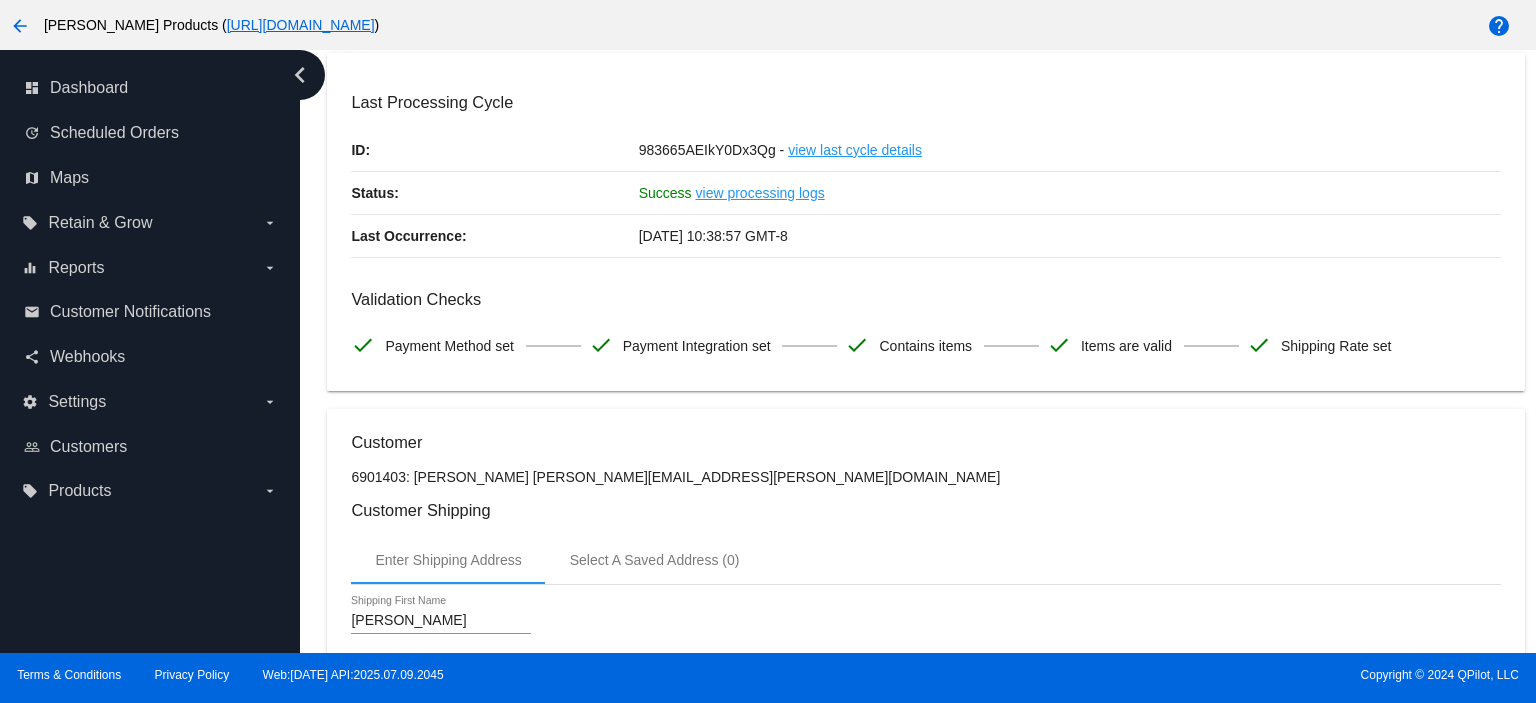 scroll, scrollTop: 0, scrollLeft: 0, axis: both 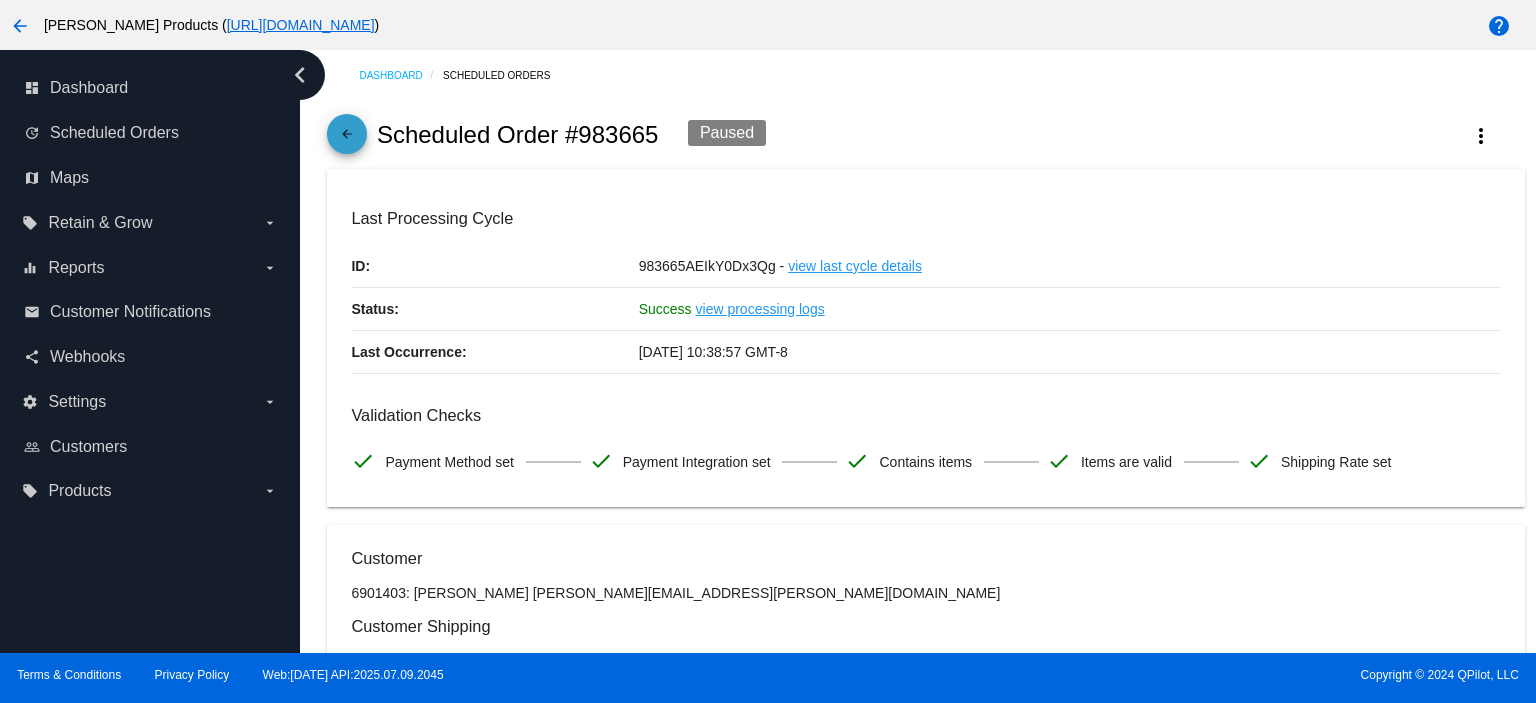 click on "arrow_back" 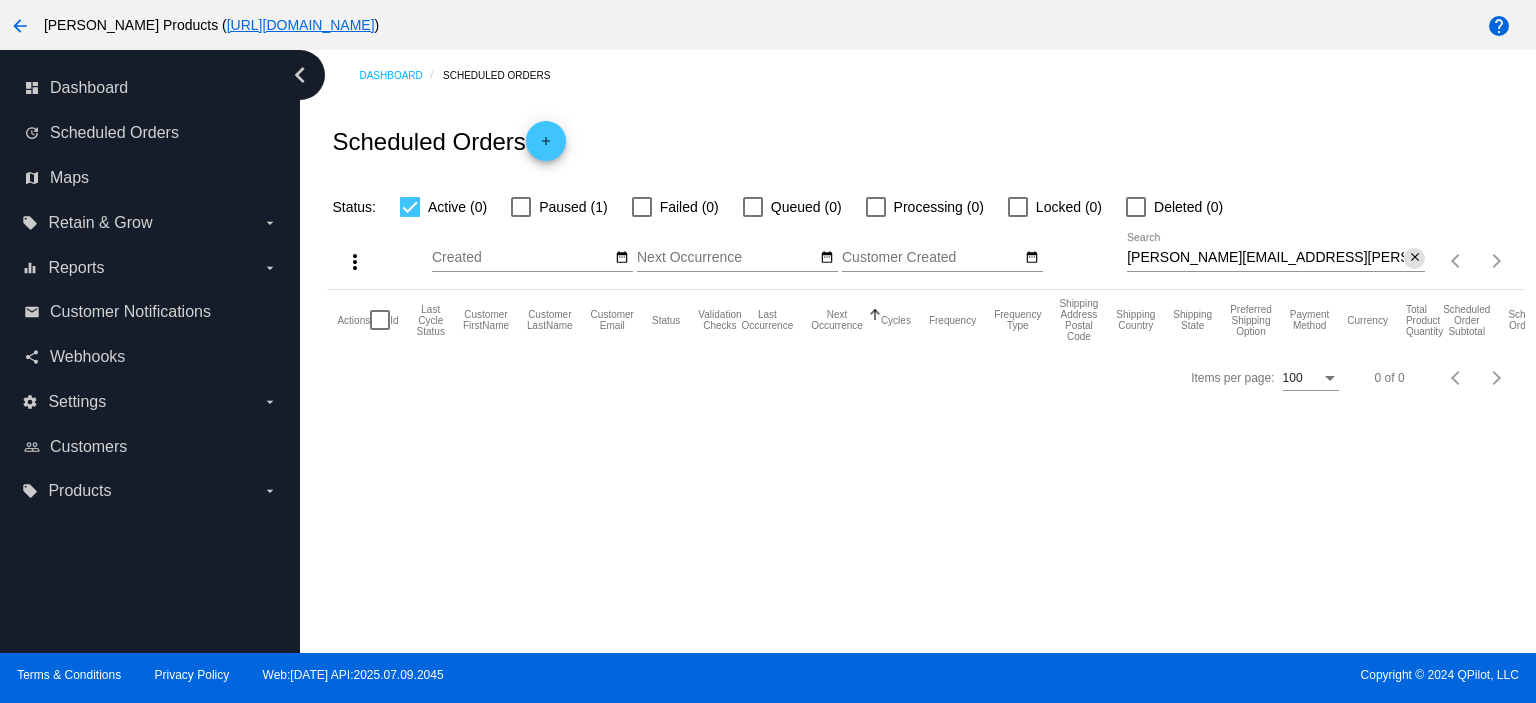 click on "close" 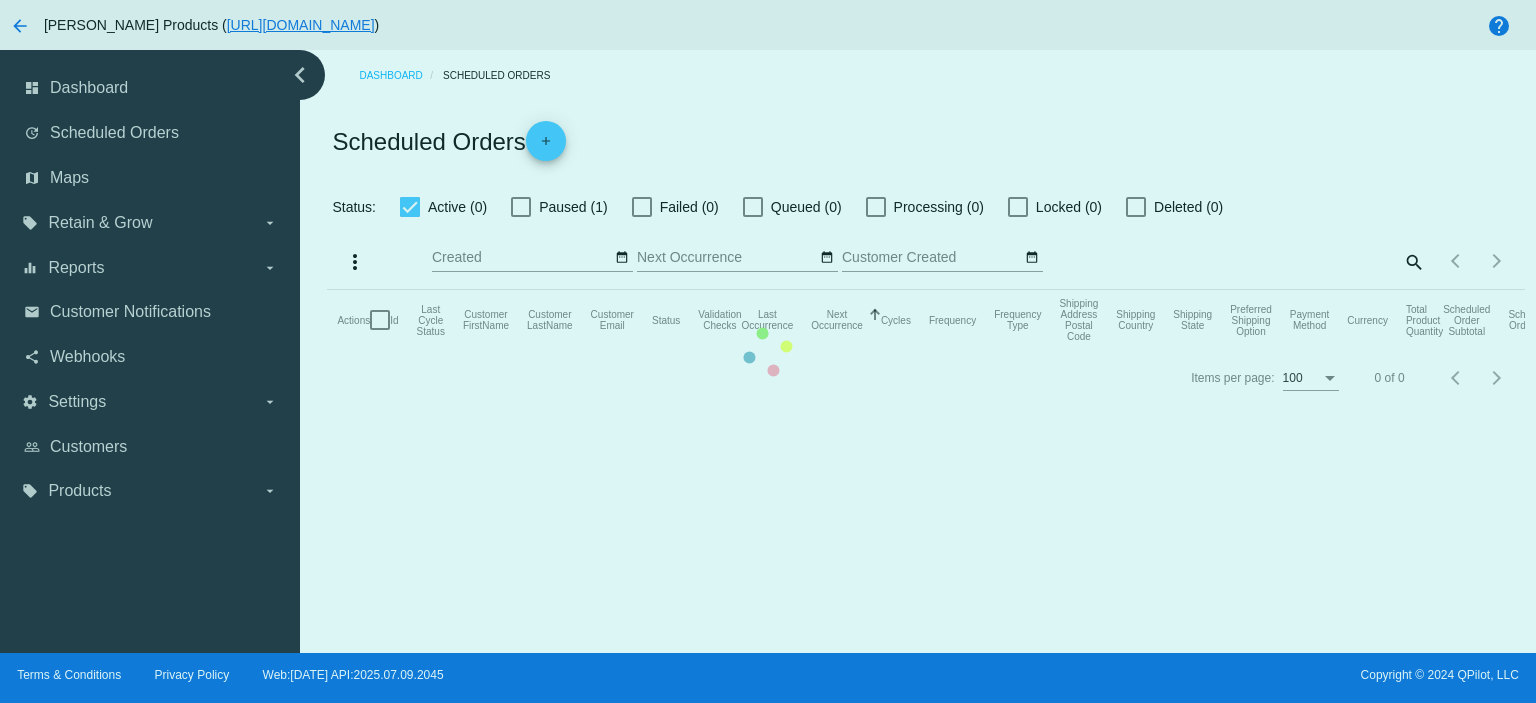 click on "Actions
Id   Last Cycle Status   Customer FirstName   Customer LastName   Customer Email   Status   Validation Checks   Last Occurrence   Next Occurrence   Sorted by NextOccurrenceUtc ascending  Cycles   Frequency   Frequency Type   Shipping Address Postal Code
Shipping Country
Shipping State
Preferred Shipping Option
Payment Method   Currency   Total Product Quantity   Scheduled Order Subtotal
Scheduled Order LTV" 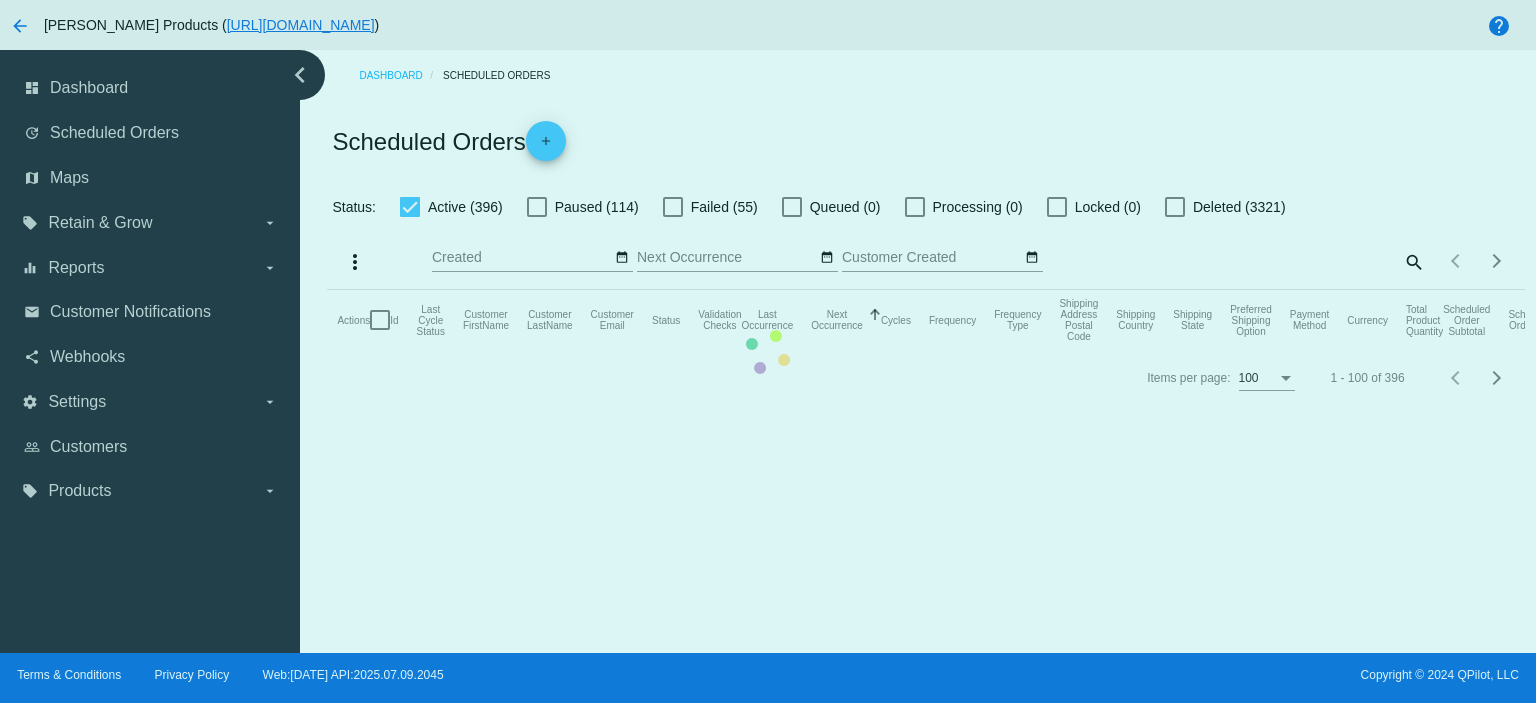 click on "Items per page: 100 1 - 100 of 396" 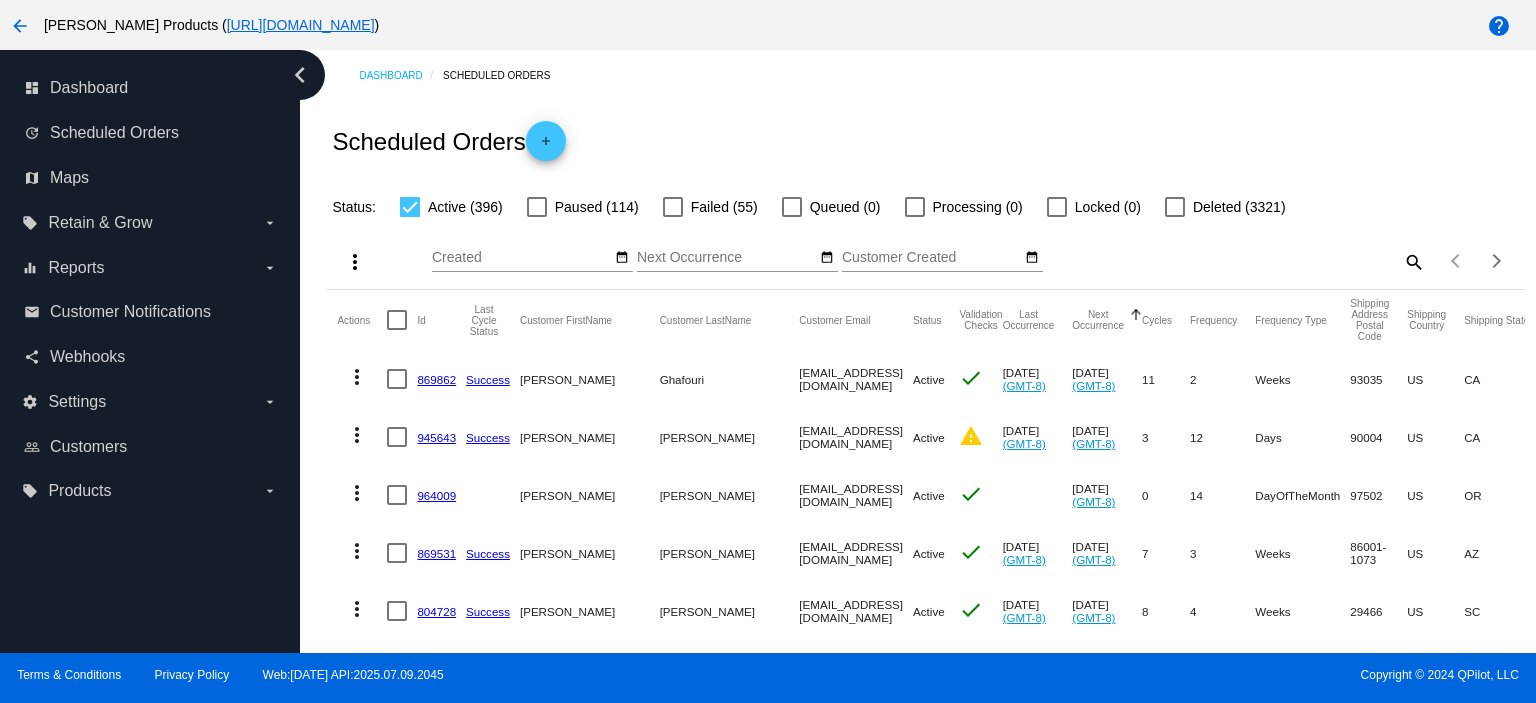 click on "search" 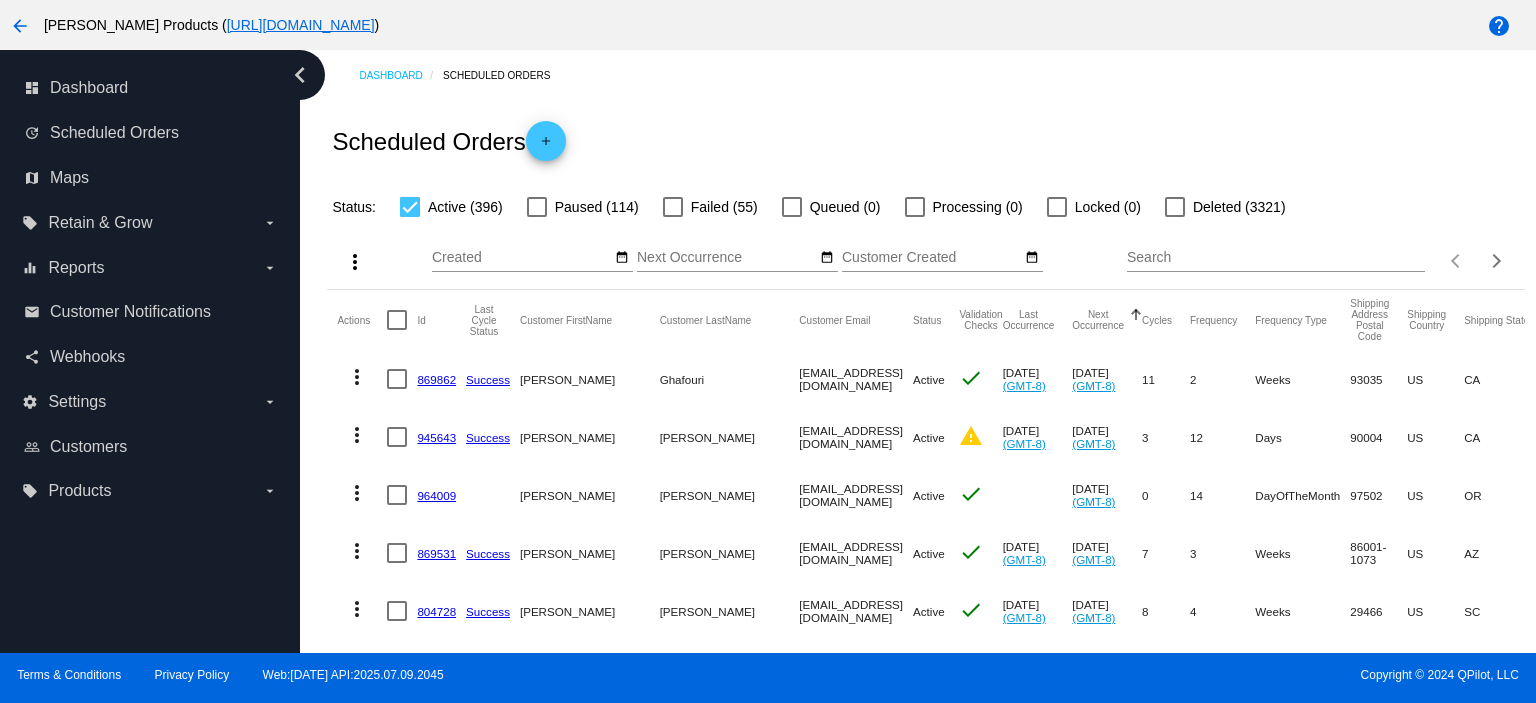 click on "Search" at bounding box center [1276, 258] 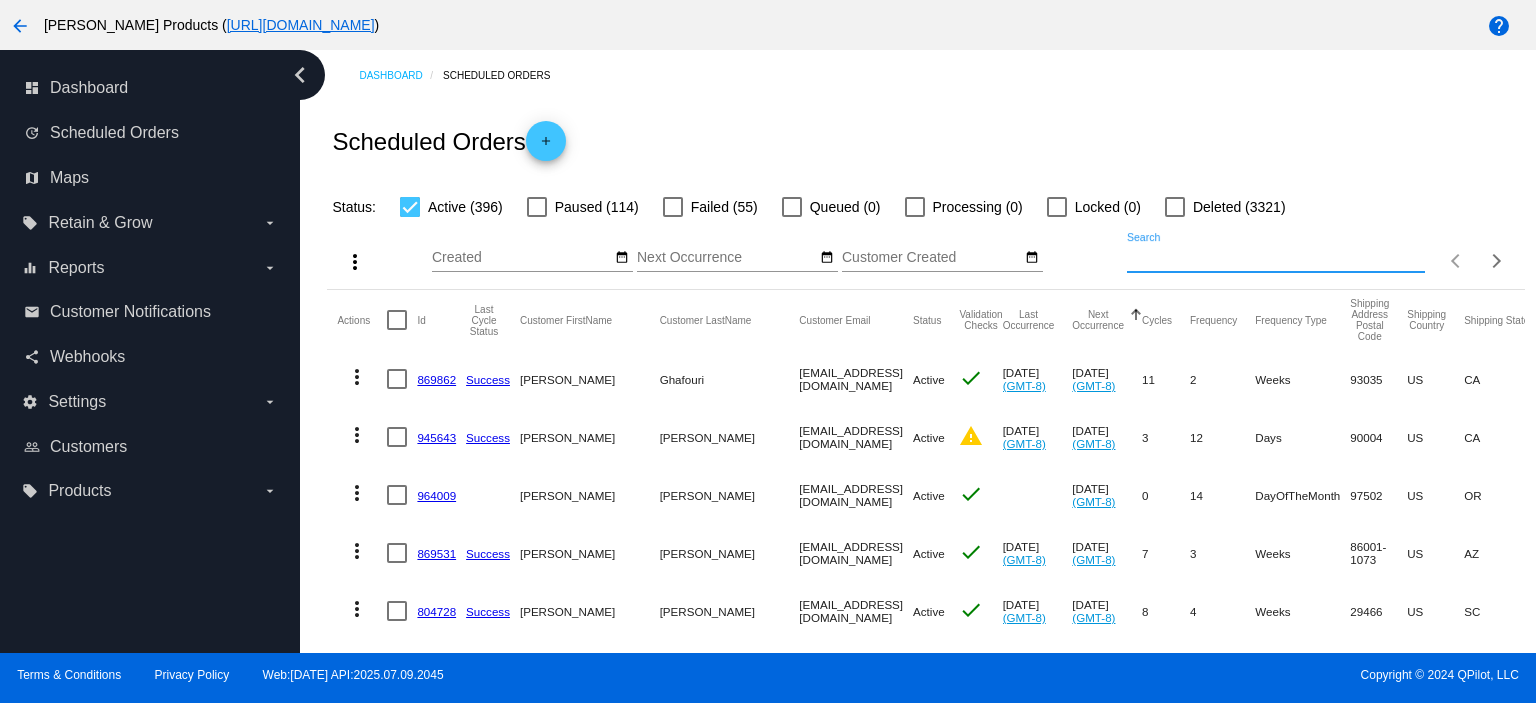 paste on "danser42970@aol.com" 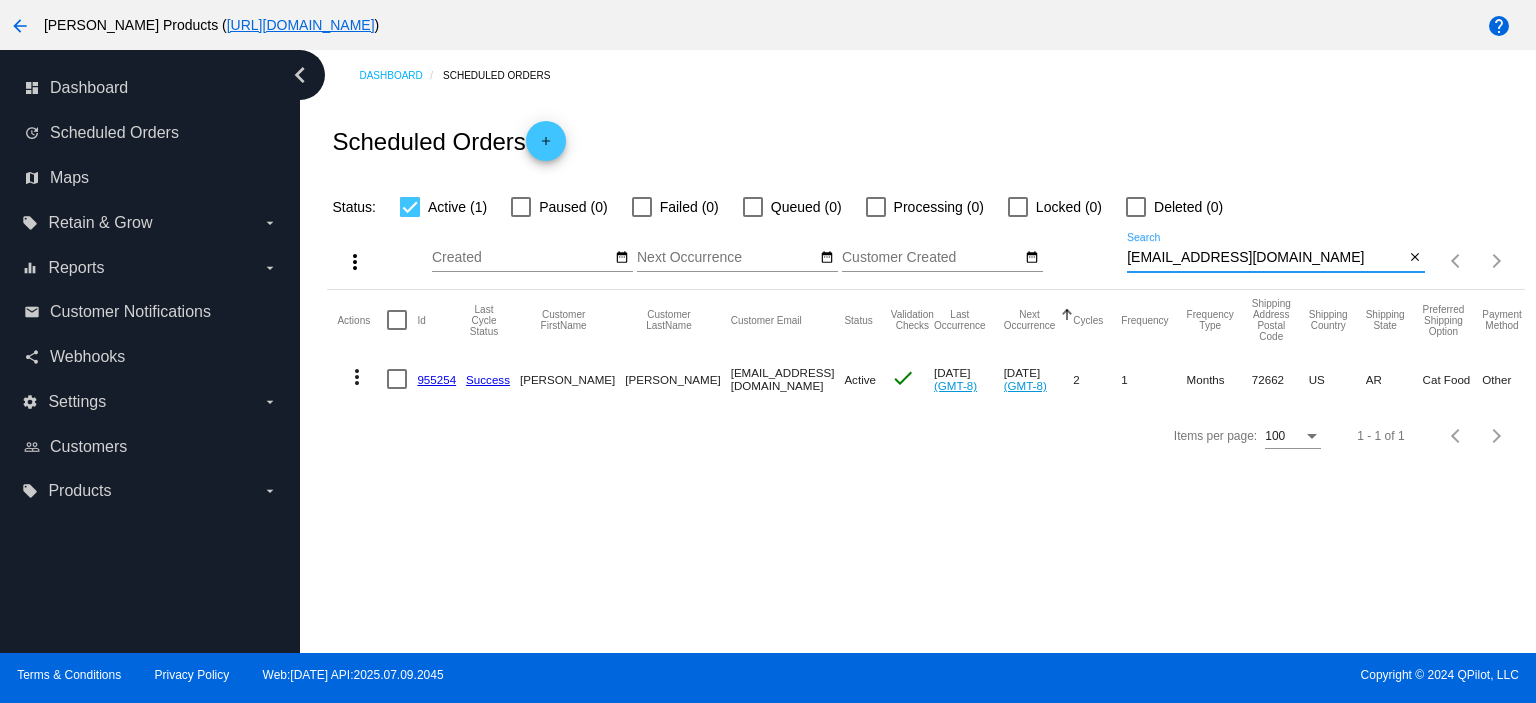 type on "danser42970@aol.com" 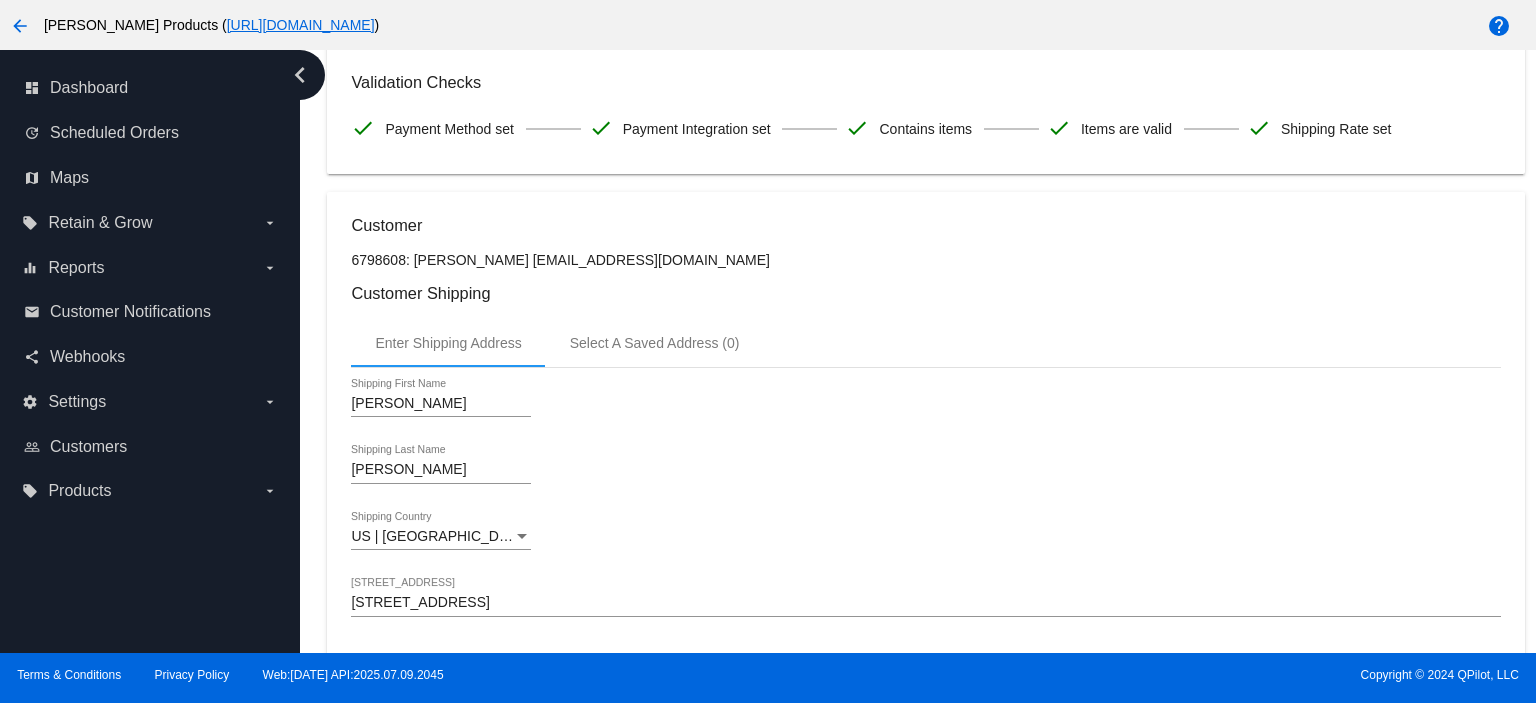 scroll, scrollTop: 0, scrollLeft: 0, axis: both 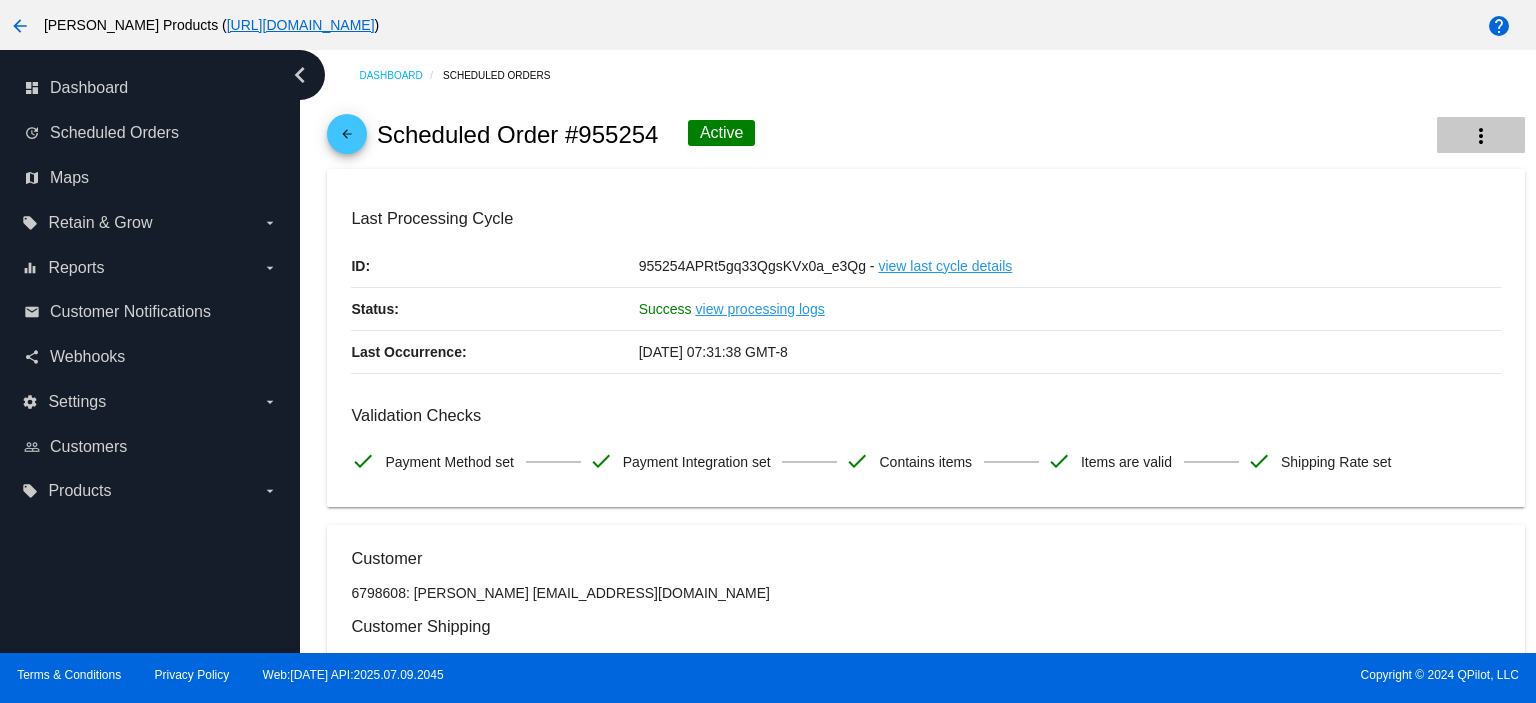 click on "more_vert" 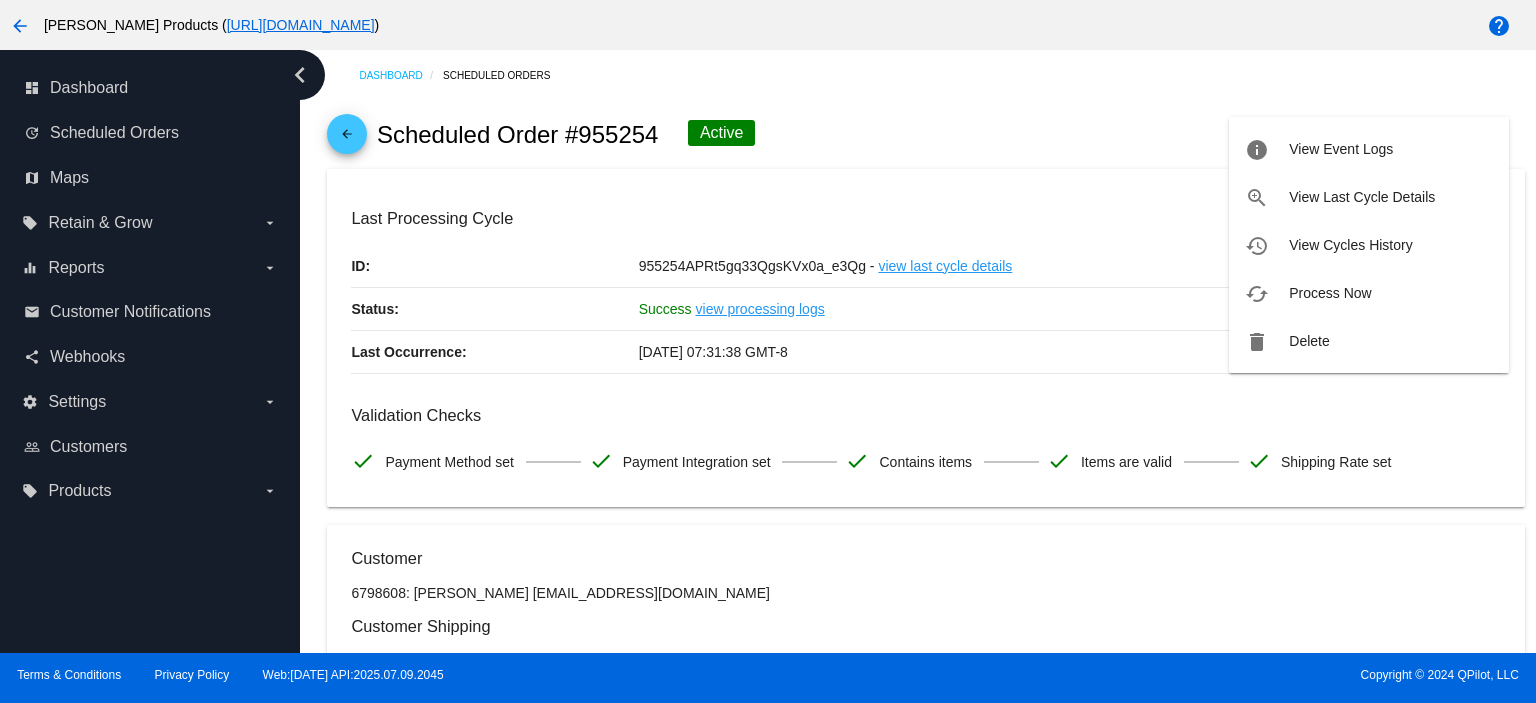 click on "Process Now" at bounding box center (1330, 293) 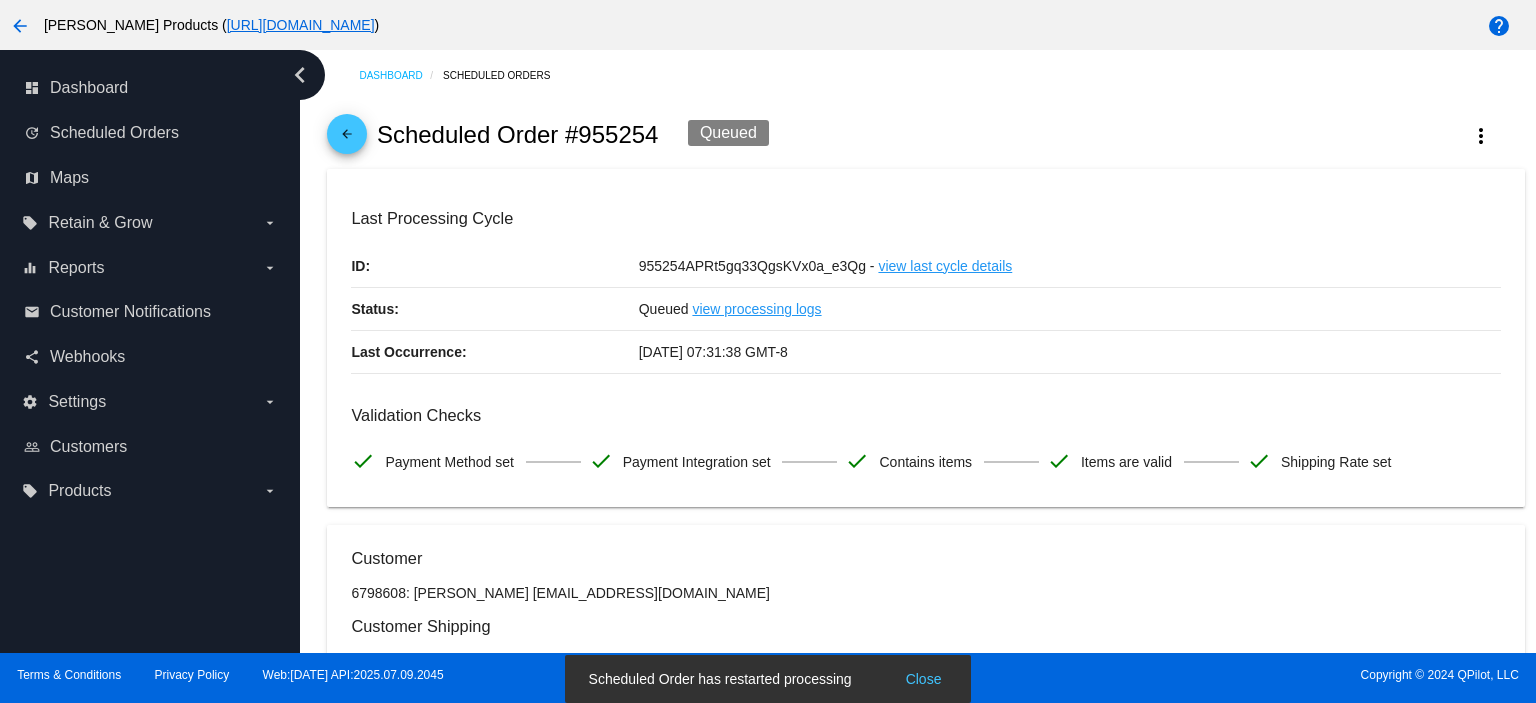 click on "arrow_back" 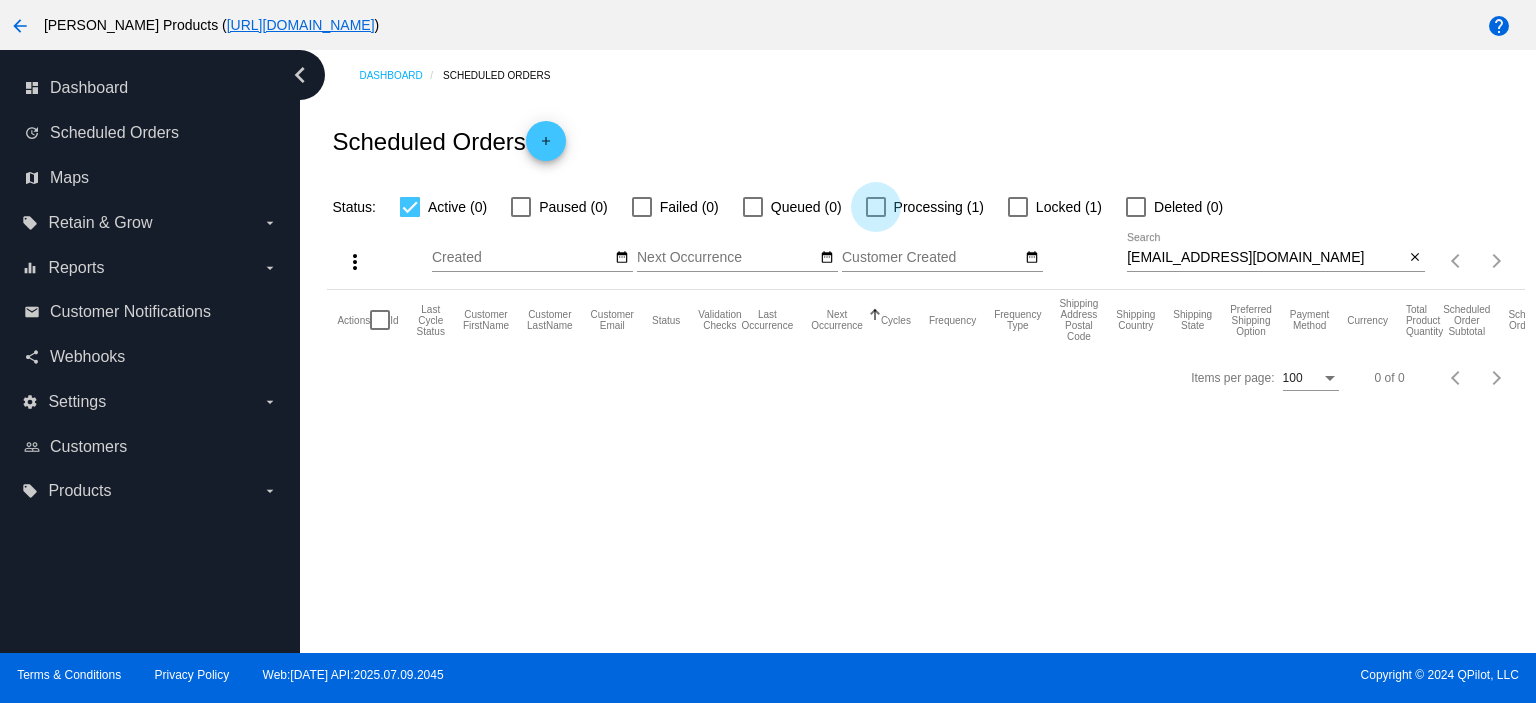 click at bounding box center (876, 207) 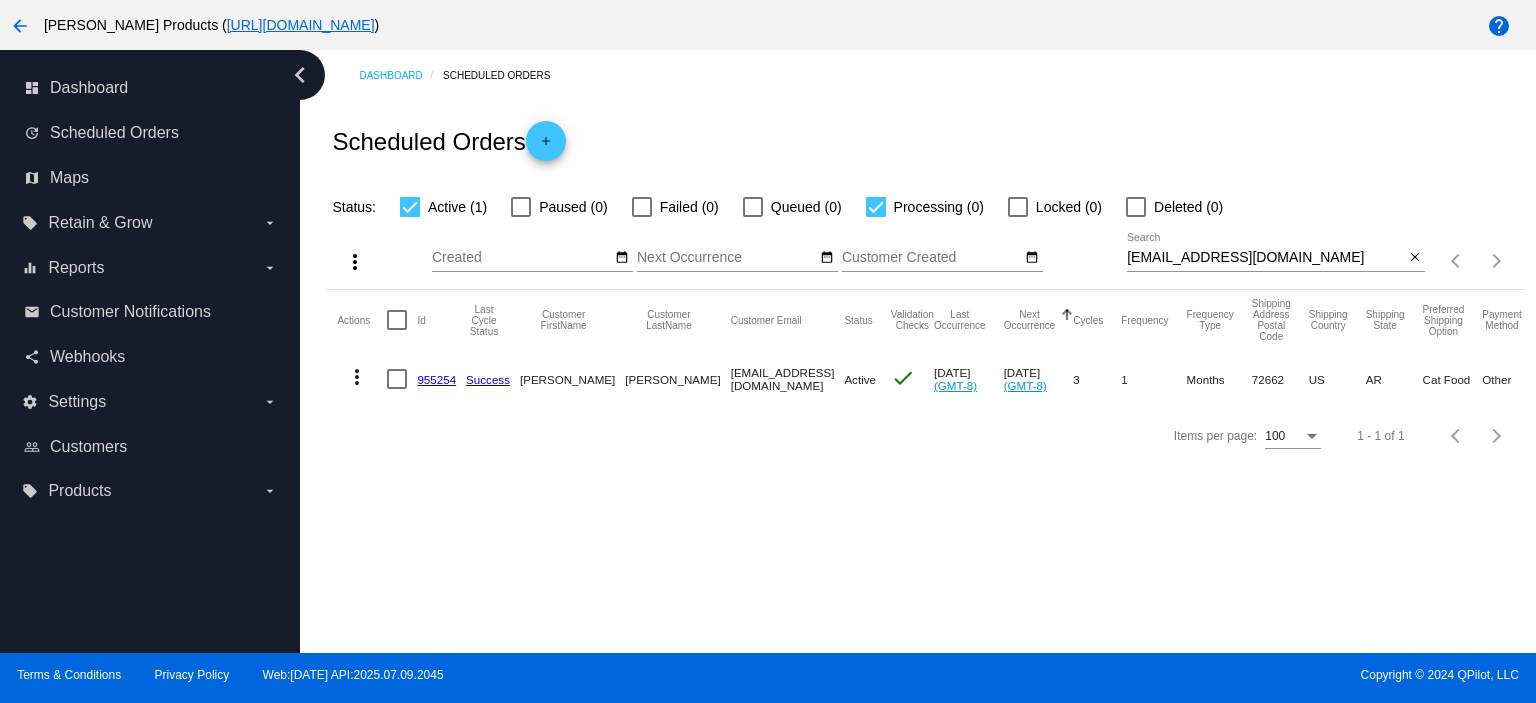 click on "more_vert" 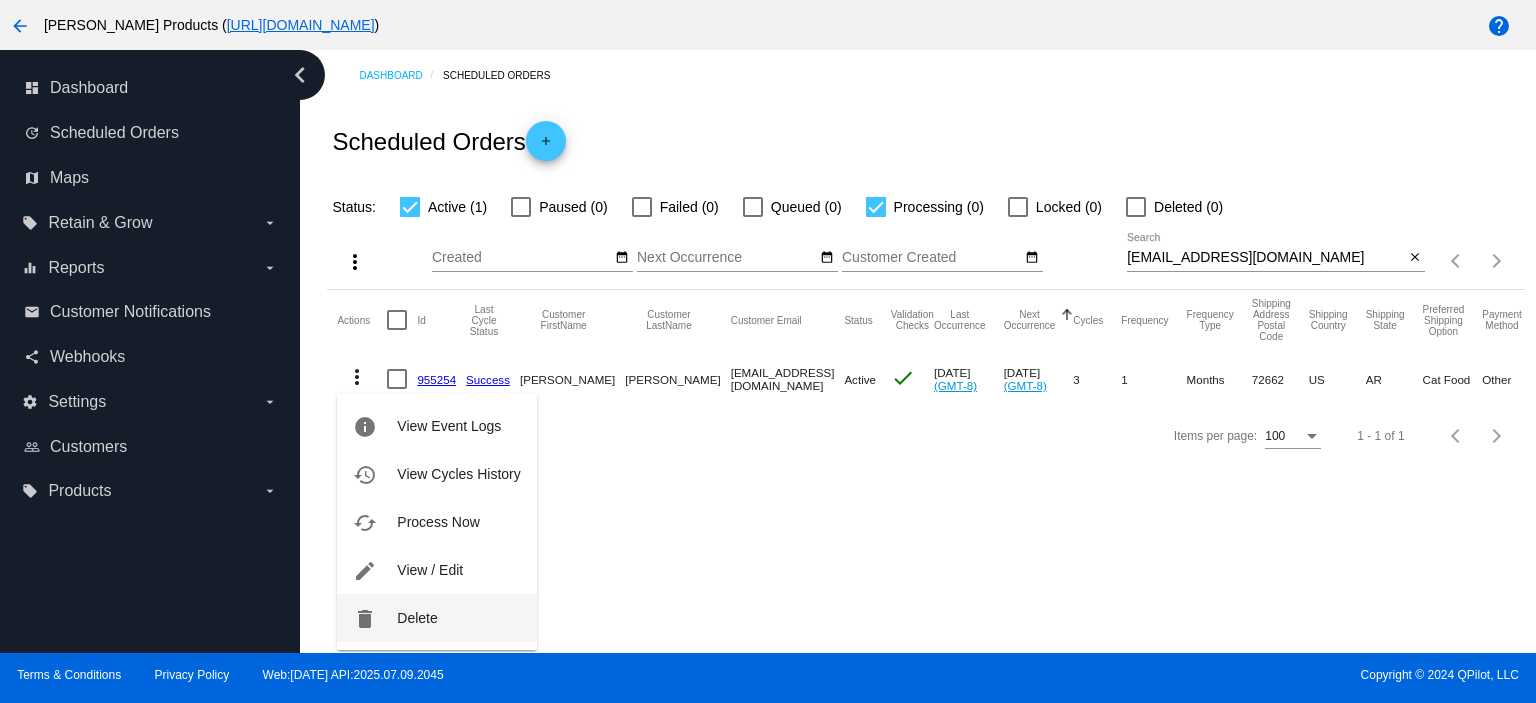 click on "Delete" at bounding box center (417, 618) 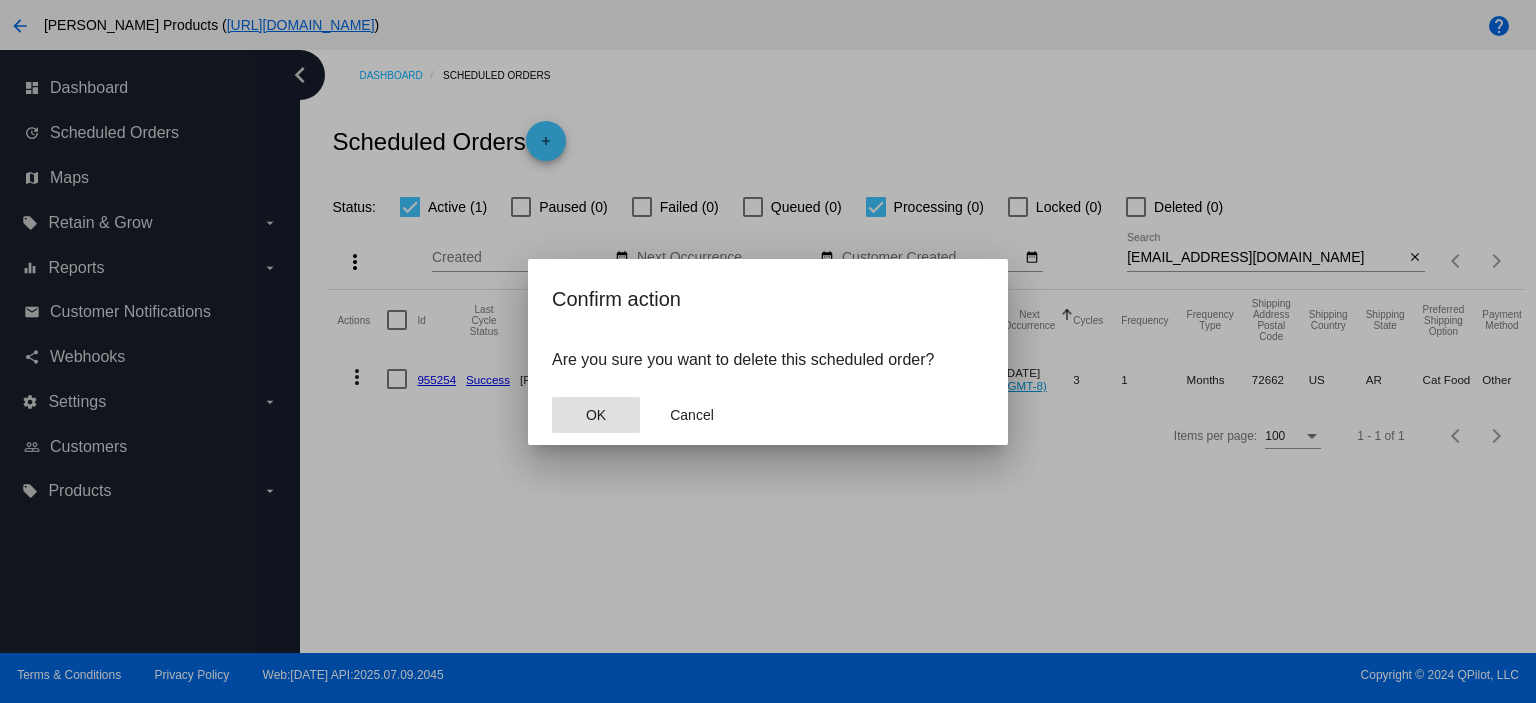click on "OK" 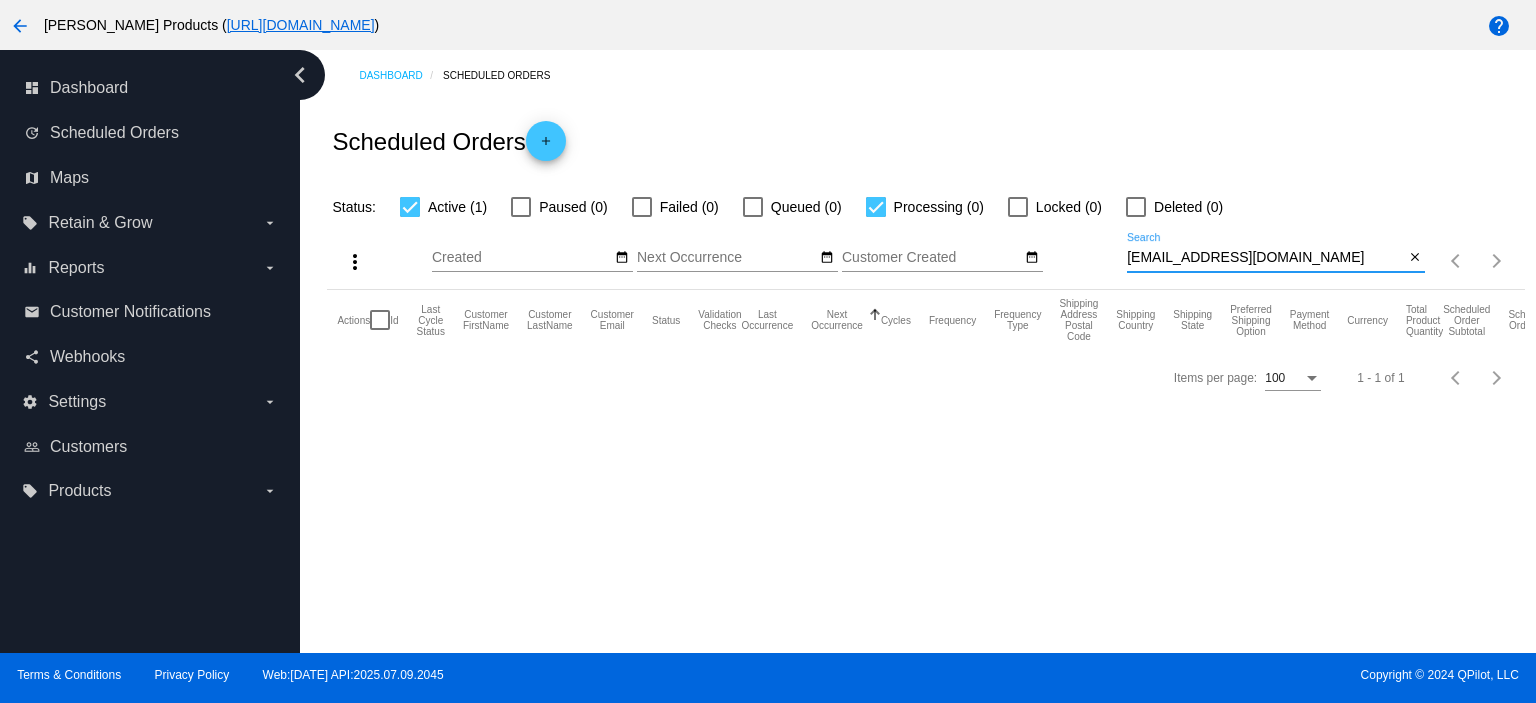 drag, startPoint x: 1278, startPoint y: 255, endPoint x: 1086, endPoint y: 271, distance: 192.66551 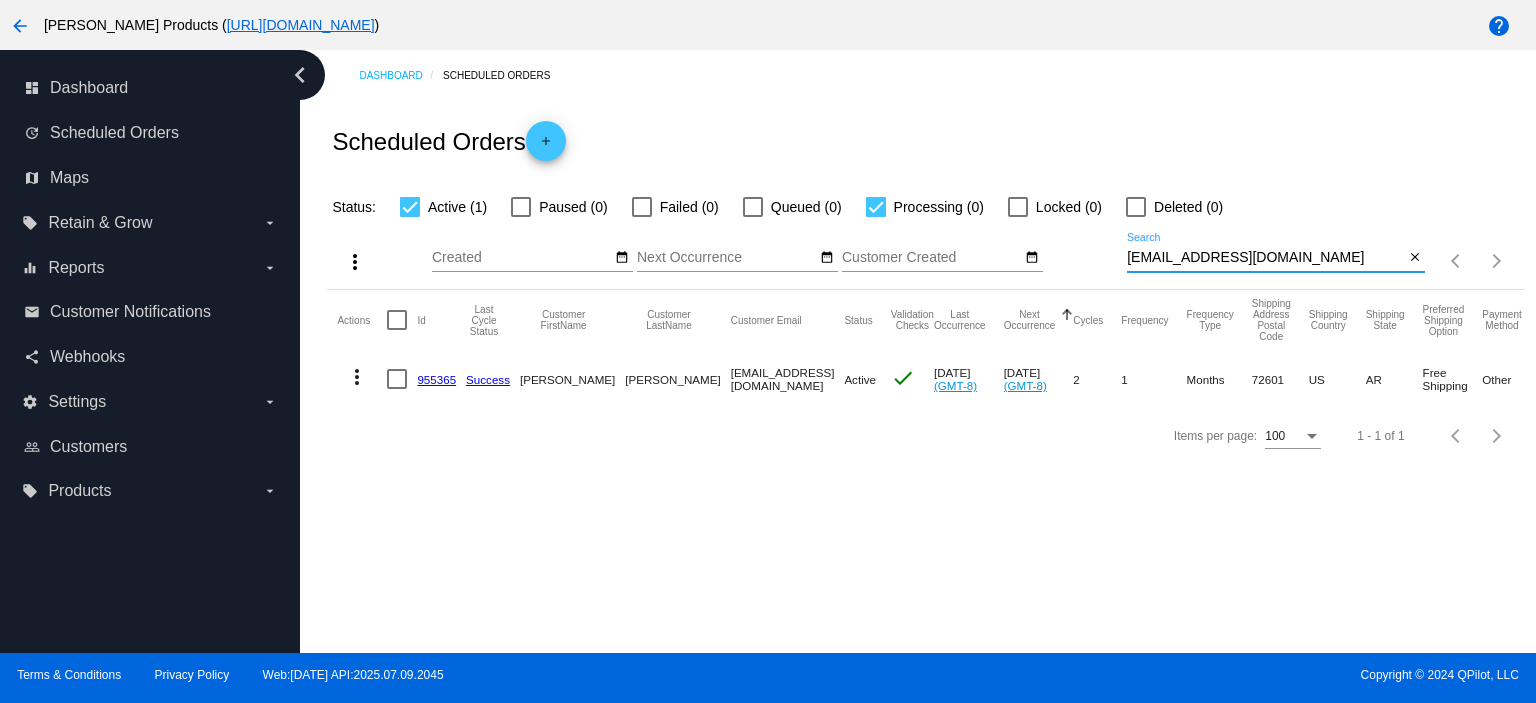 type on "kching29@gmail.com" 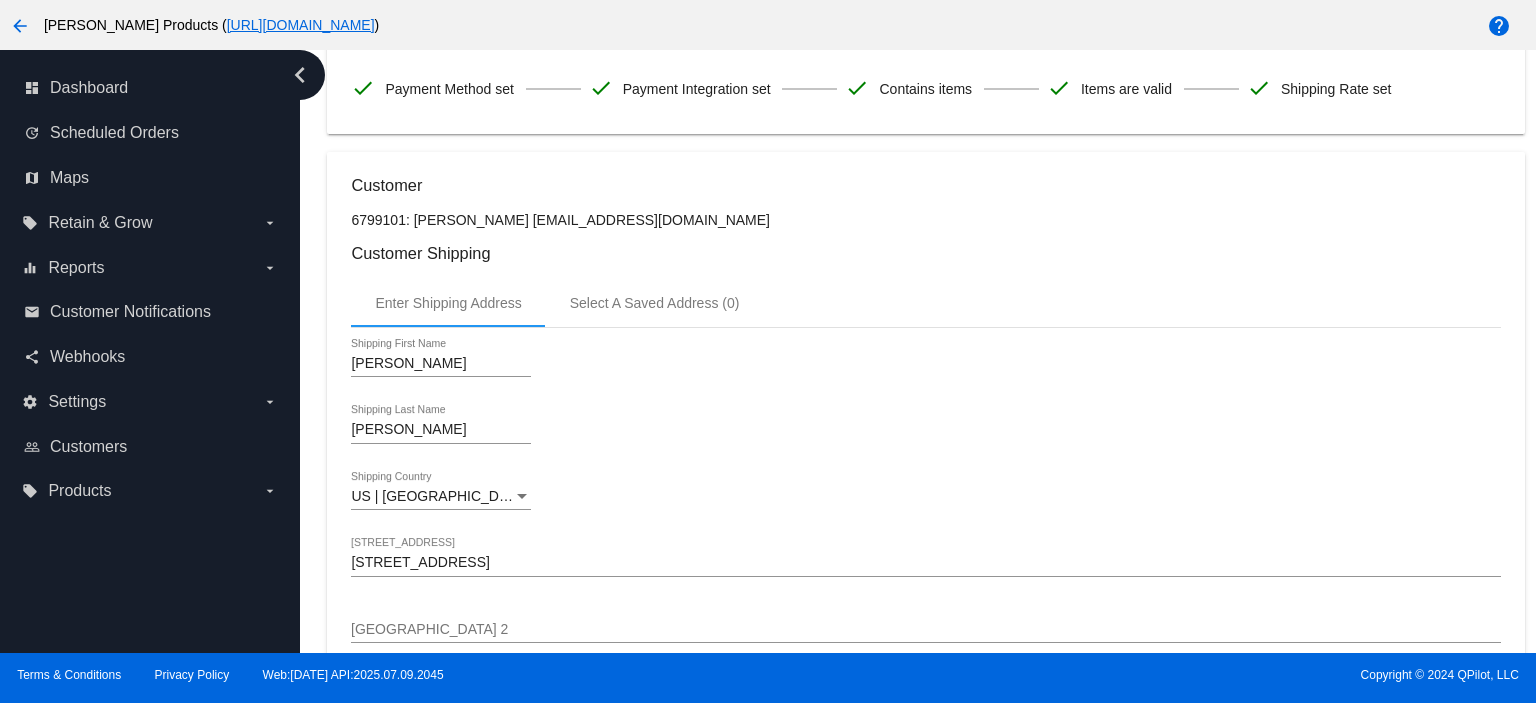 scroll, scrollTop: 0, scrollLeft: 0, axis: both 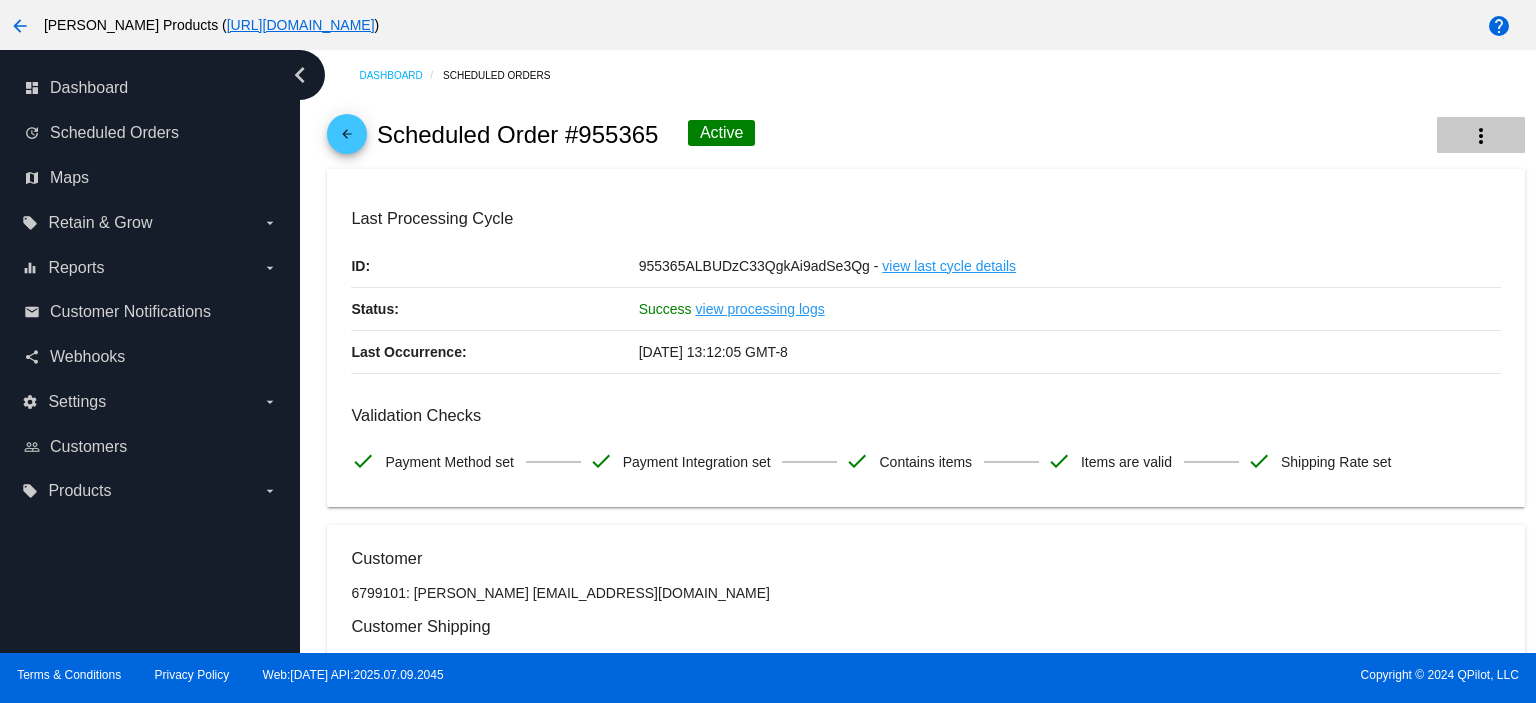 click on "more_vert" 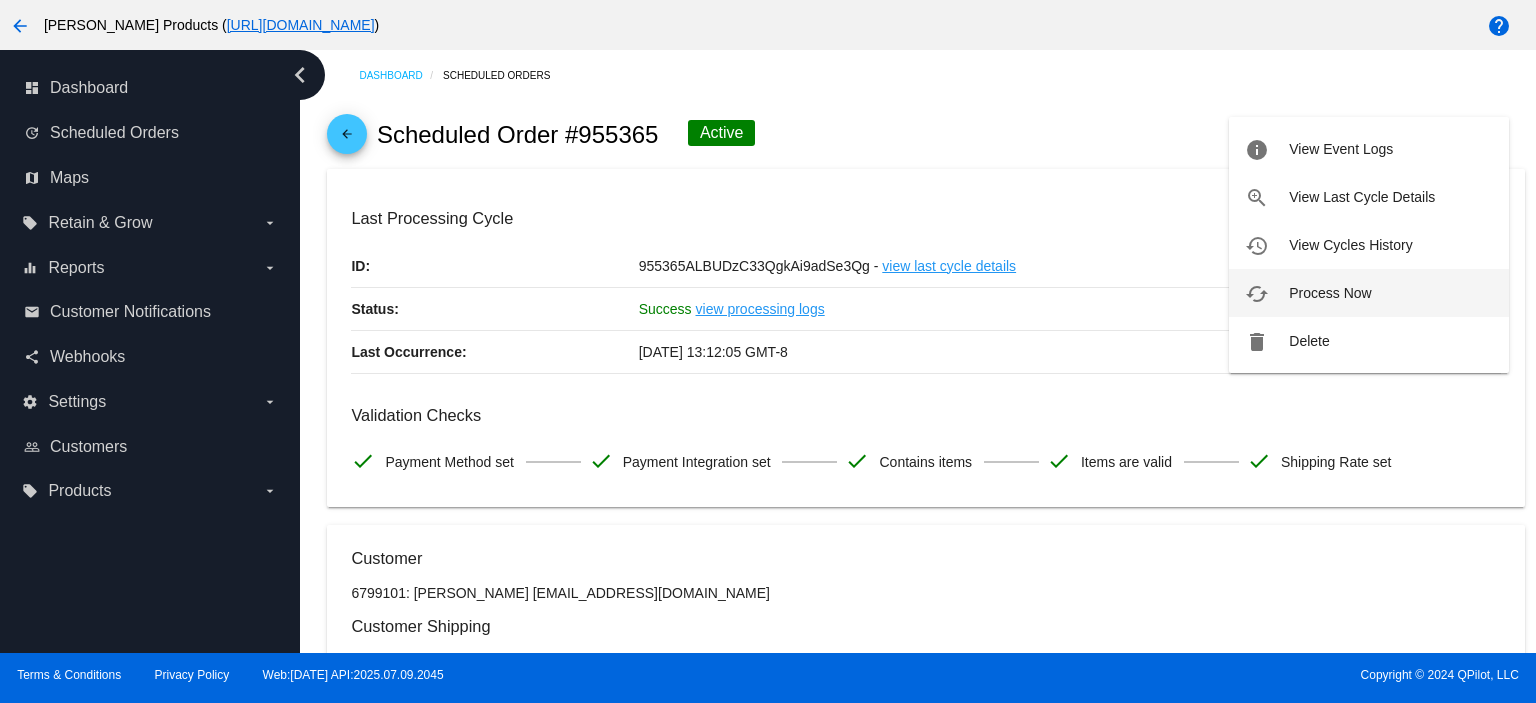 click on "Process Now" at bounding box center [1330, 293] 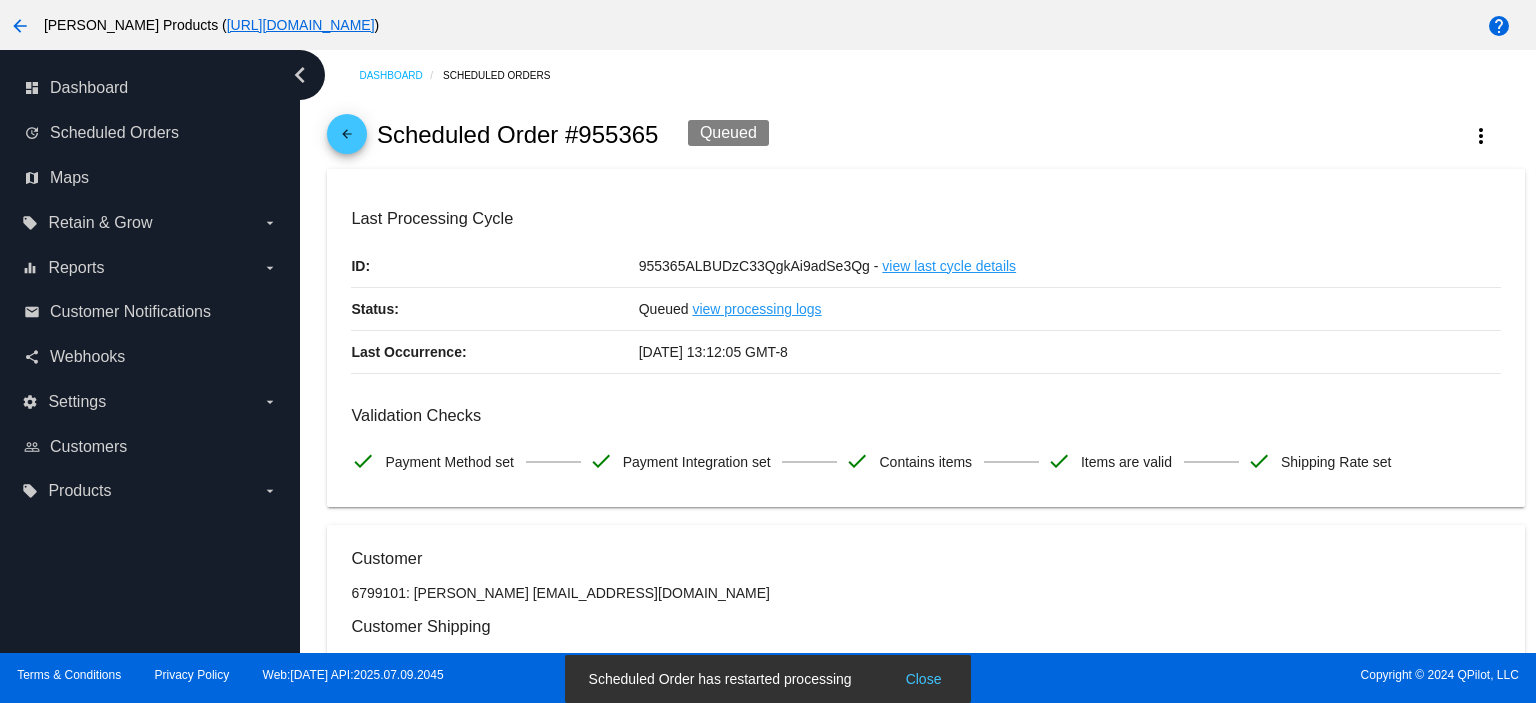 click on "arrow_back" 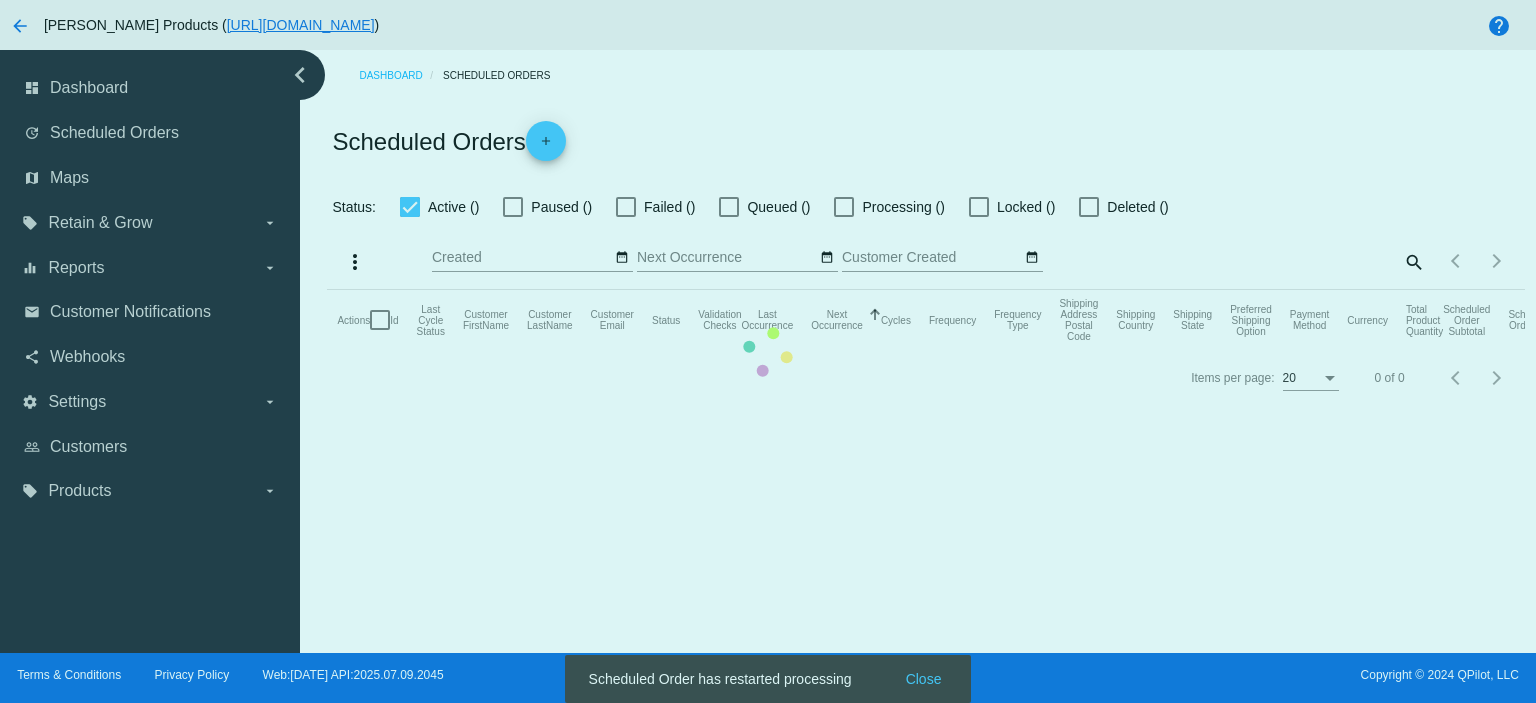 checkbox on "true" 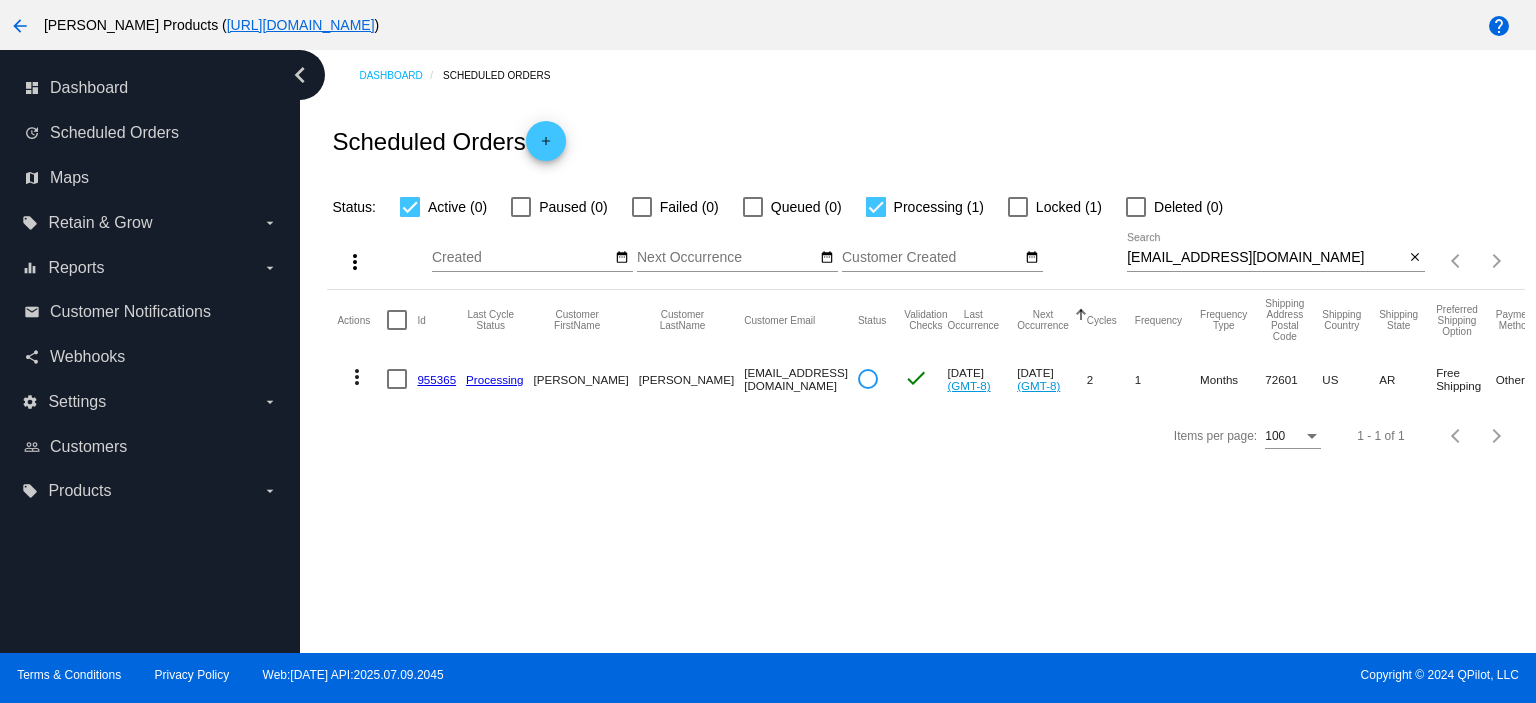 click on "more_vert" 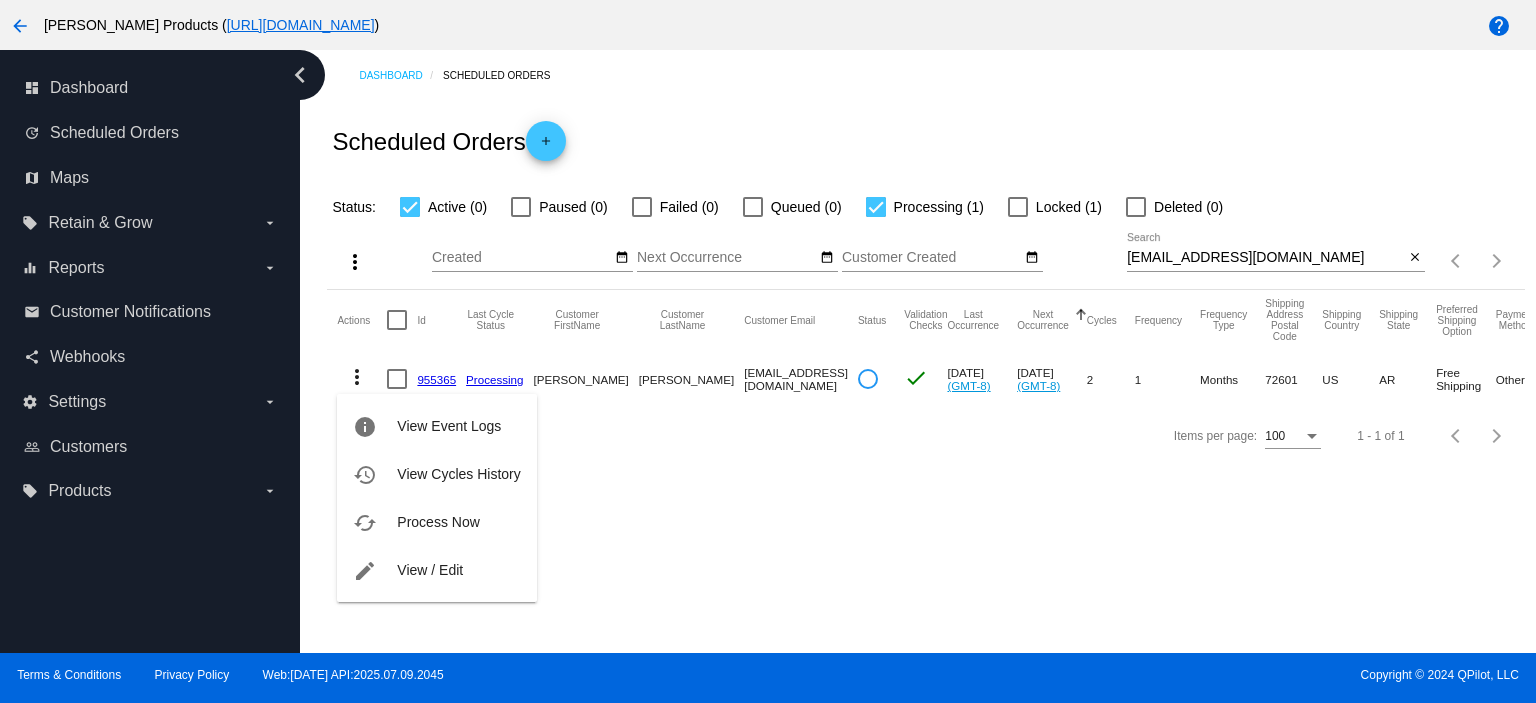 click at bounding box center (768, 351) 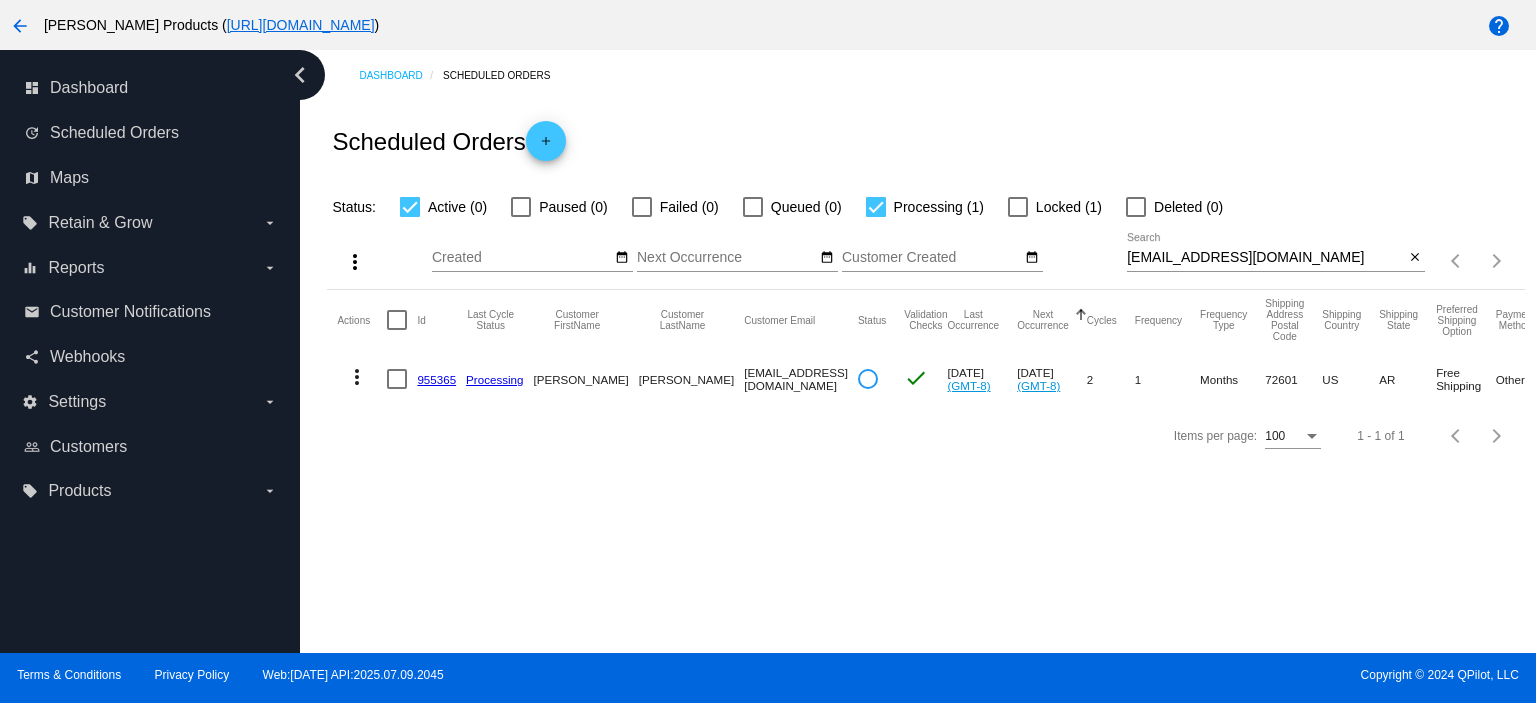 click on "955365" 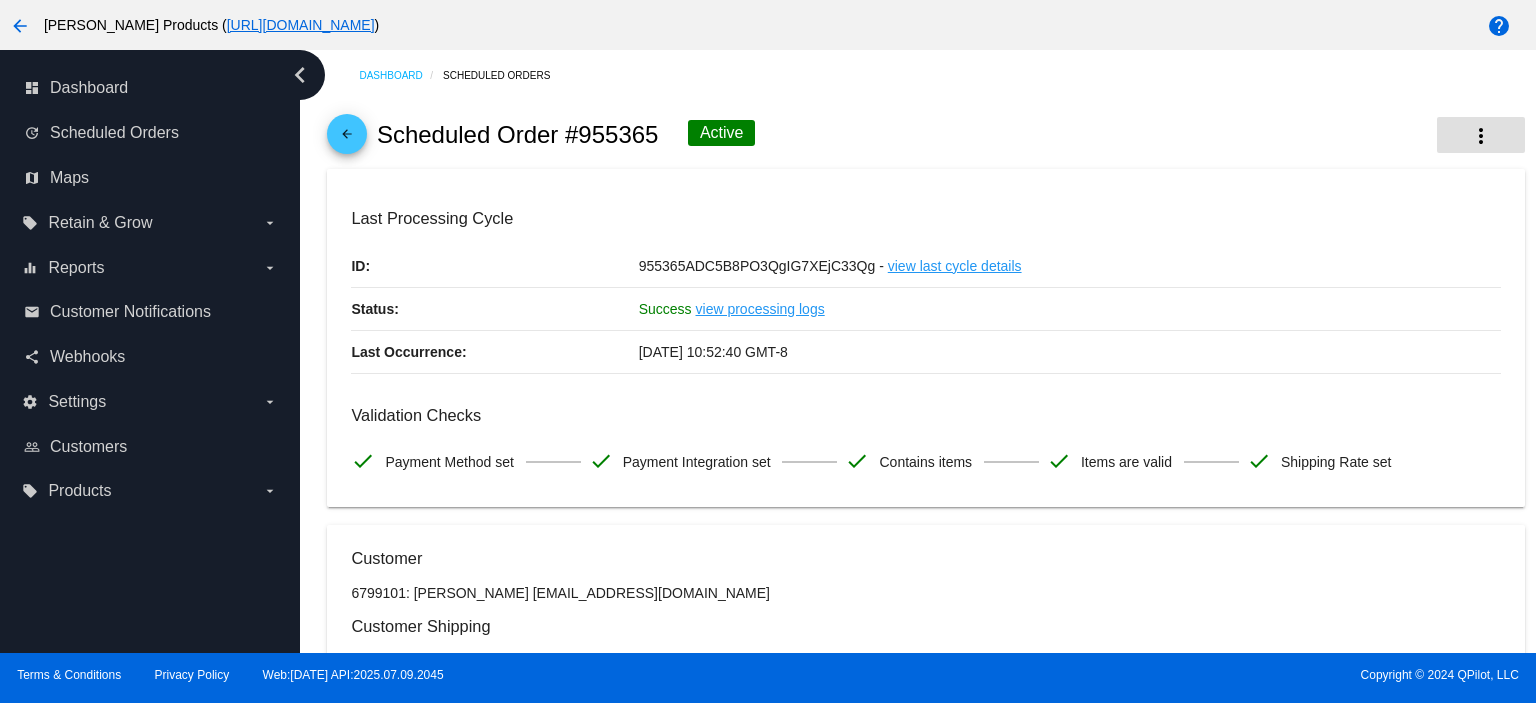 click on "more_vert" 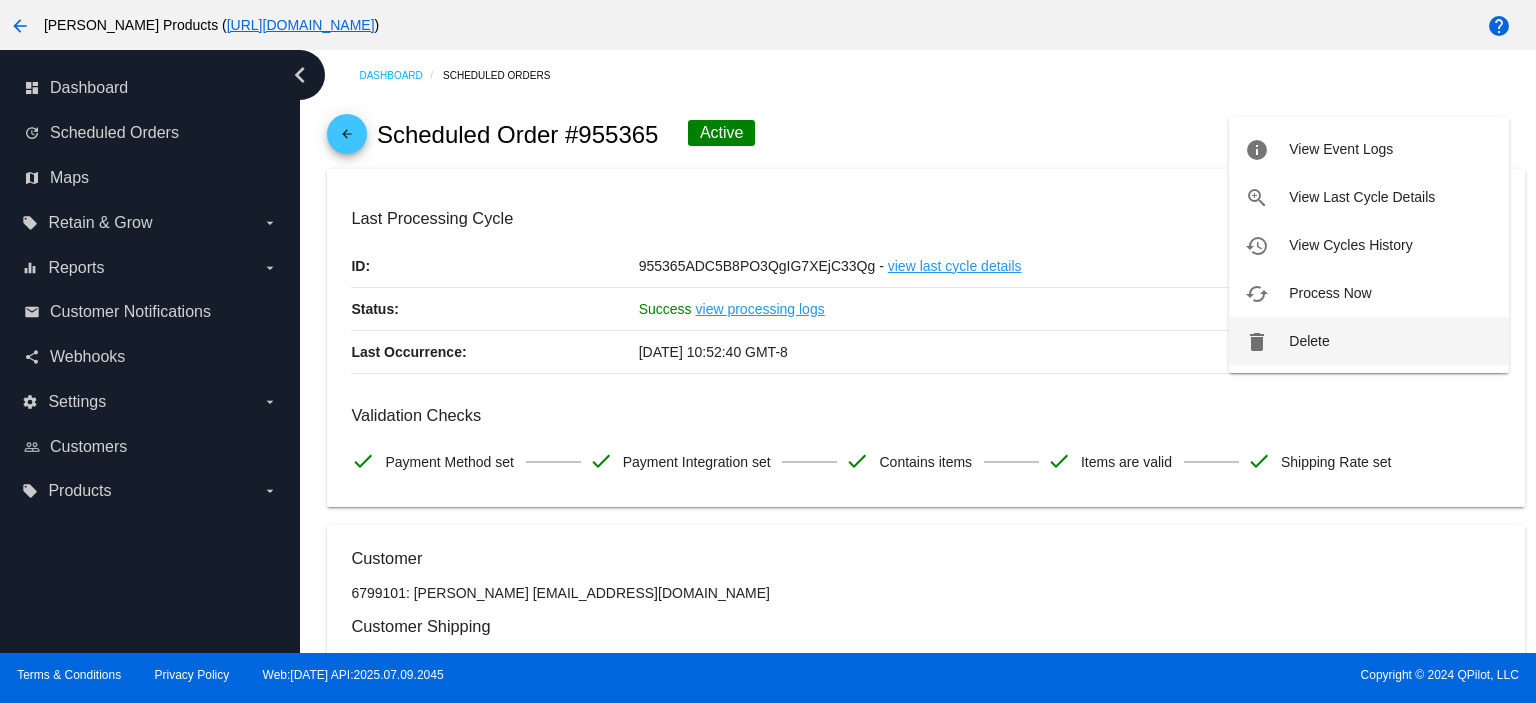 click on "Delete" at bounding box center [1309, 341] 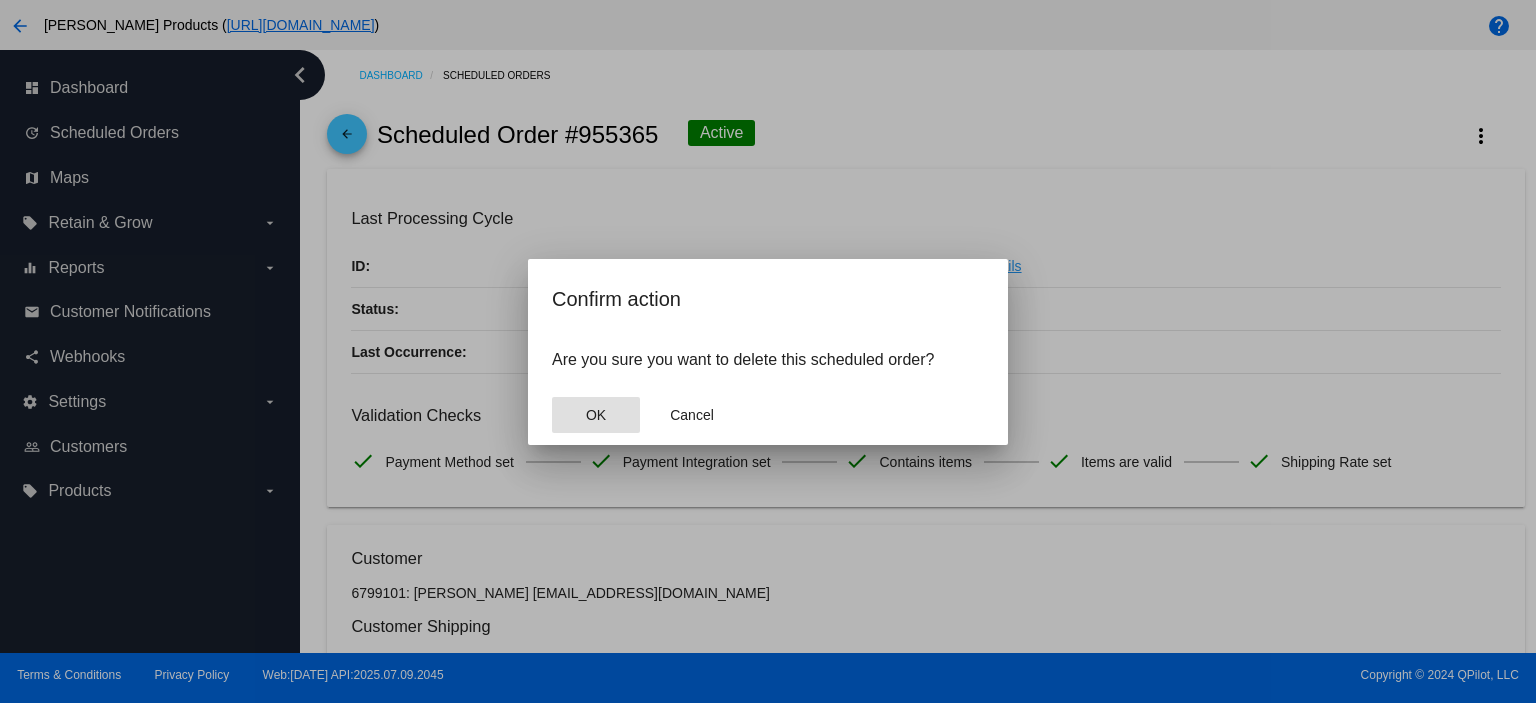 click on "OK" 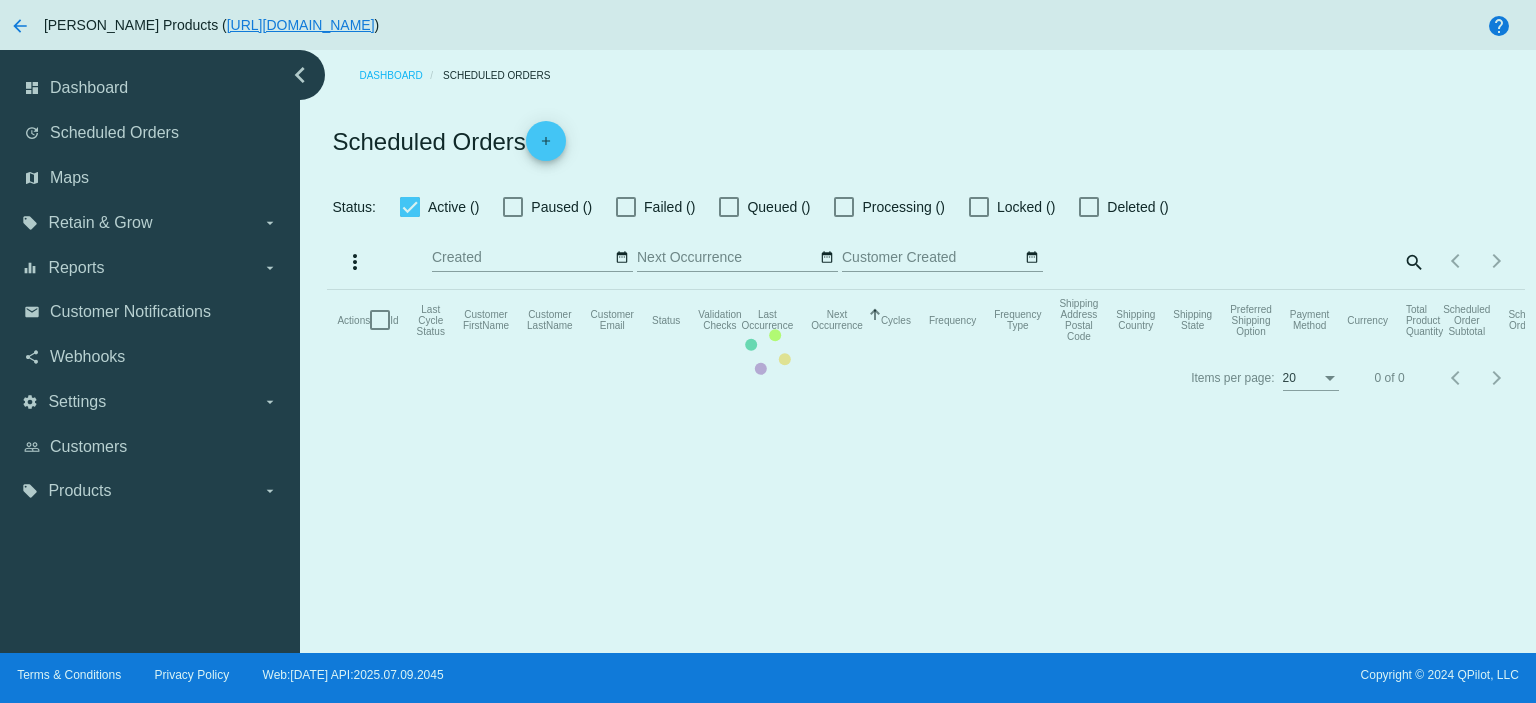 checkbox on "true" 